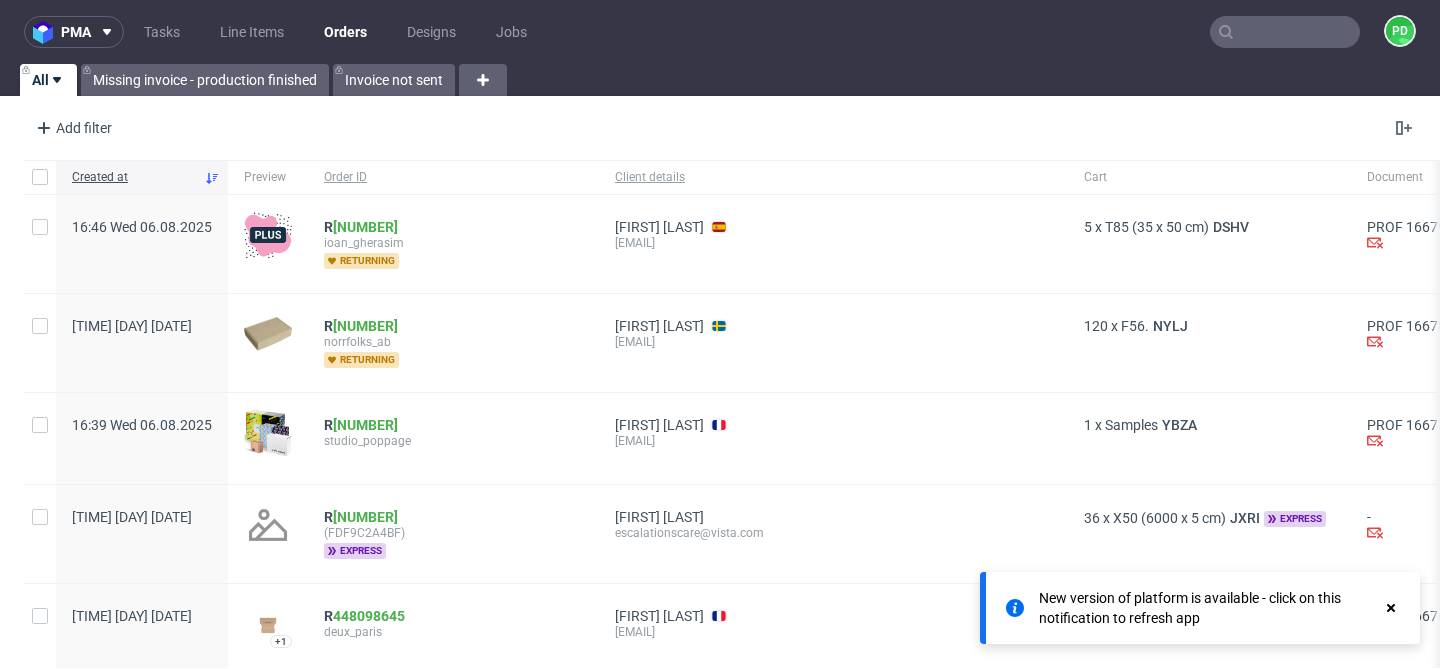 scroll, scrollTop: 0, scrollLeft: 0, axis: both 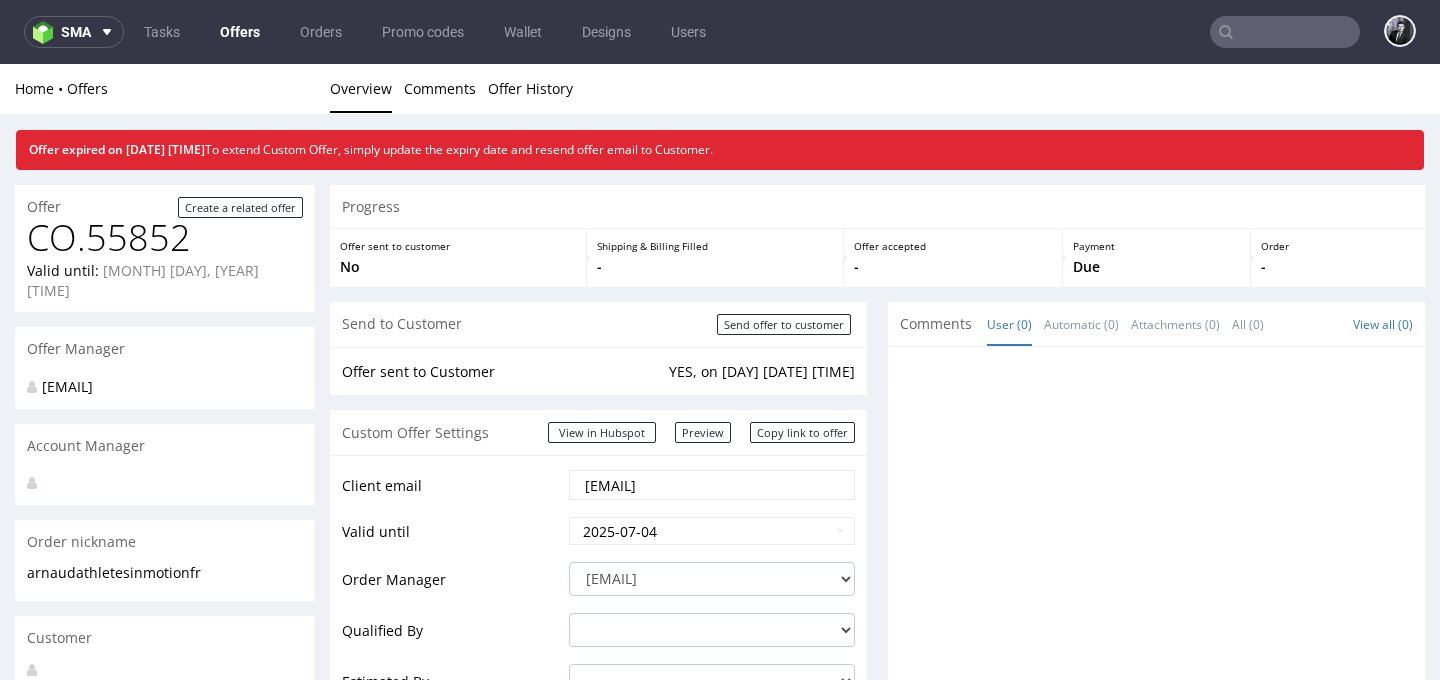 click on "Offers" at bounding box center (240, 32) 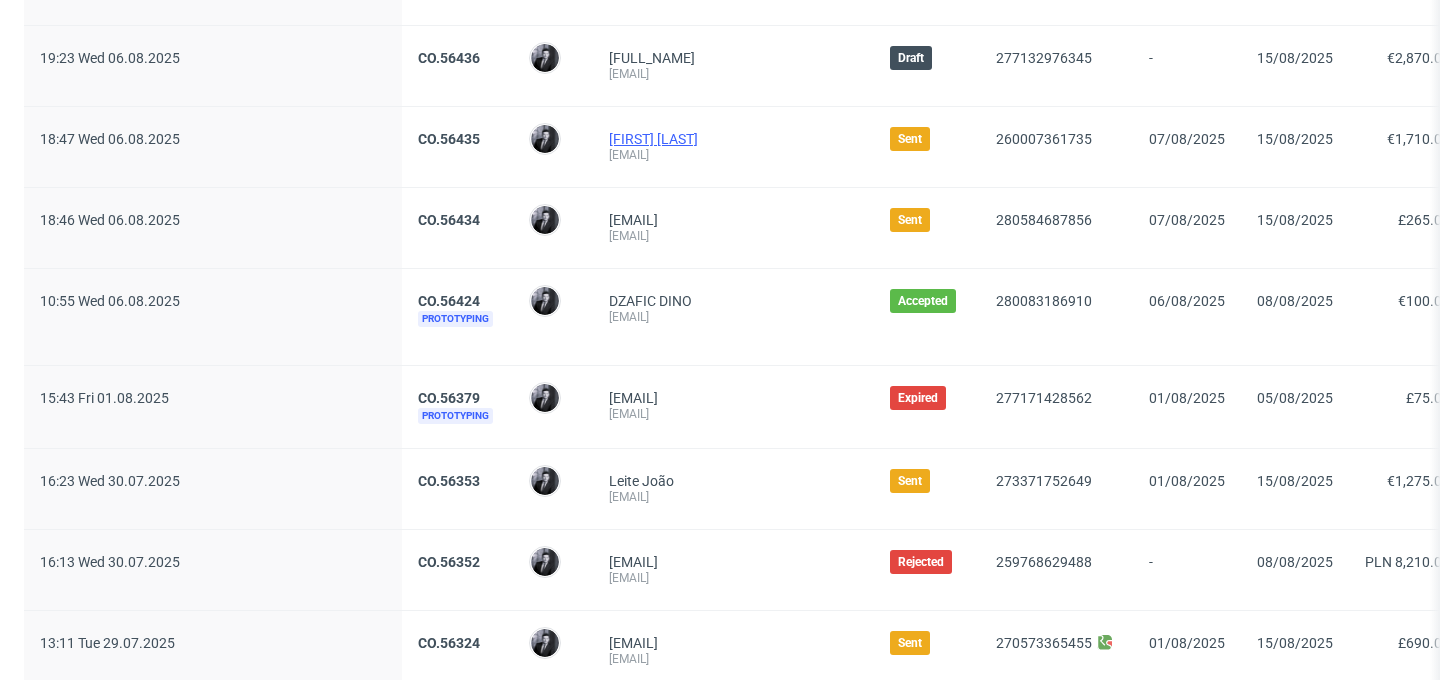 scroll, scrollTop: 0, scrollLeft: 0, axis: both 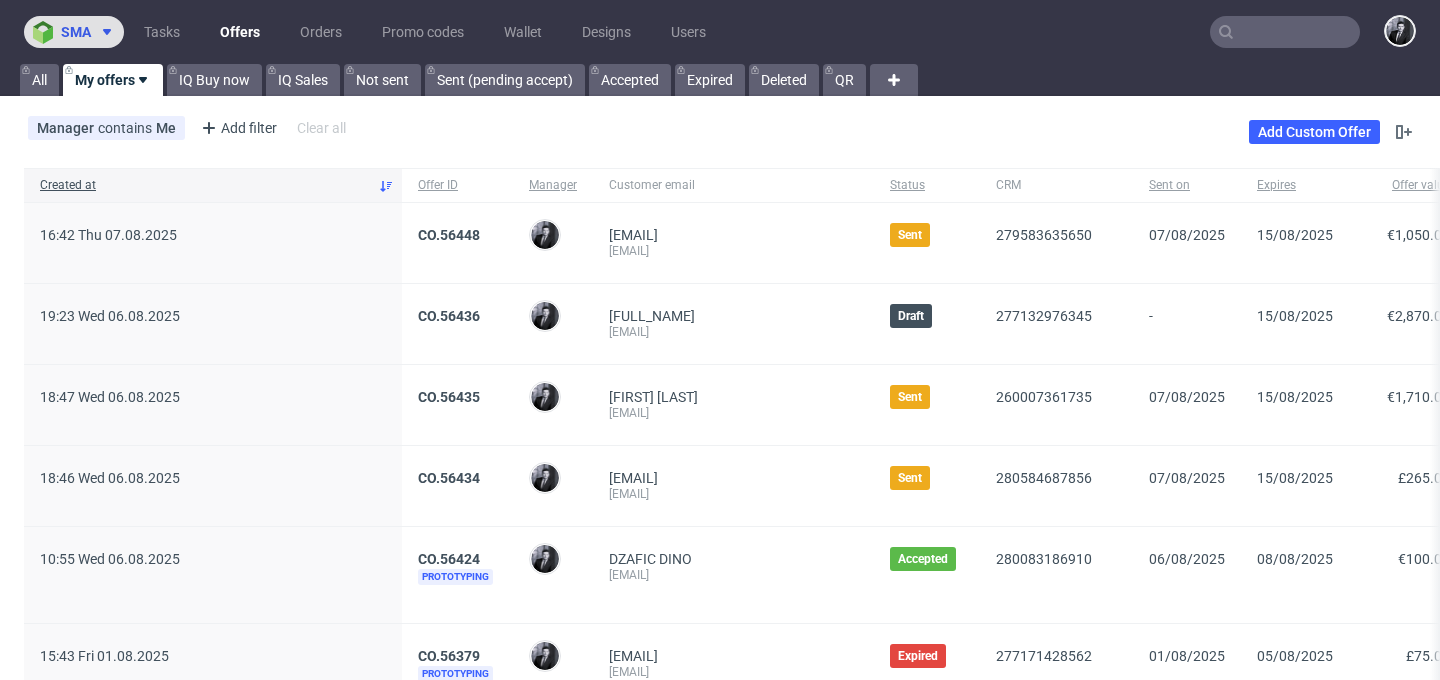 click on "sma" at bounding box center (74, 32) 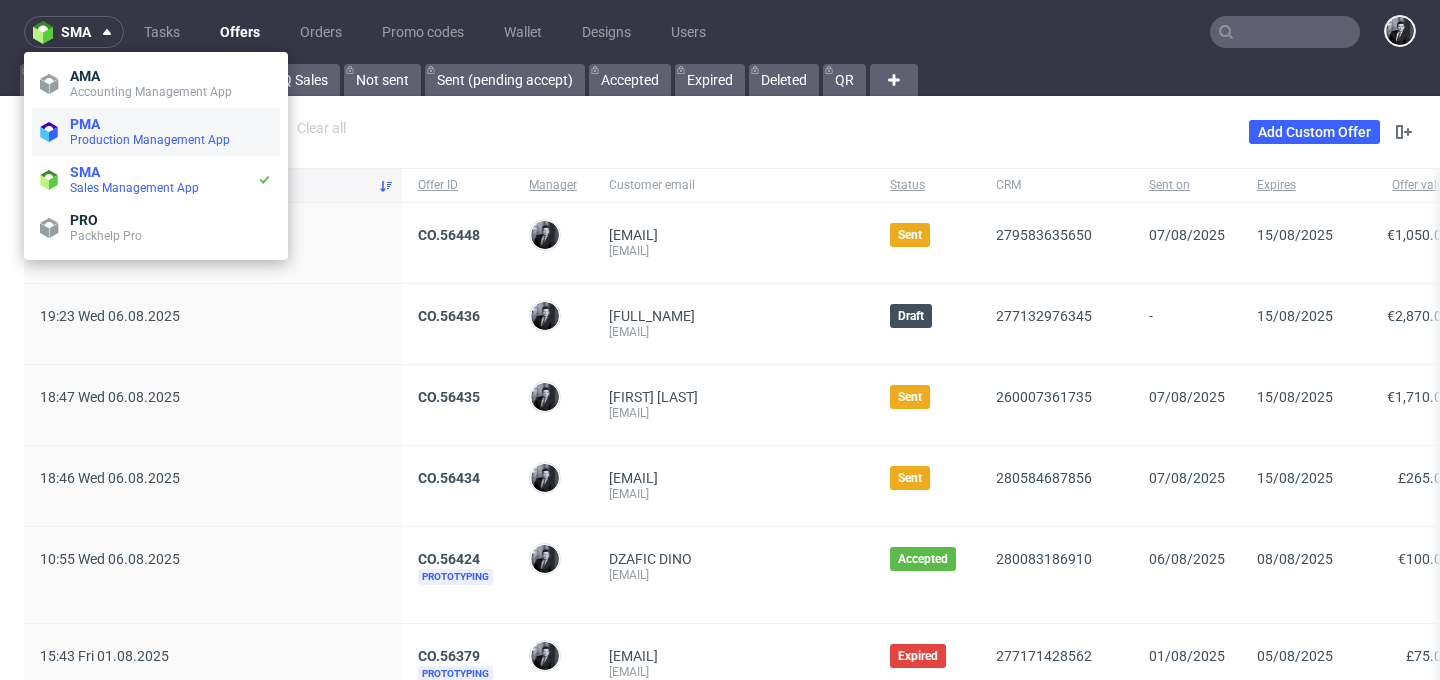 click on "PMA" at bounding box center [171, 124] 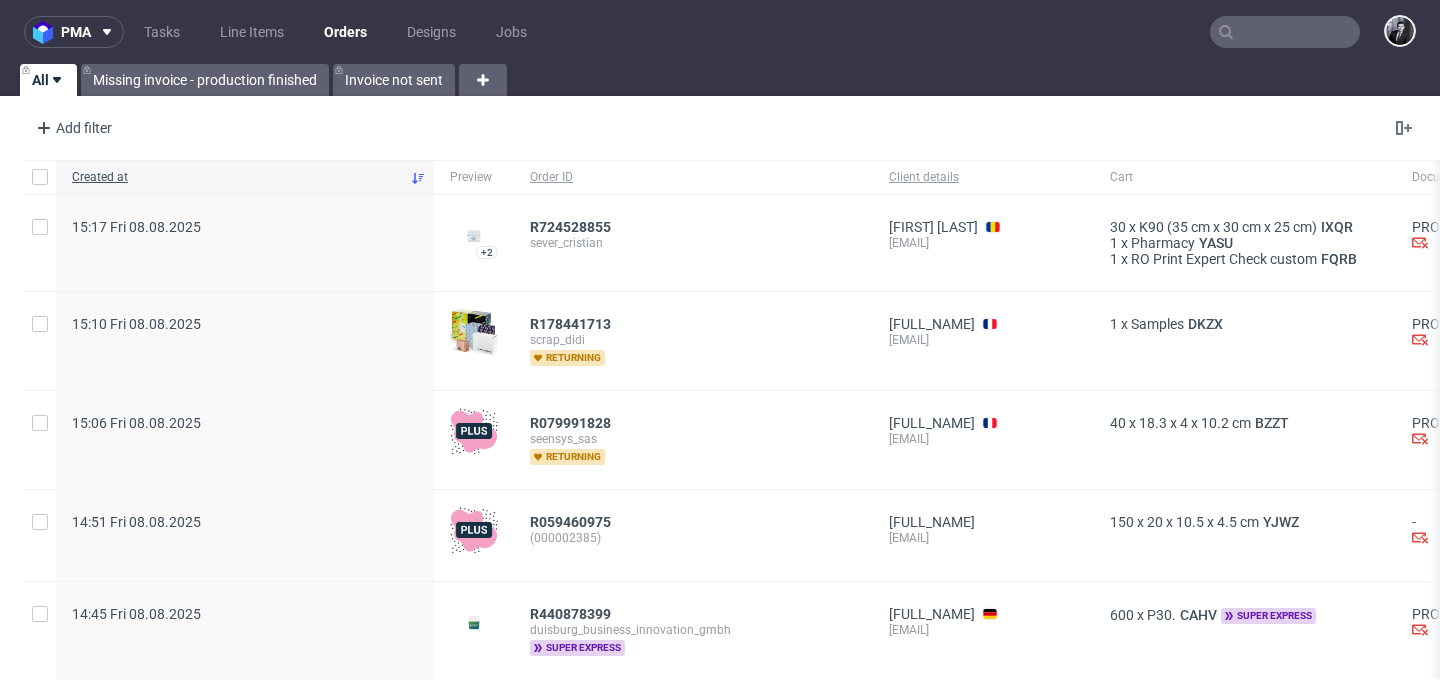 click at bounding box center (1285, 32) 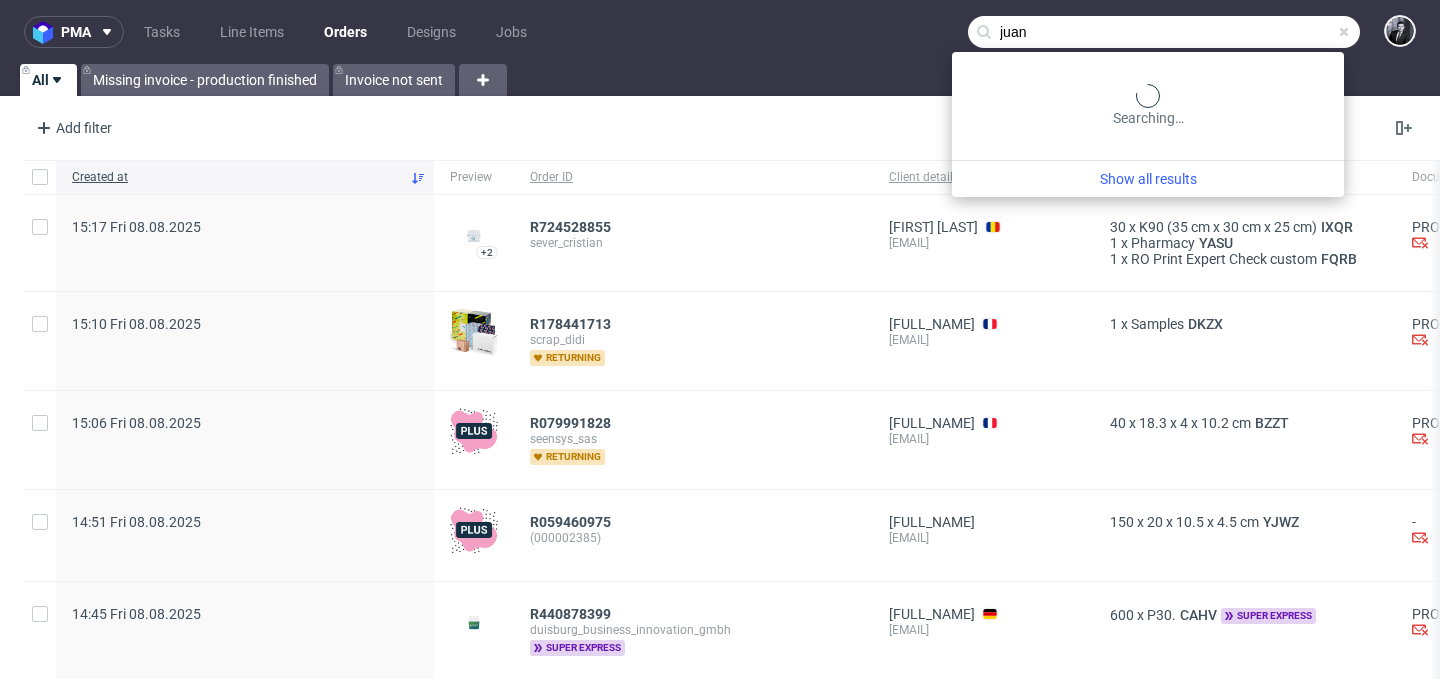 type on "juan" 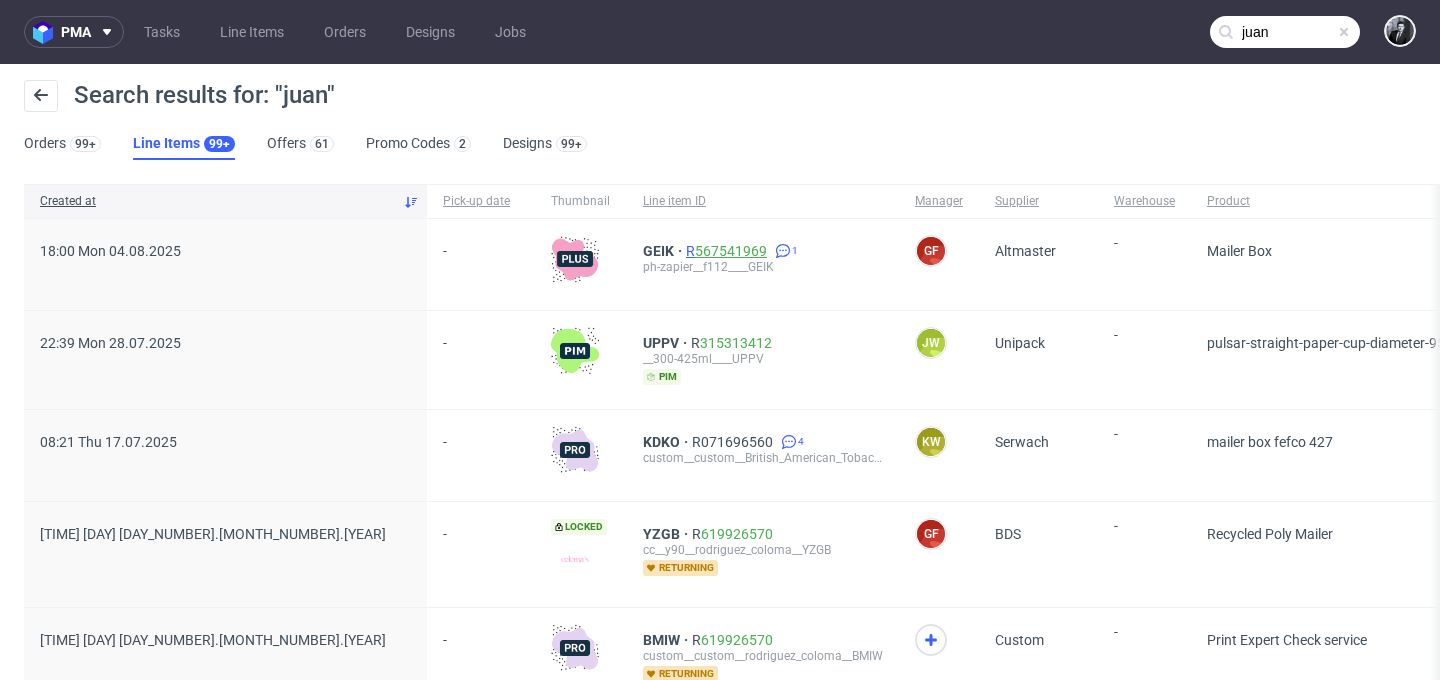click on "567541969" at bounding box center [731, 251] 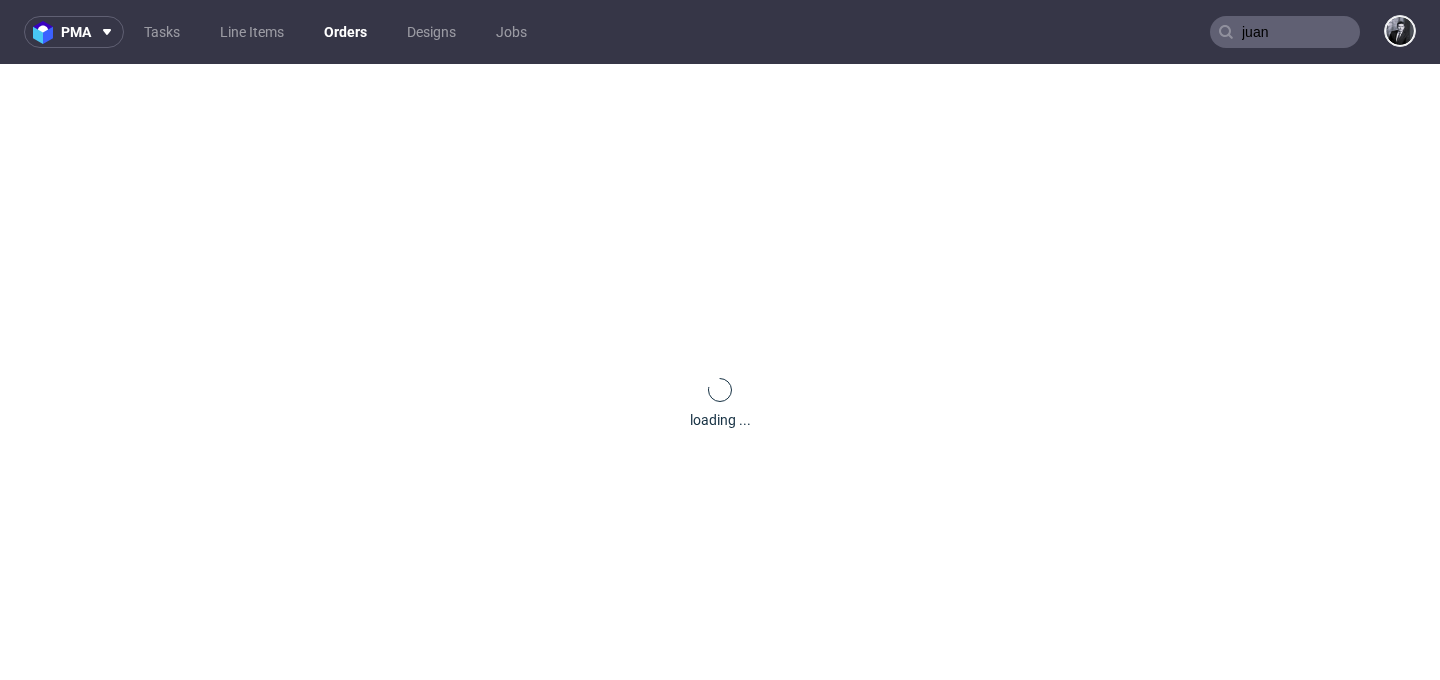 type 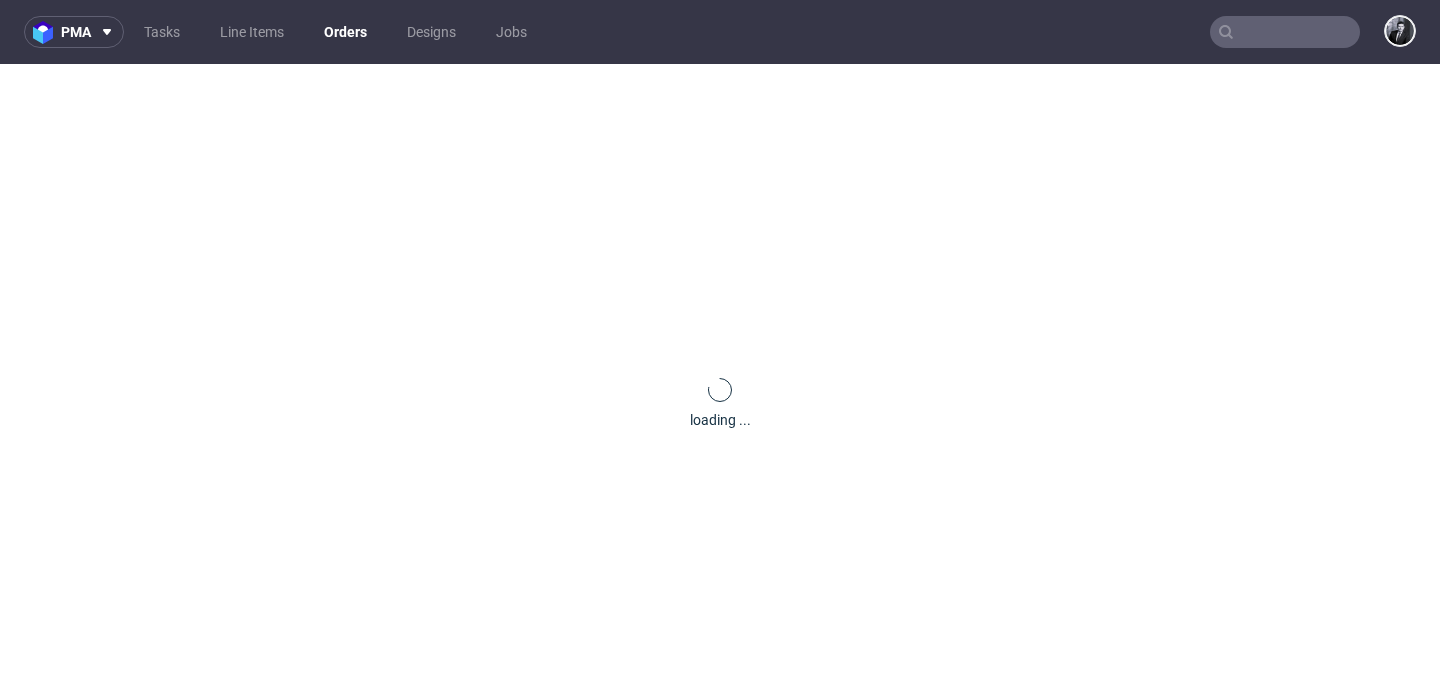 scroll, scrollTop: 0, scrollLeft: 0, axis: both 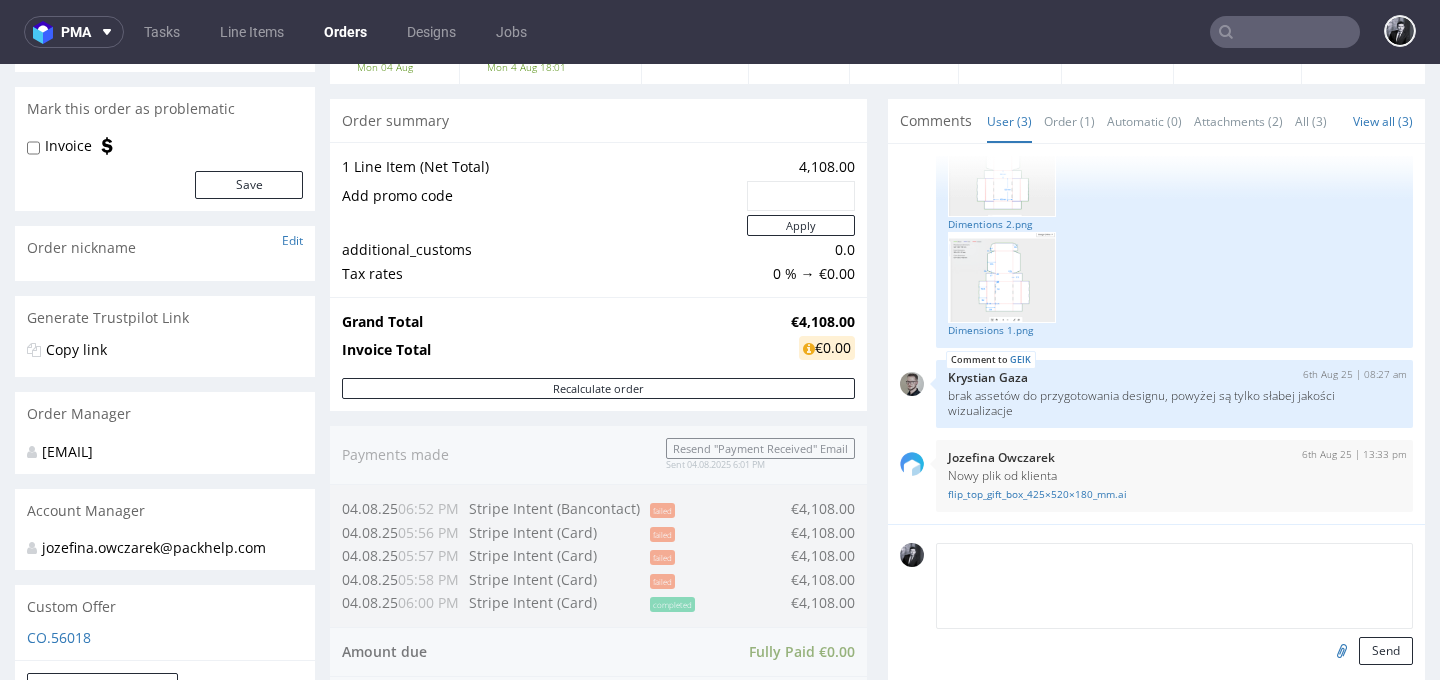 click at bounding box center [1174, 586] 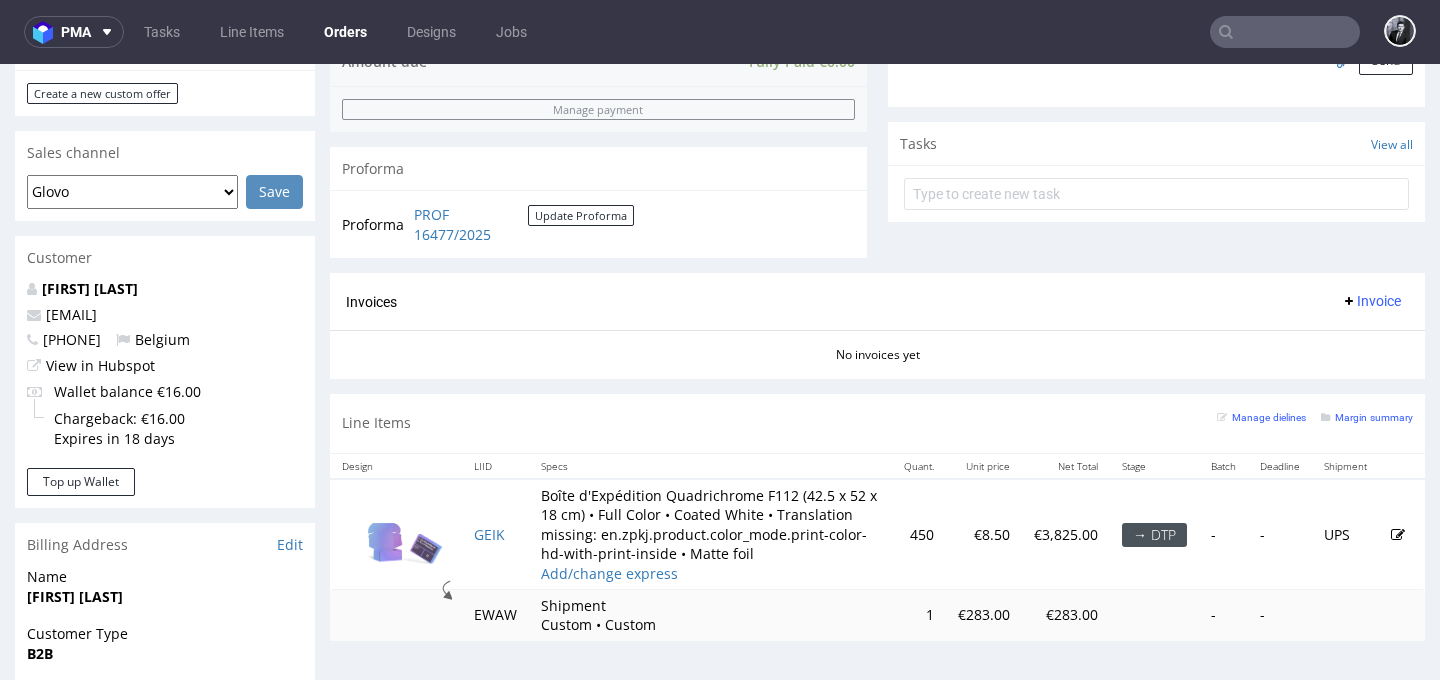 scroll, scrollTop: 841, scrollLeft: 0, axis: vertical 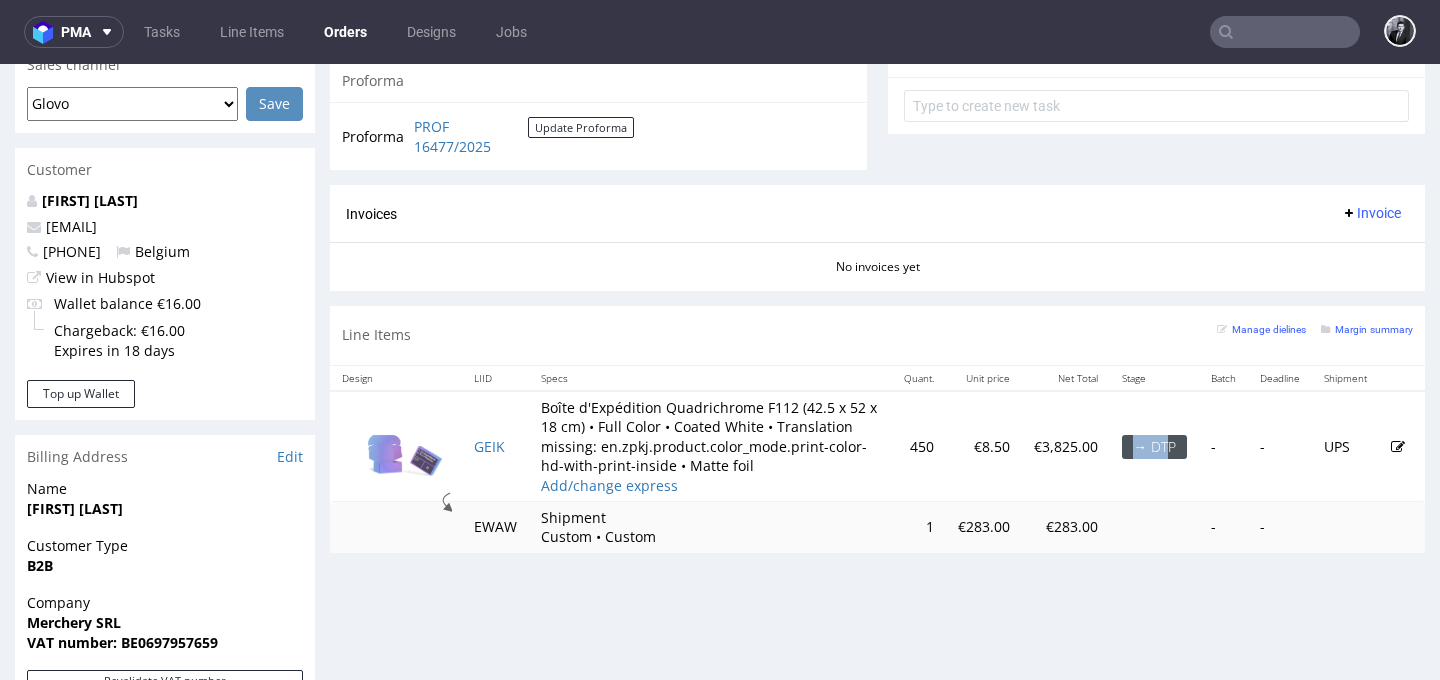 drag, startPoint x: 1145, startPoint y: 456, endPoint x: 1106, endPoint y: 456, distance: 39 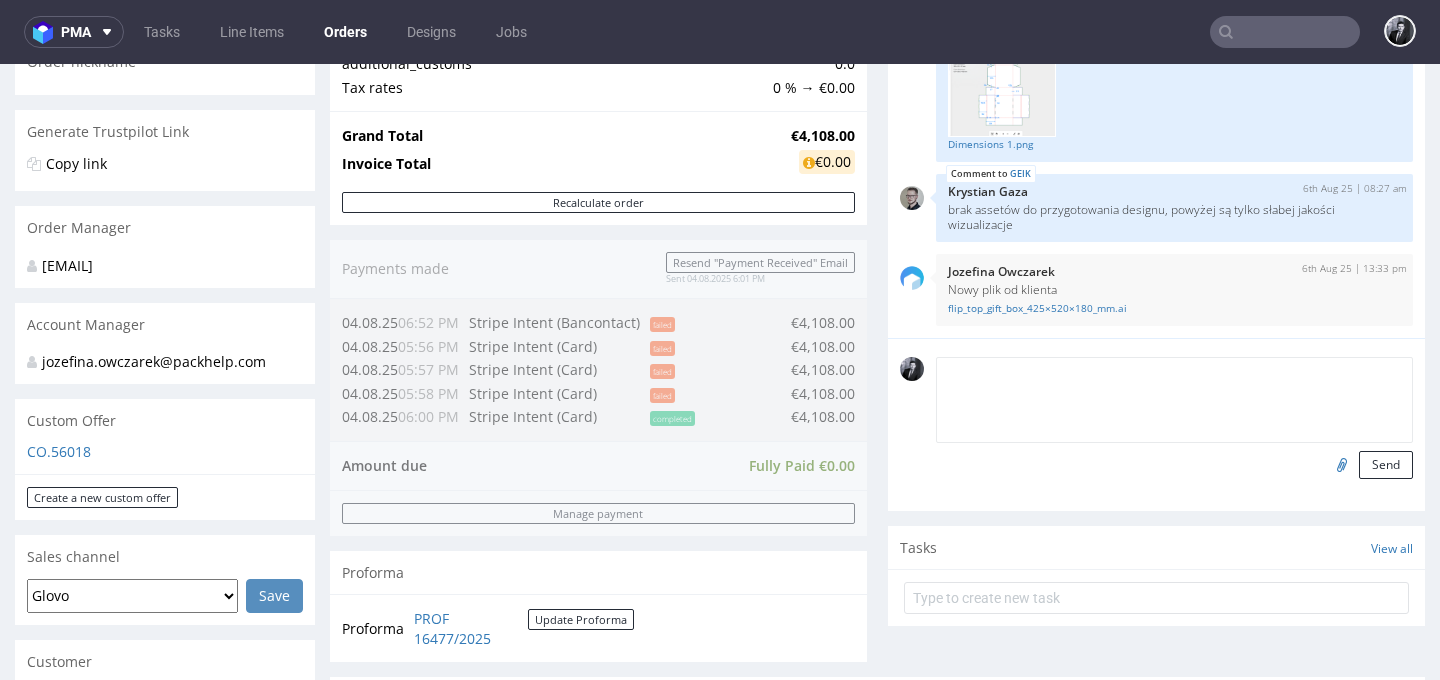 scroll, scrollTop: 348, scrollLeft: 0, axis: vertical 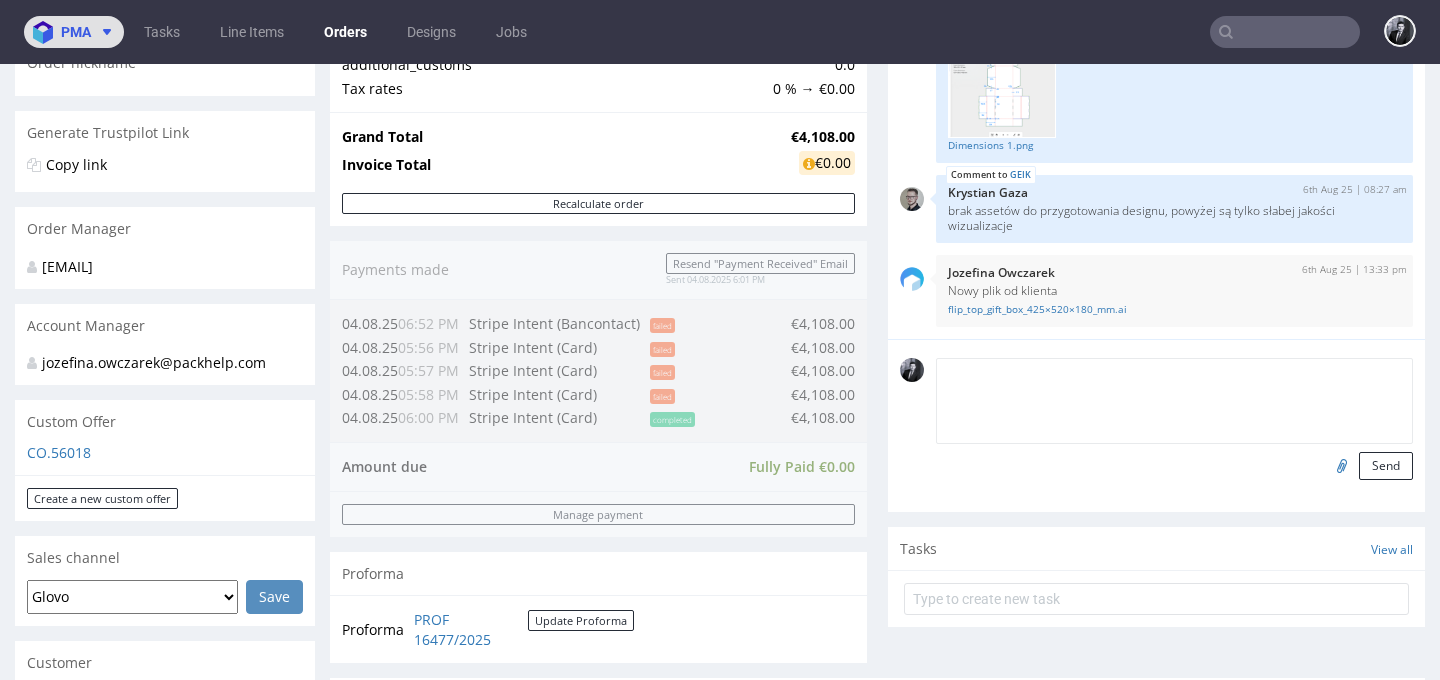 click on "pma" at bounding box center (76, 32) 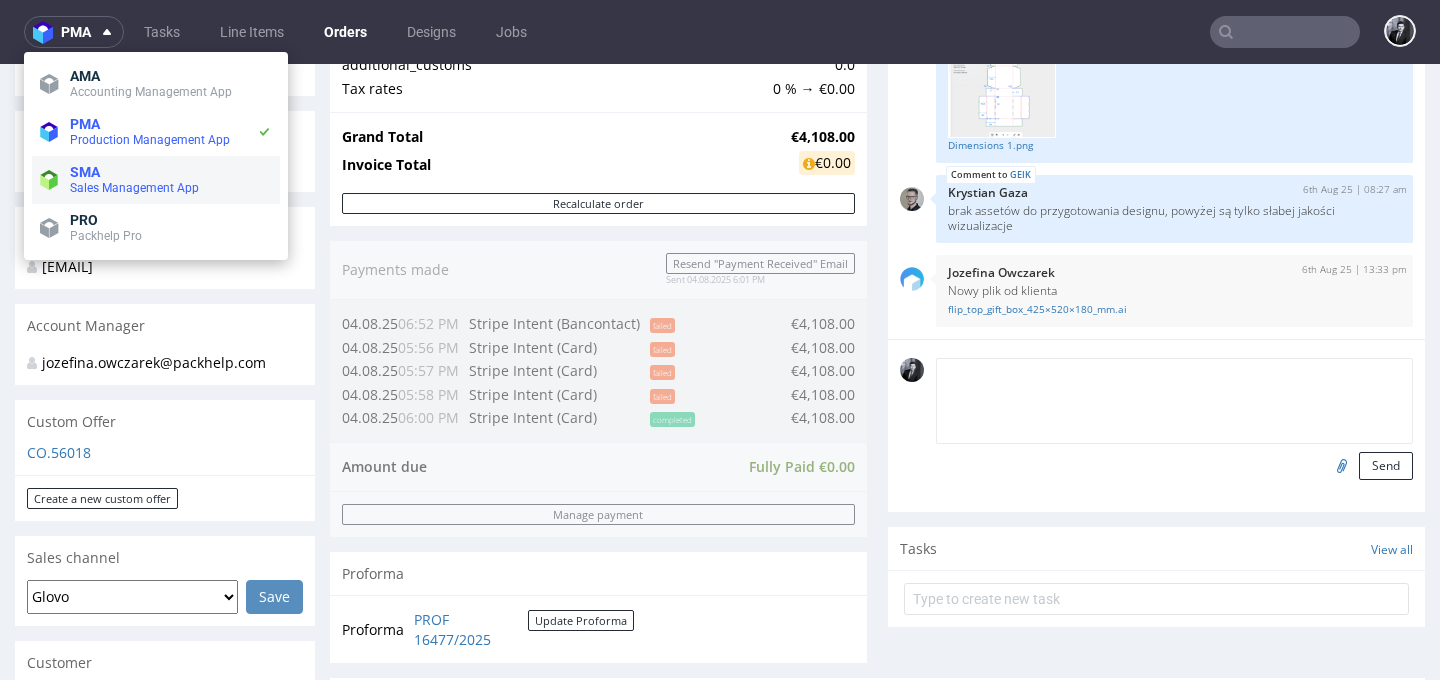 click on "Sales Management App" at bounding box center (134, 188) 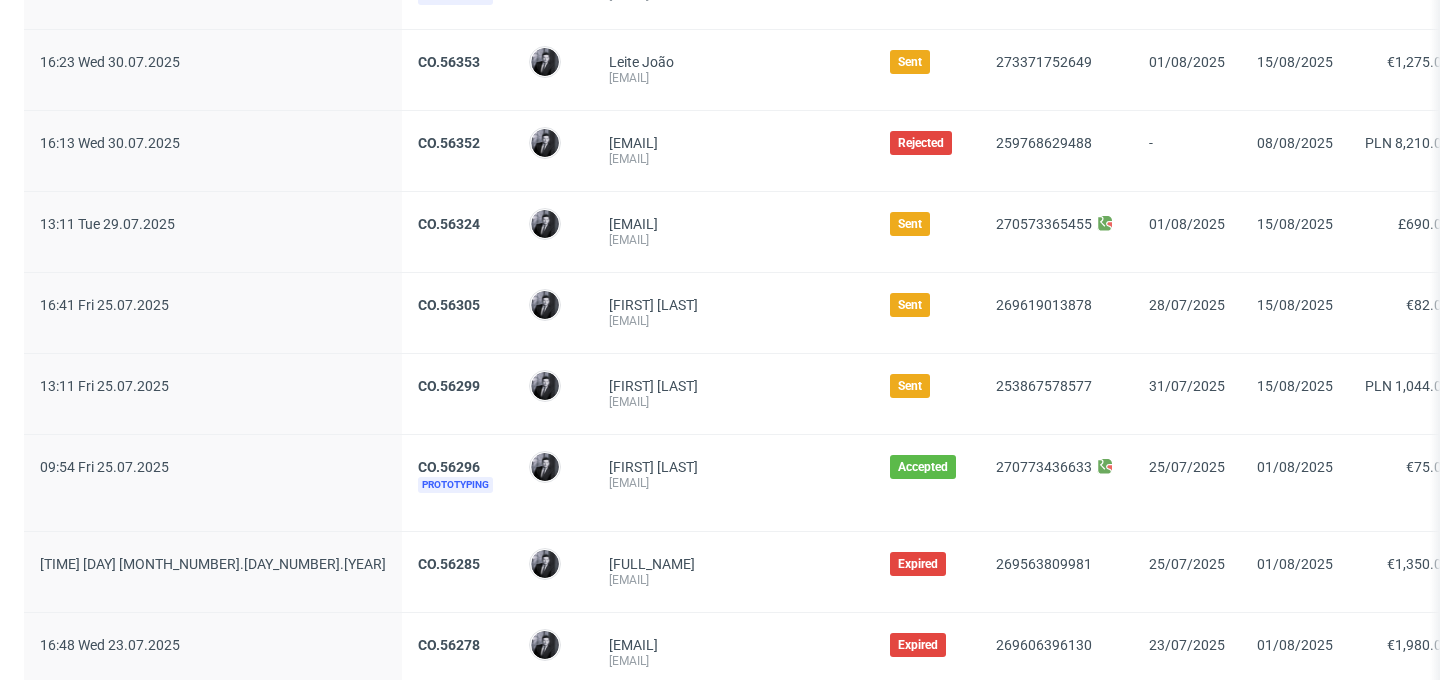 scroll, scrollTop: 838, scrollLeft: 0, axis: vertical 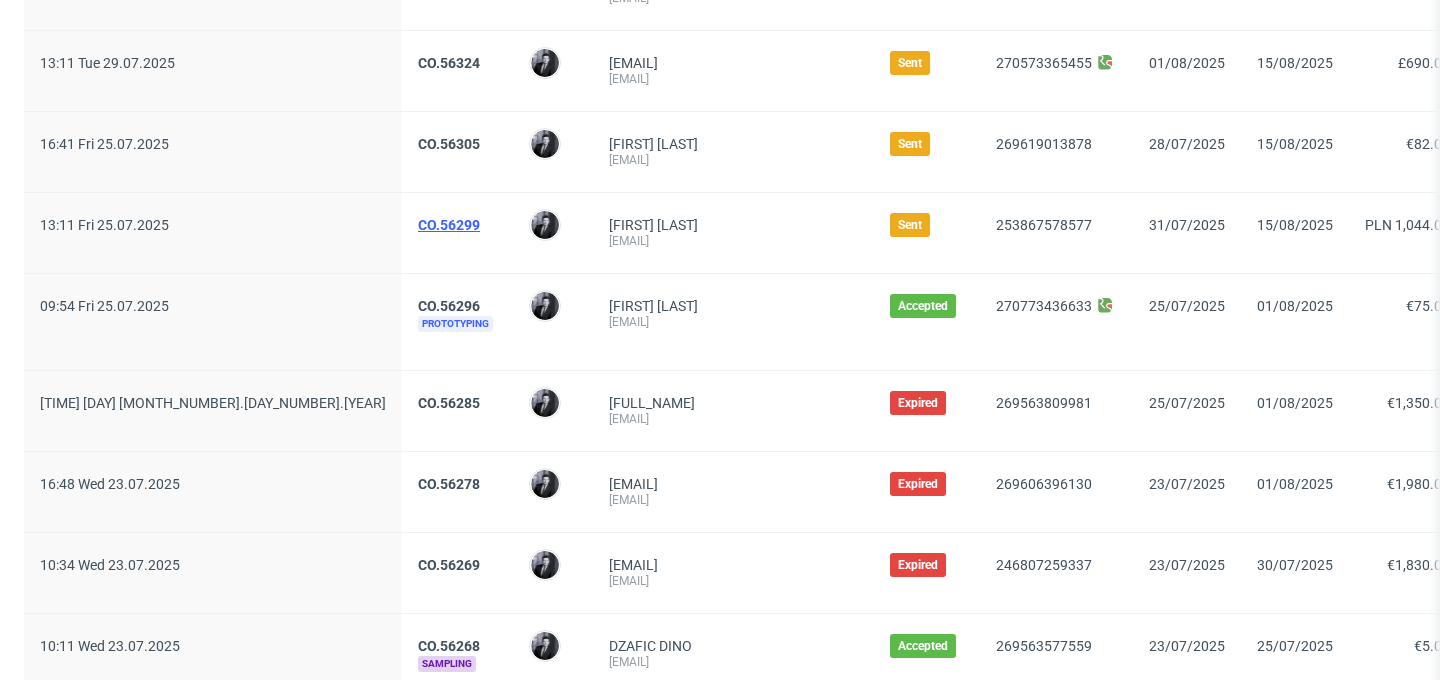 click on "CO.56299" at bounding box center (449, 225) 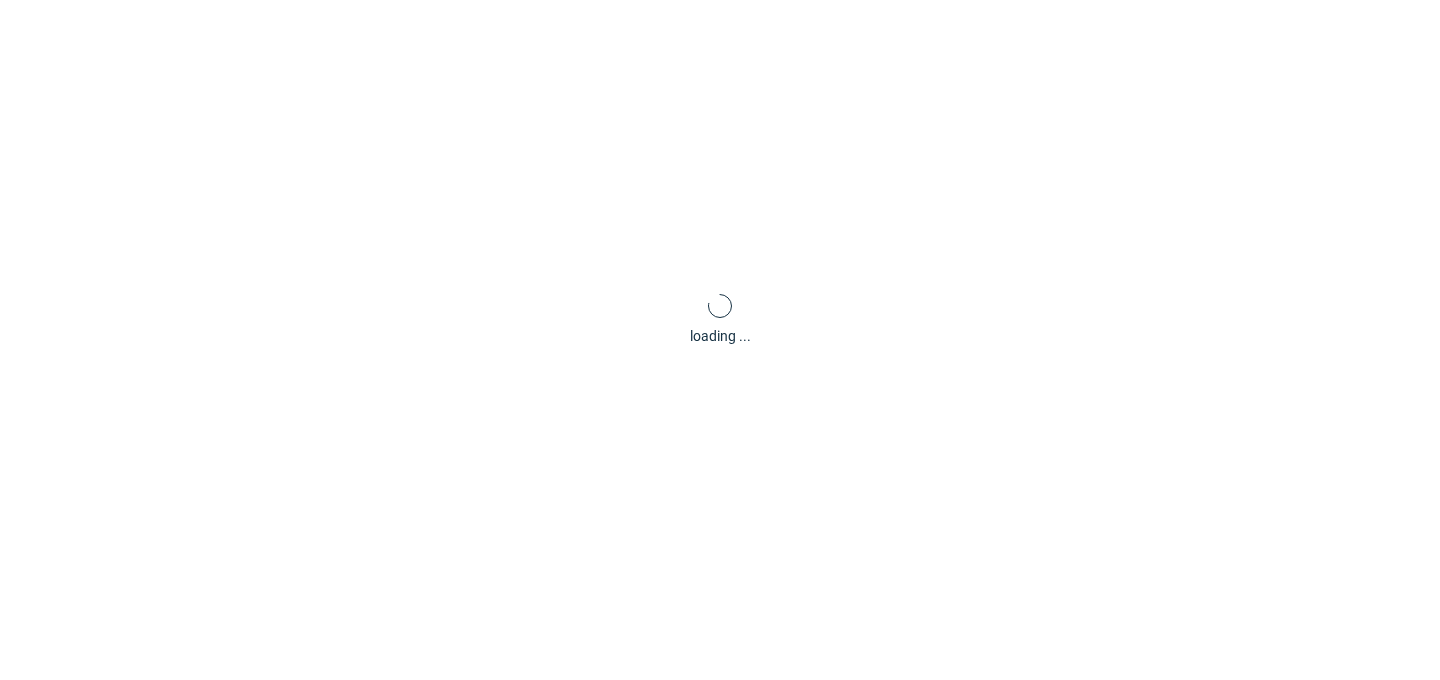 scroll, scrollTop: 84, scrollLeft: 0, axis: vertical 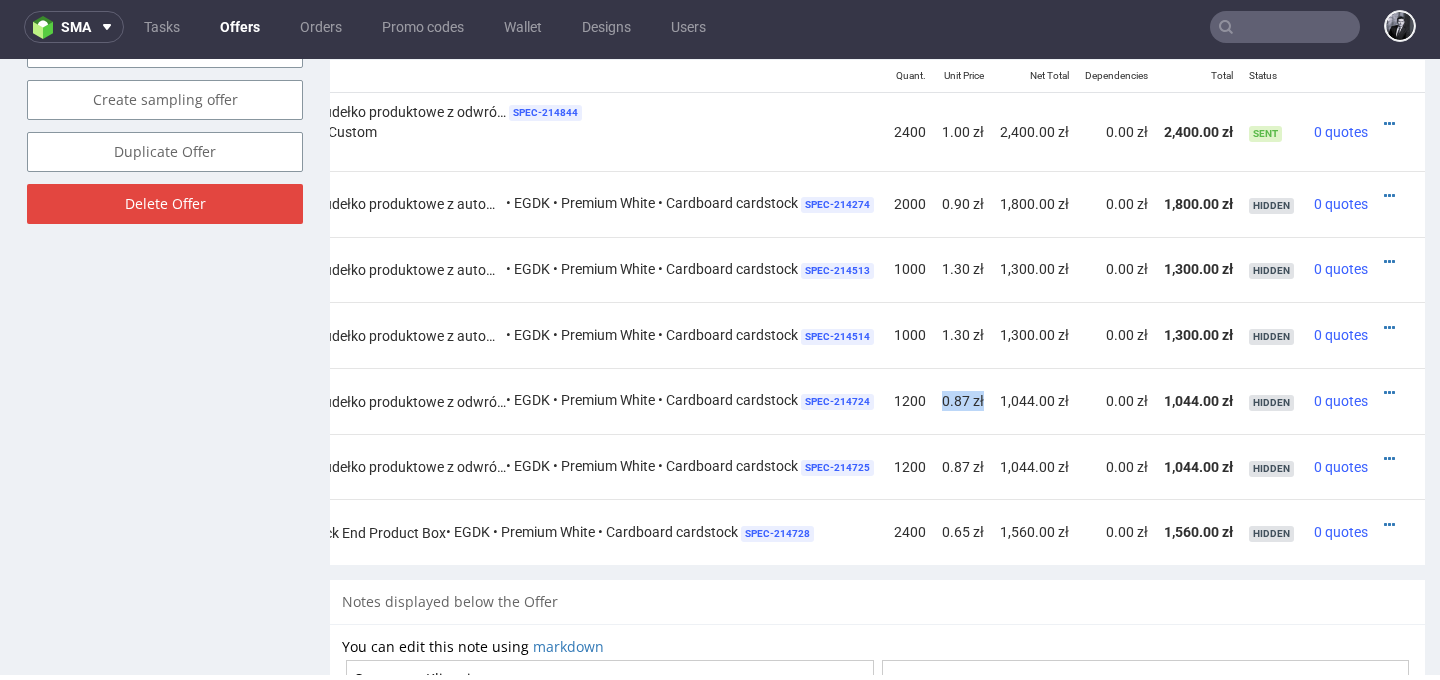 drag, startPoint x: 974, startPoint y: 402, endPoint x: 915, endPoint y: 398, distance: 59.135437 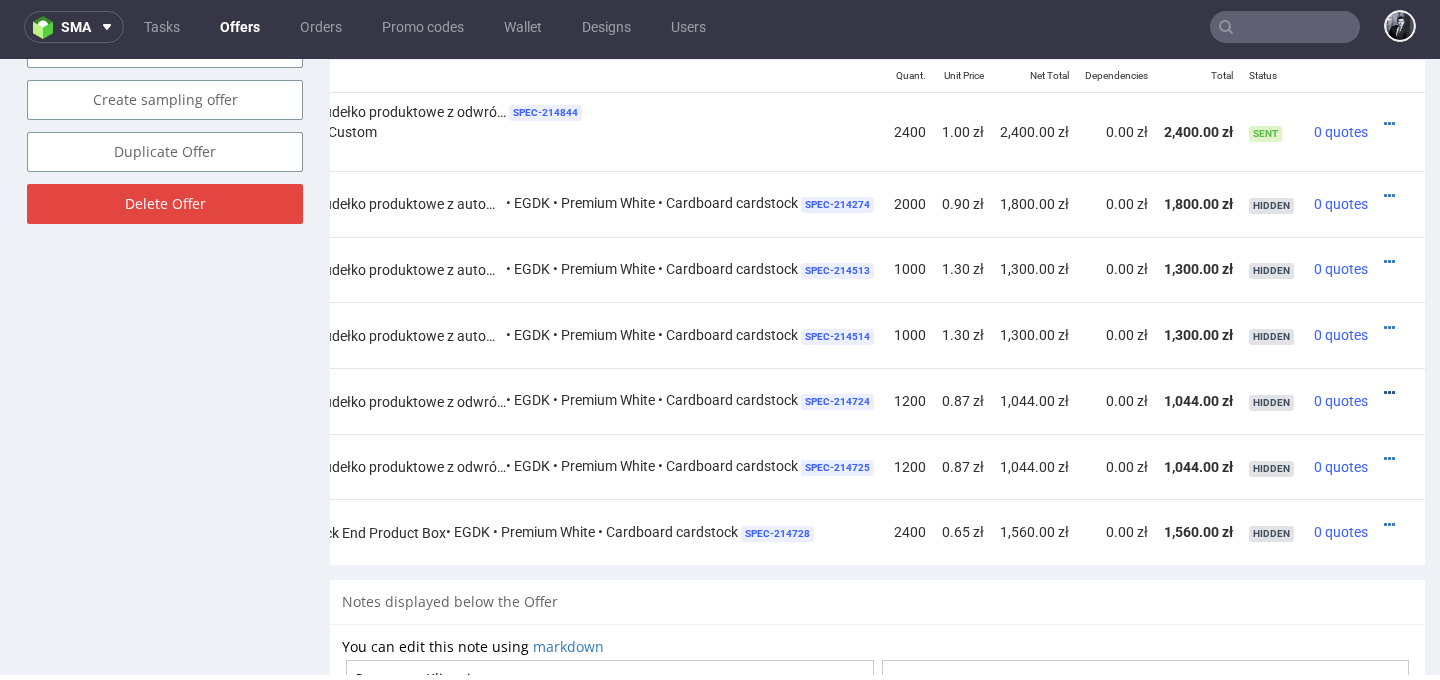 click at bounding box center (1389, 393) 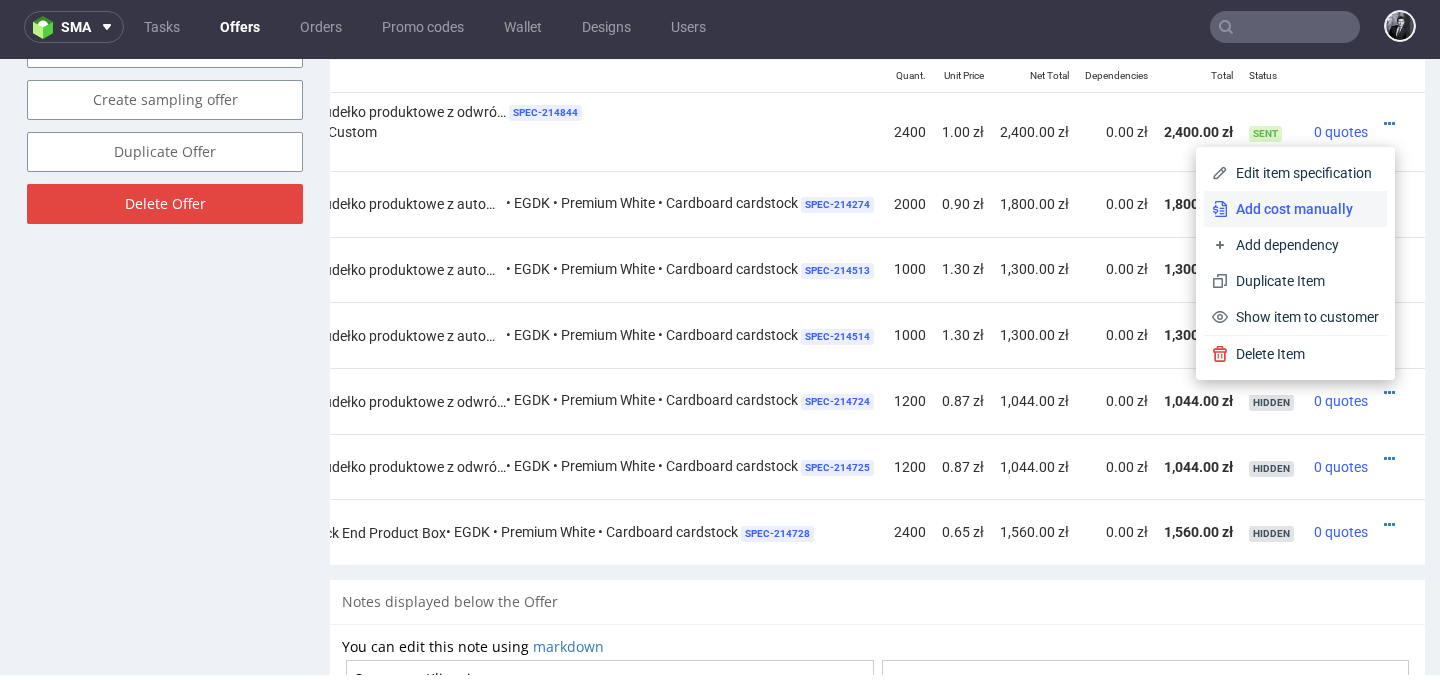 click on "Add cost manually" at bounding box center (1303, 209) 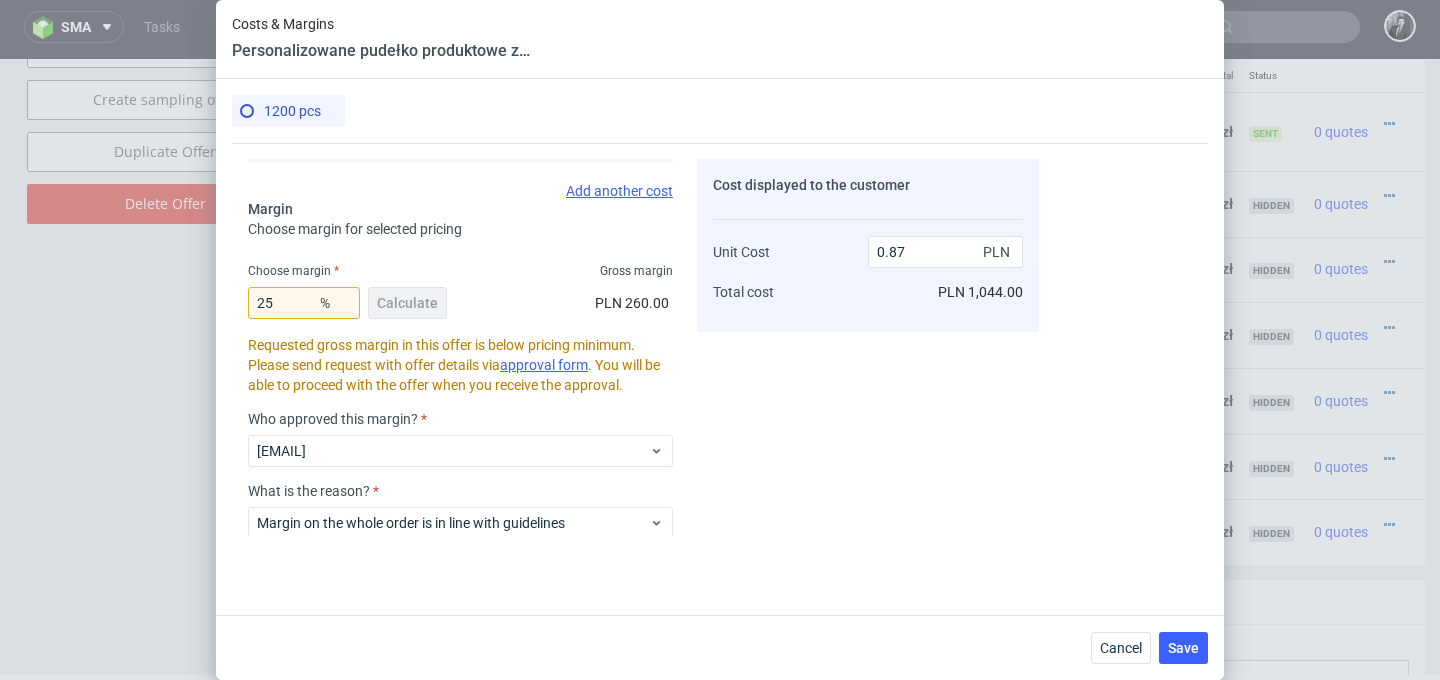 scroll, scrollTop: 0, scrollLeft: 0, axis: both 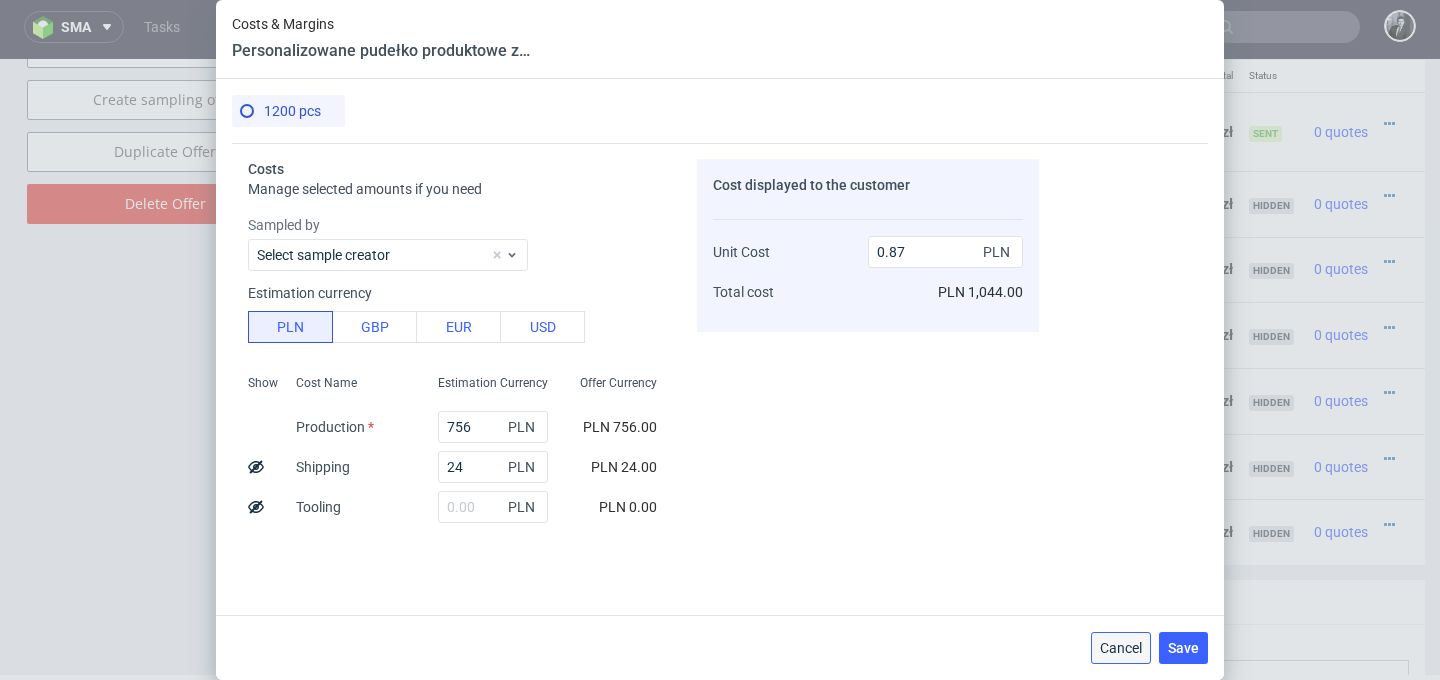click on "Cancel" at bounding box center [1121, 648] 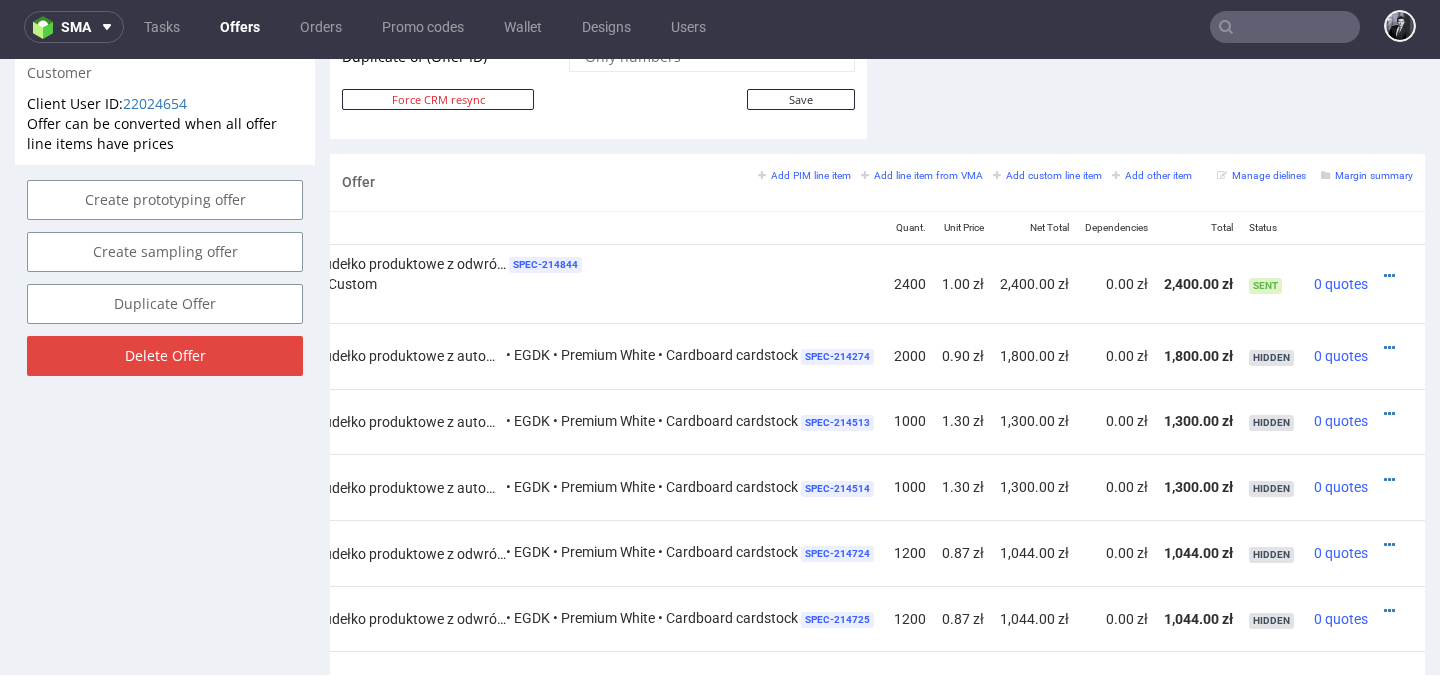 scroll, scrollTop: 1099, scrollLeft: 0, axis: vertical 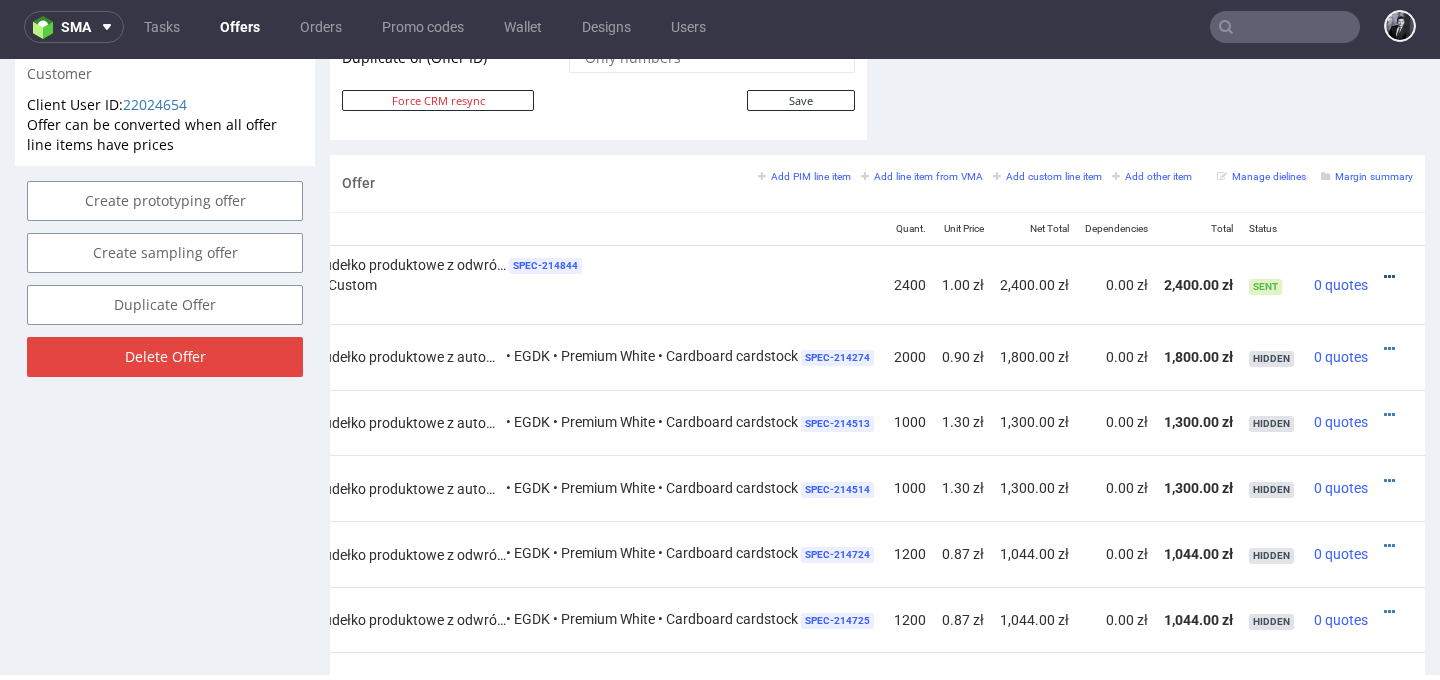 click at bounding box center (1389, 277) 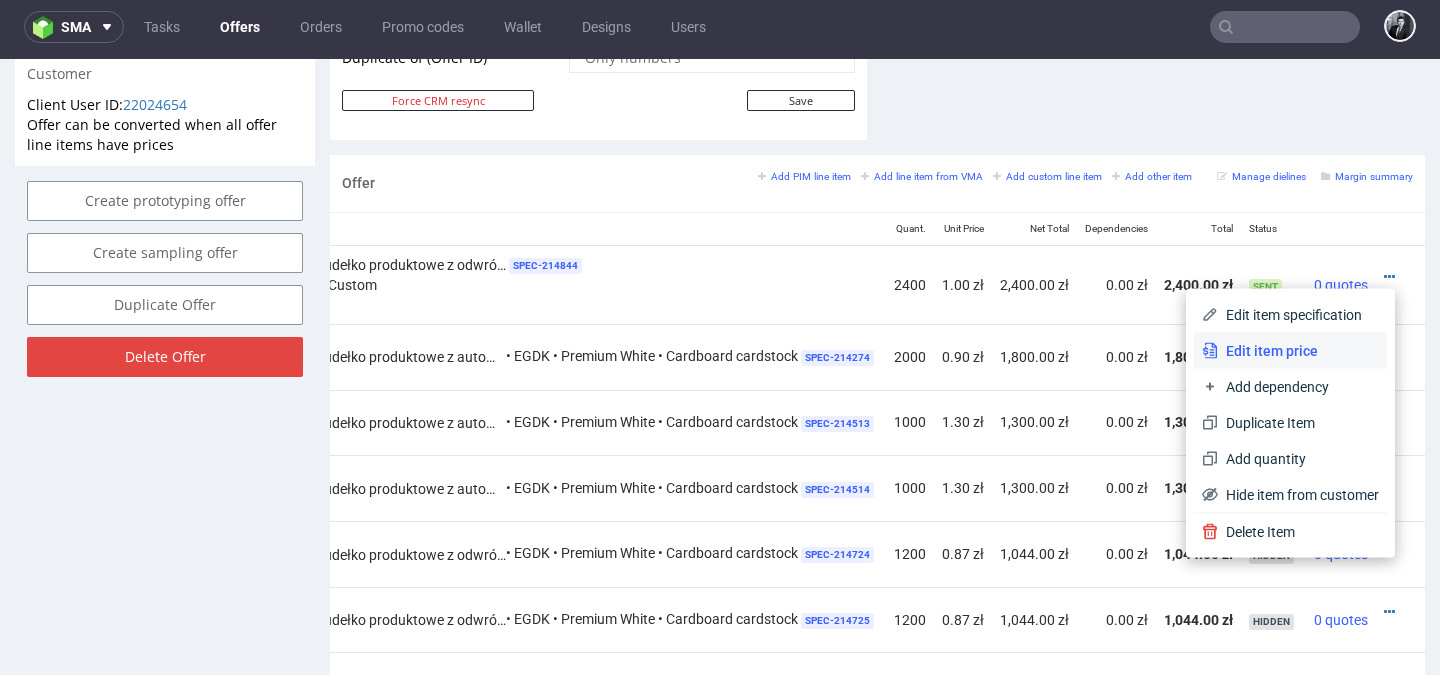 click on "Edit item price" at bounding box center (1298, 351) 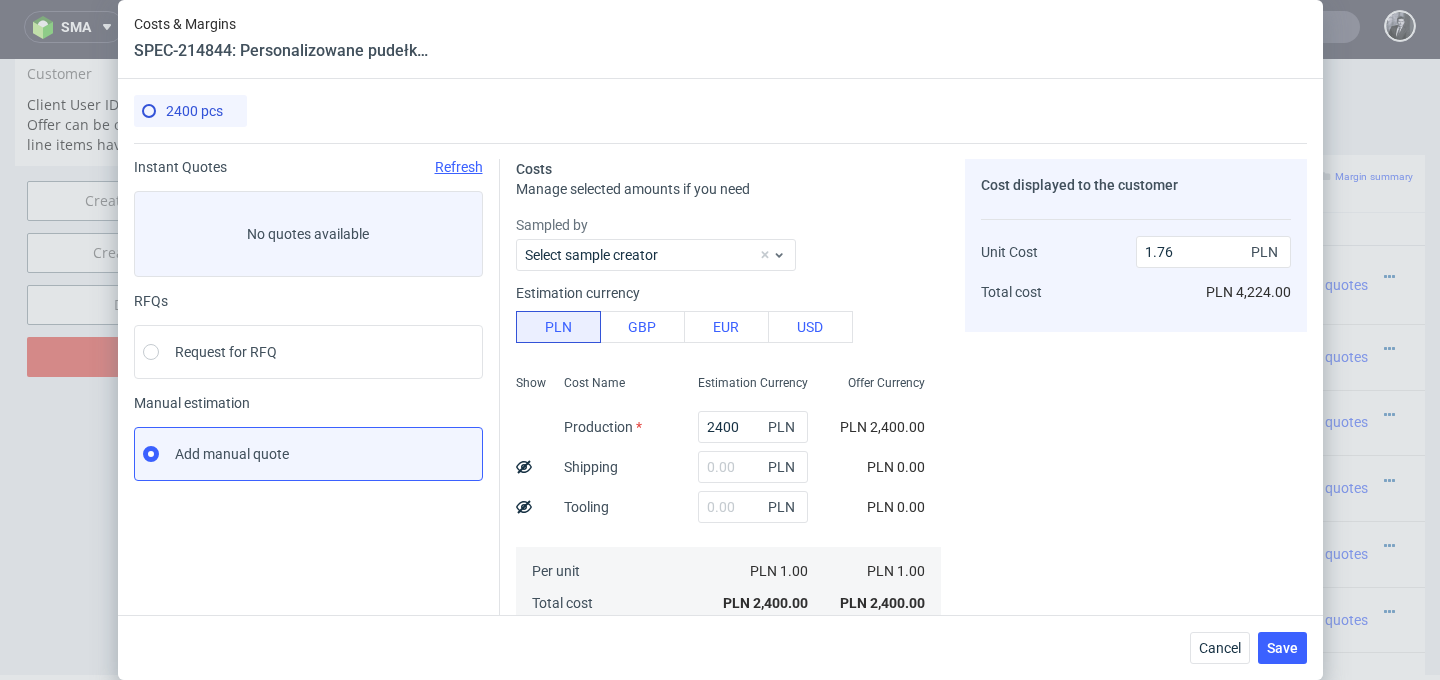 click on "Instant Quotes Refresh" at bounding box center [308, 167] 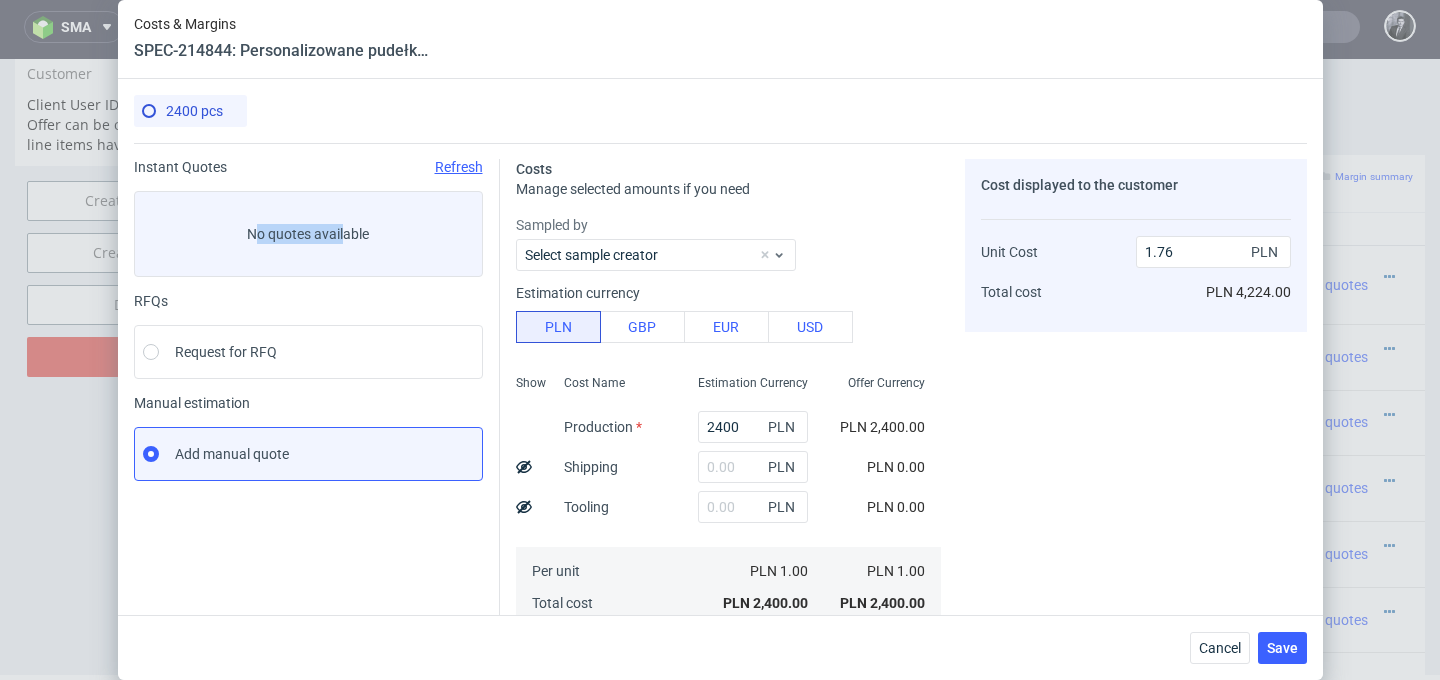 drag, startPoint x: 346, startPoint y: 240, endPoint x: 249, endPoint y: 229, distance: 97.62172 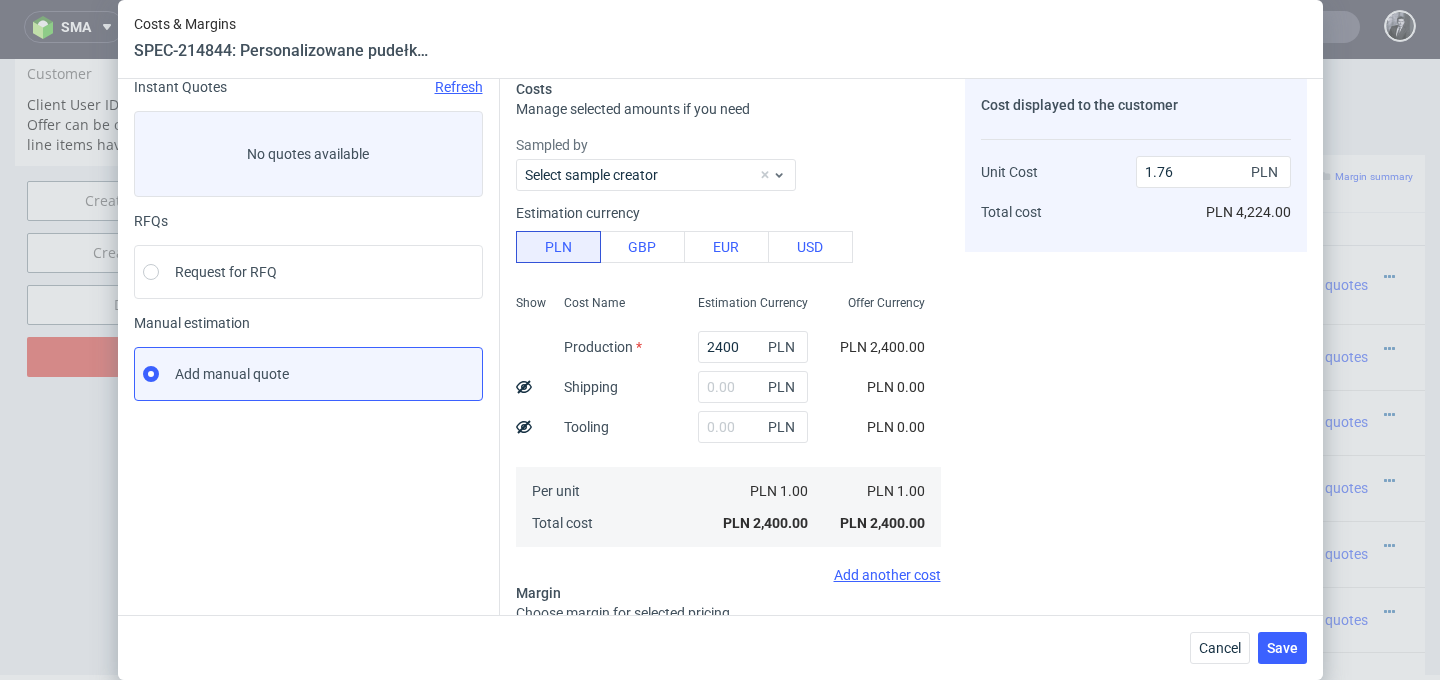 scroll, scrollTop: 86, scrollLeft: 0, axis: vertical 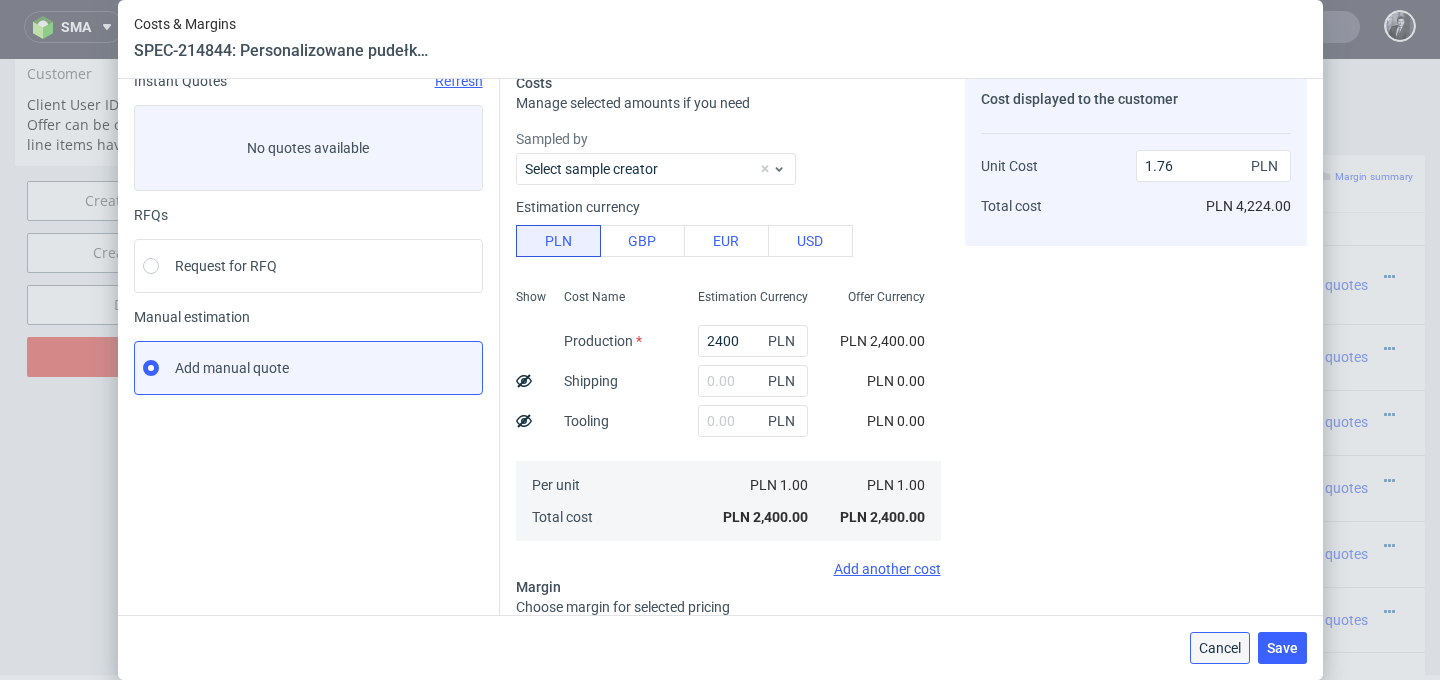 click on "Cancel" at bounding box center (1220, 648) 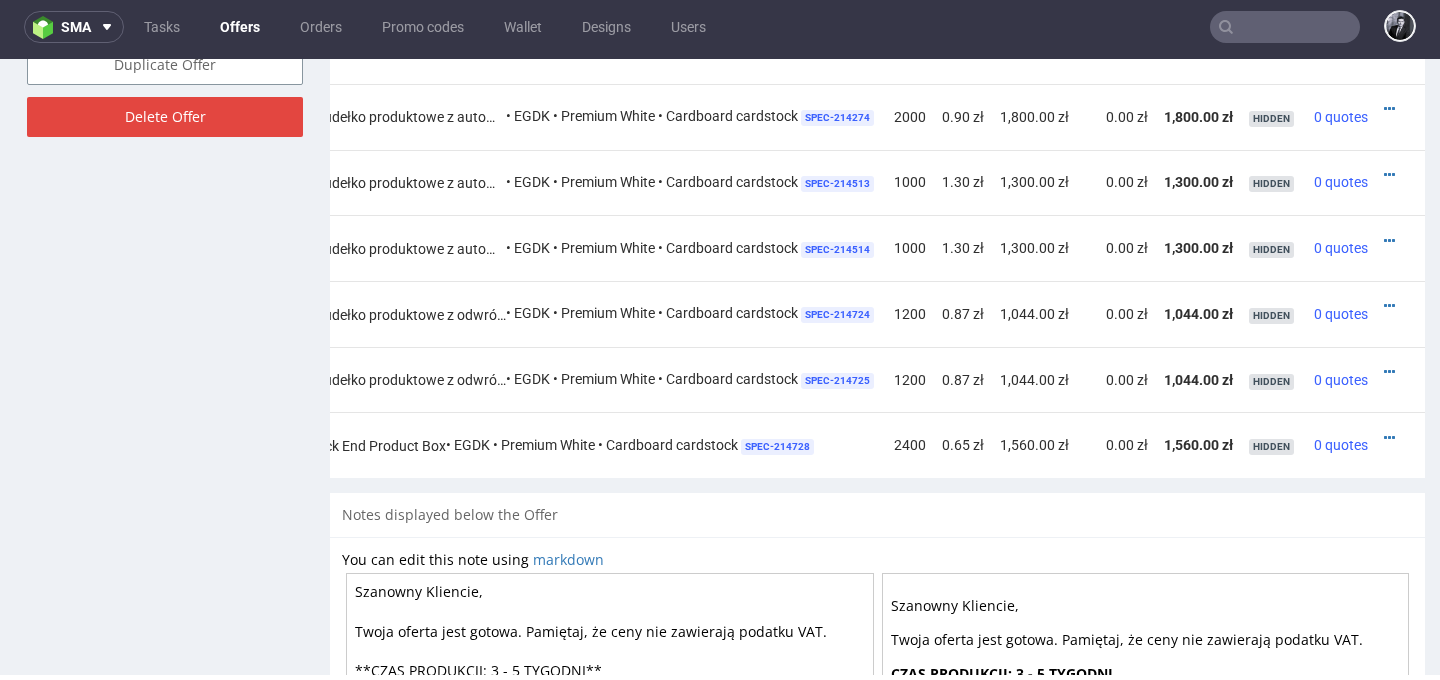 scroll, scrollTop: 1026, scrollLeft: 0, axis: vertical 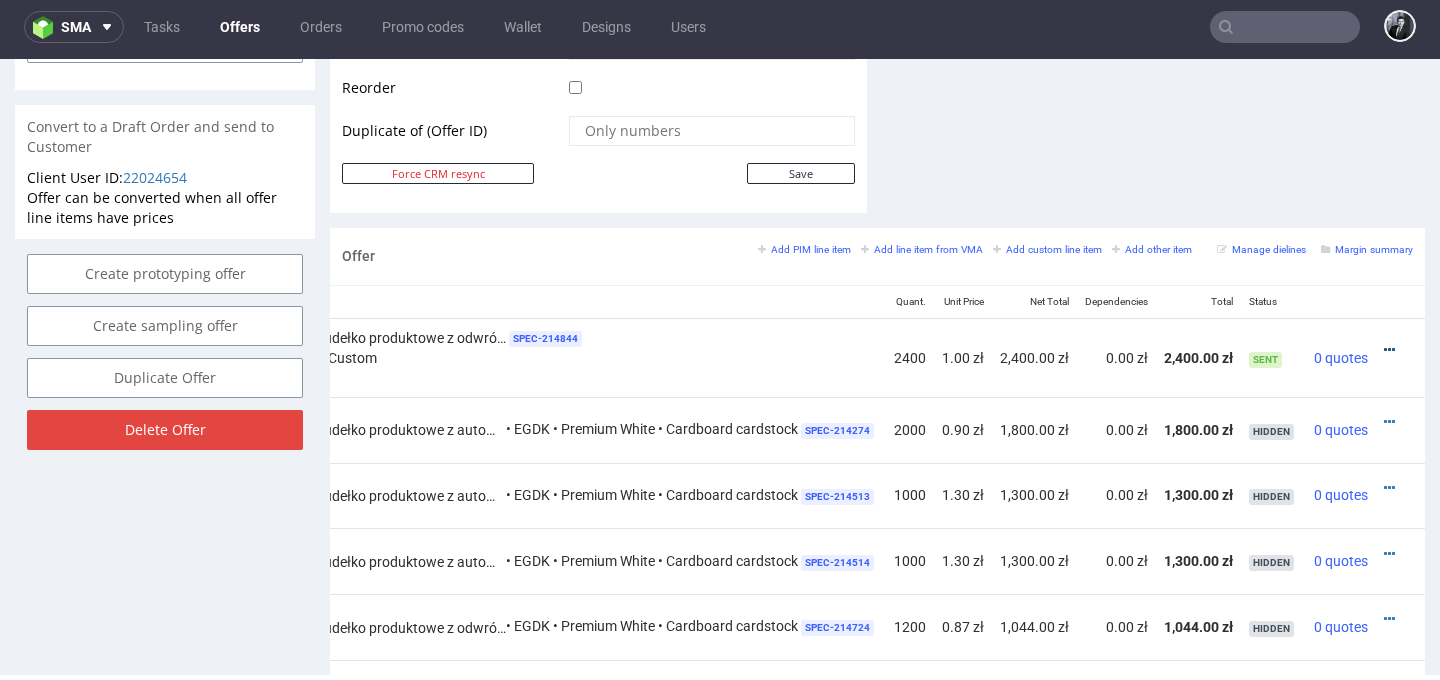 click at bounding box center [1389, 350] 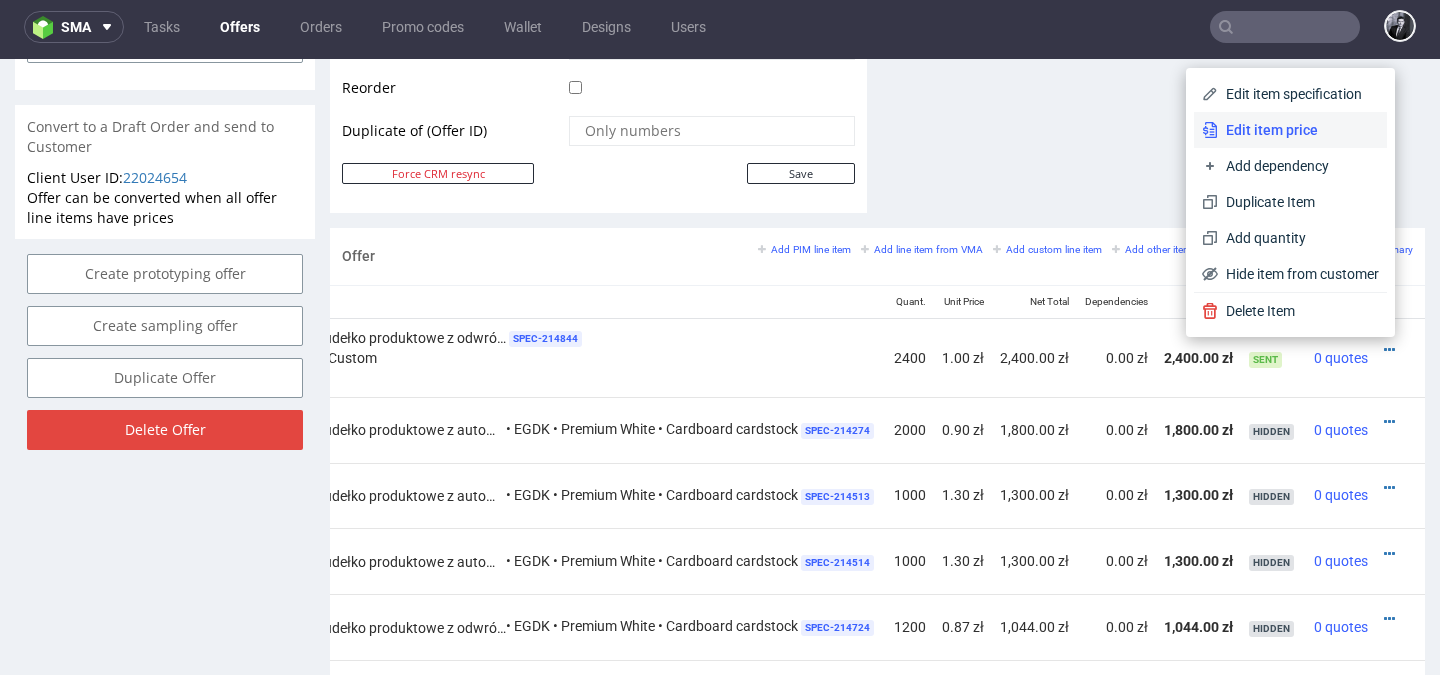 click on "Edit item price" at bounding box center (1298, 130) 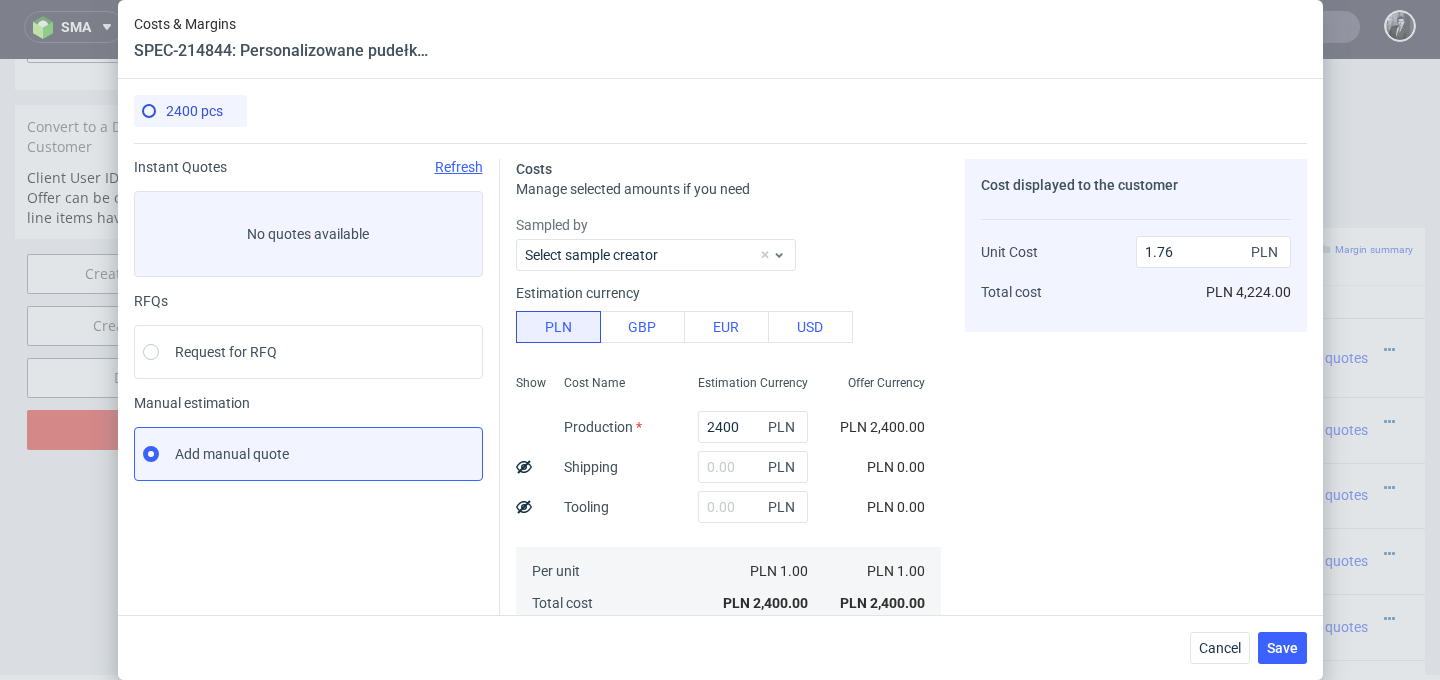 click on "No quotes available" at bounding box center (308, 234) 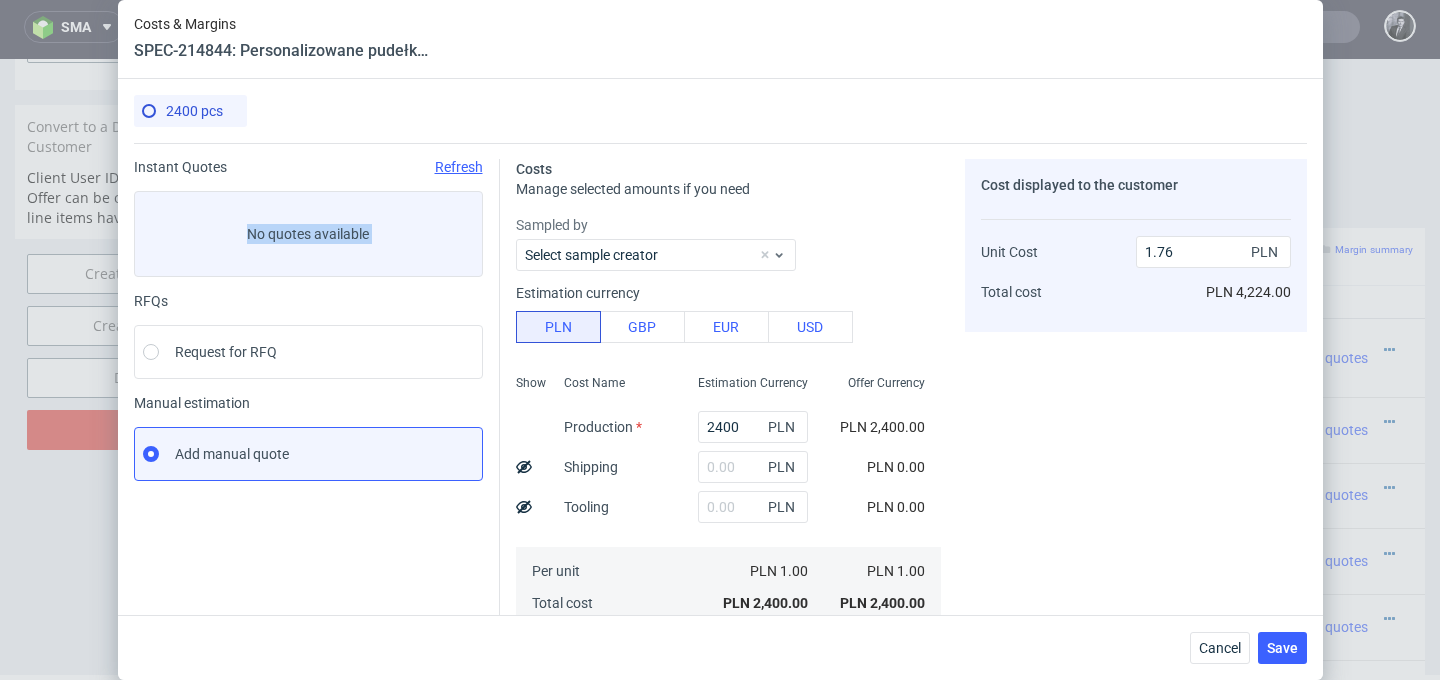 click on "No quotes available" at bounding box center (308, 234) 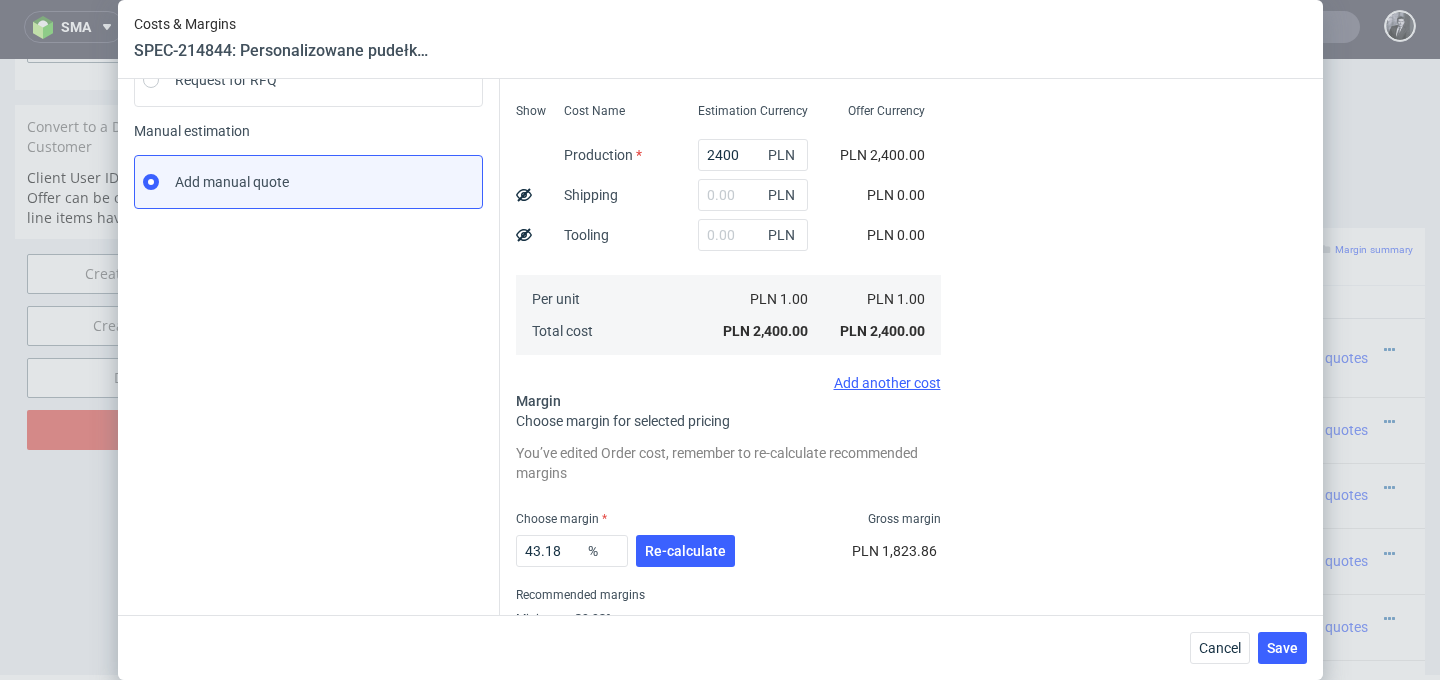 scroll, scrollTop: 0, scrollLeft: 0, axis: both 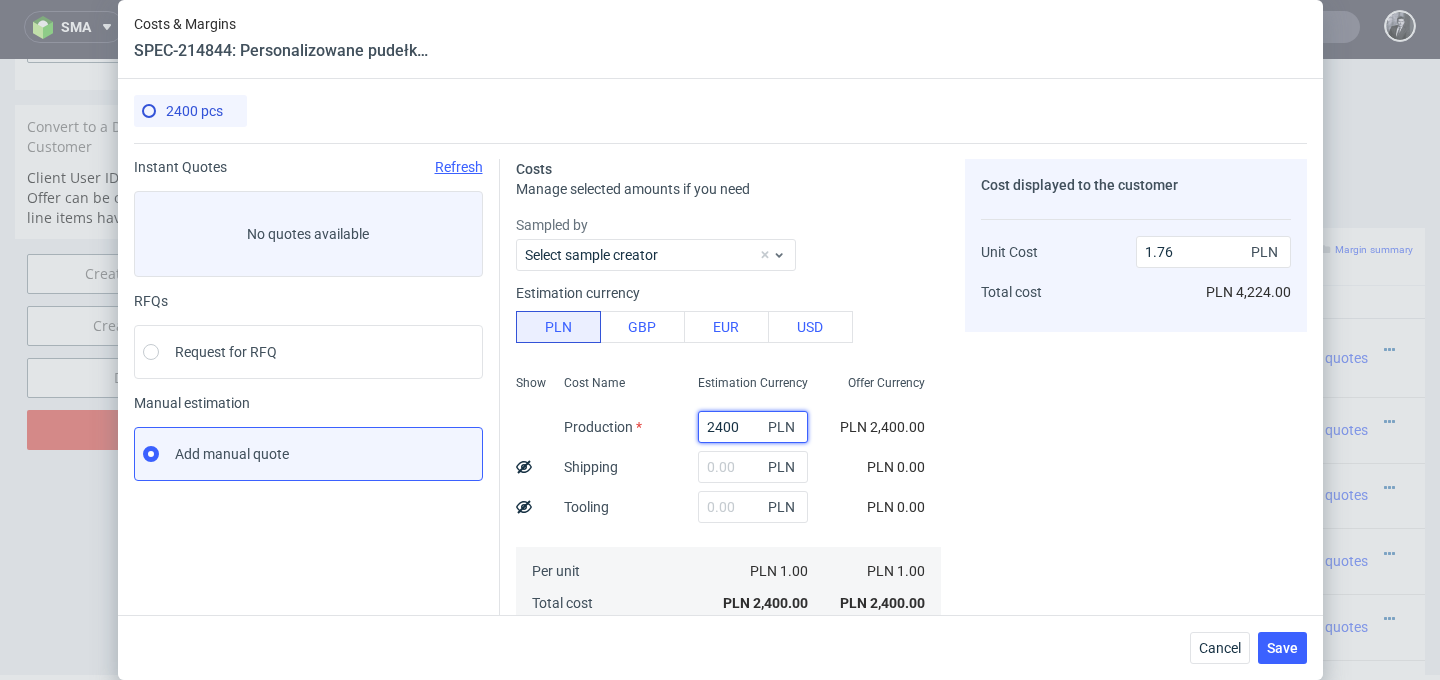 drag, startPoint x: 754, startPoint y: 425, endPoint x: 665, endPoint y: 422, distance: 89.050545 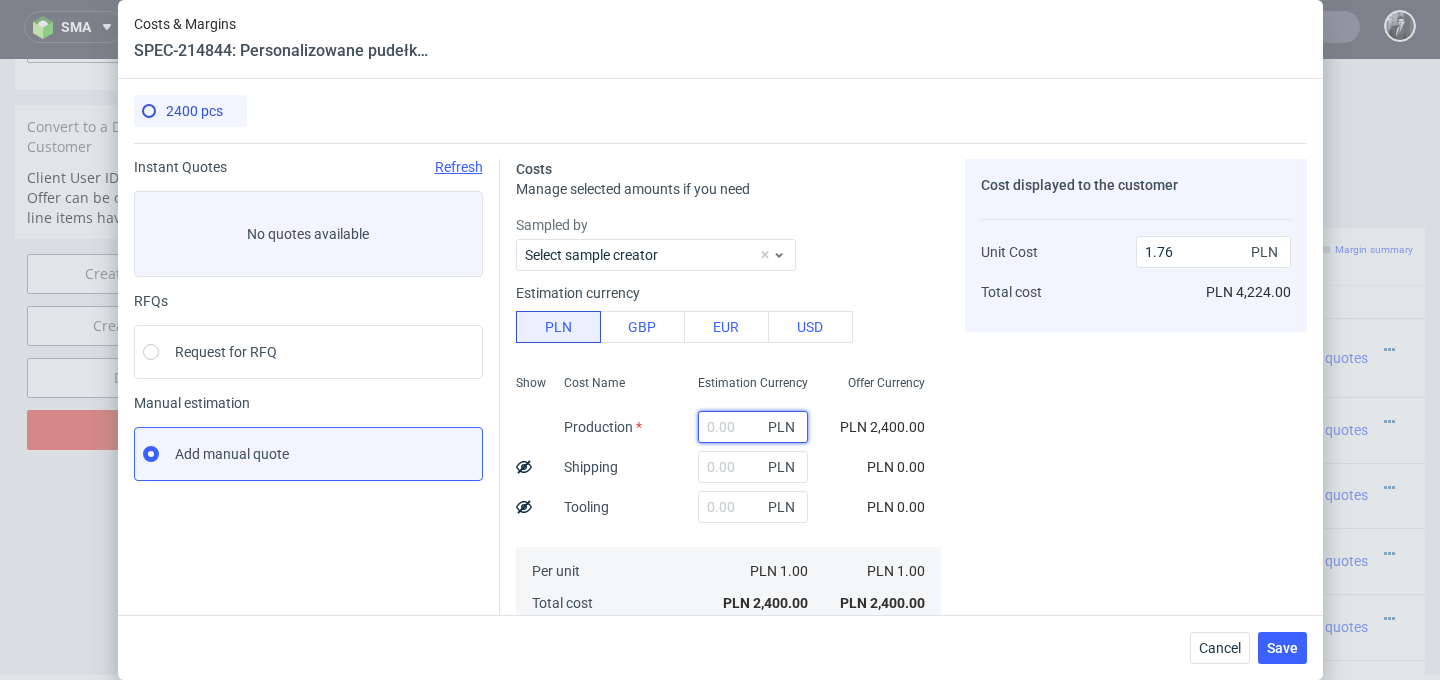 paste on "2616" 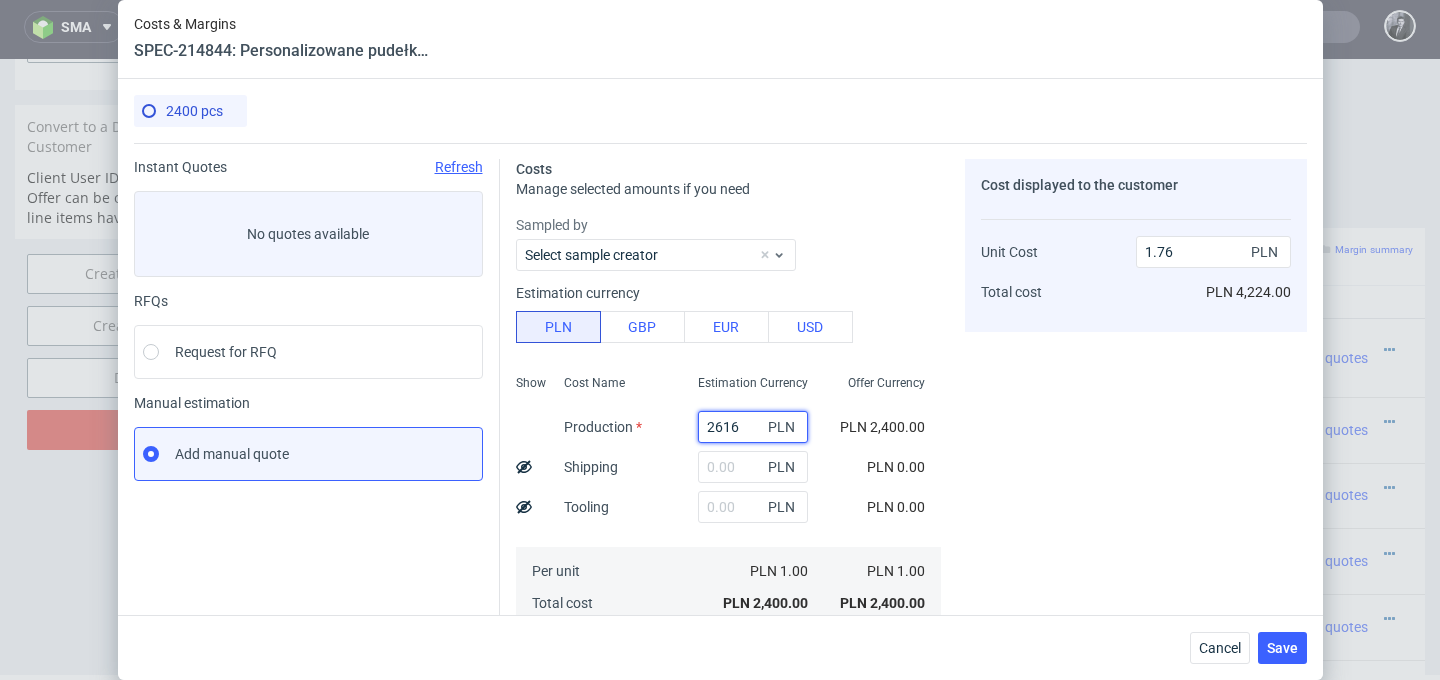 type on "1.92" 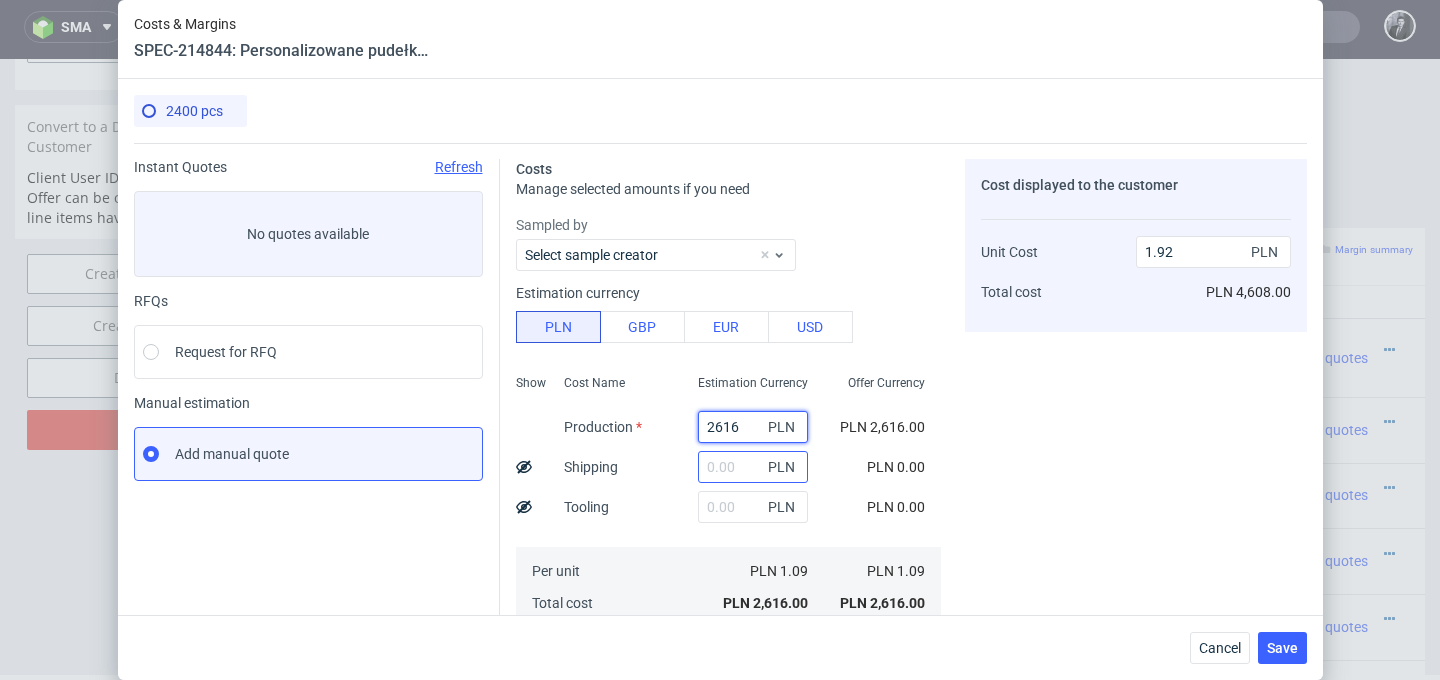 type on "2616" 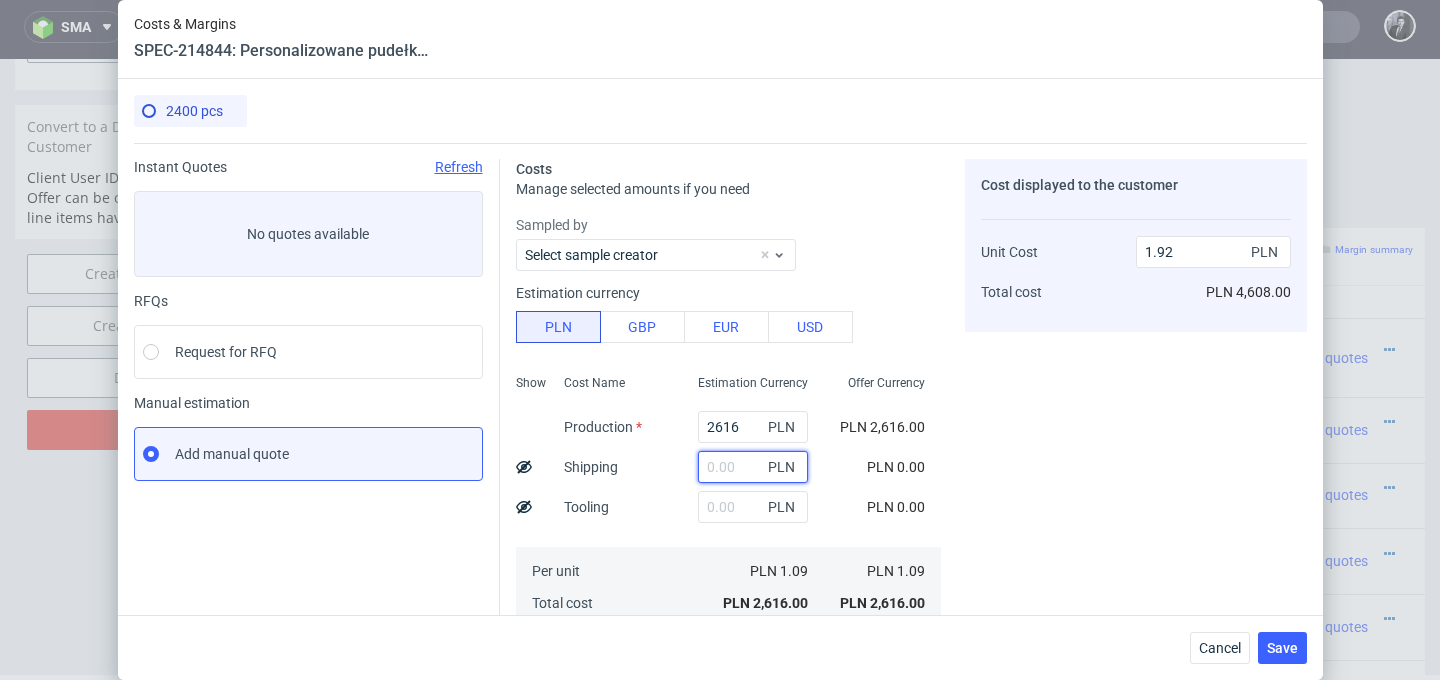 click at bounding box center [753, 467] 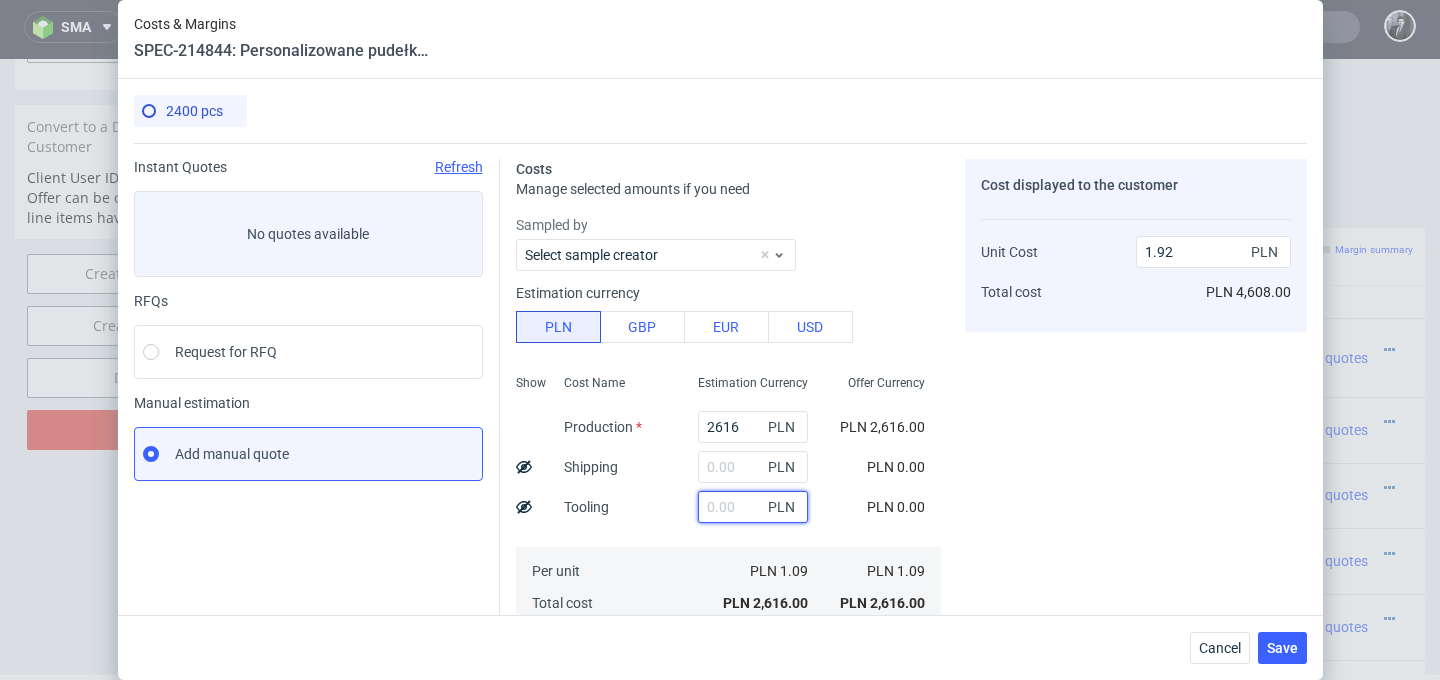 click at bounding box center [753, 507] 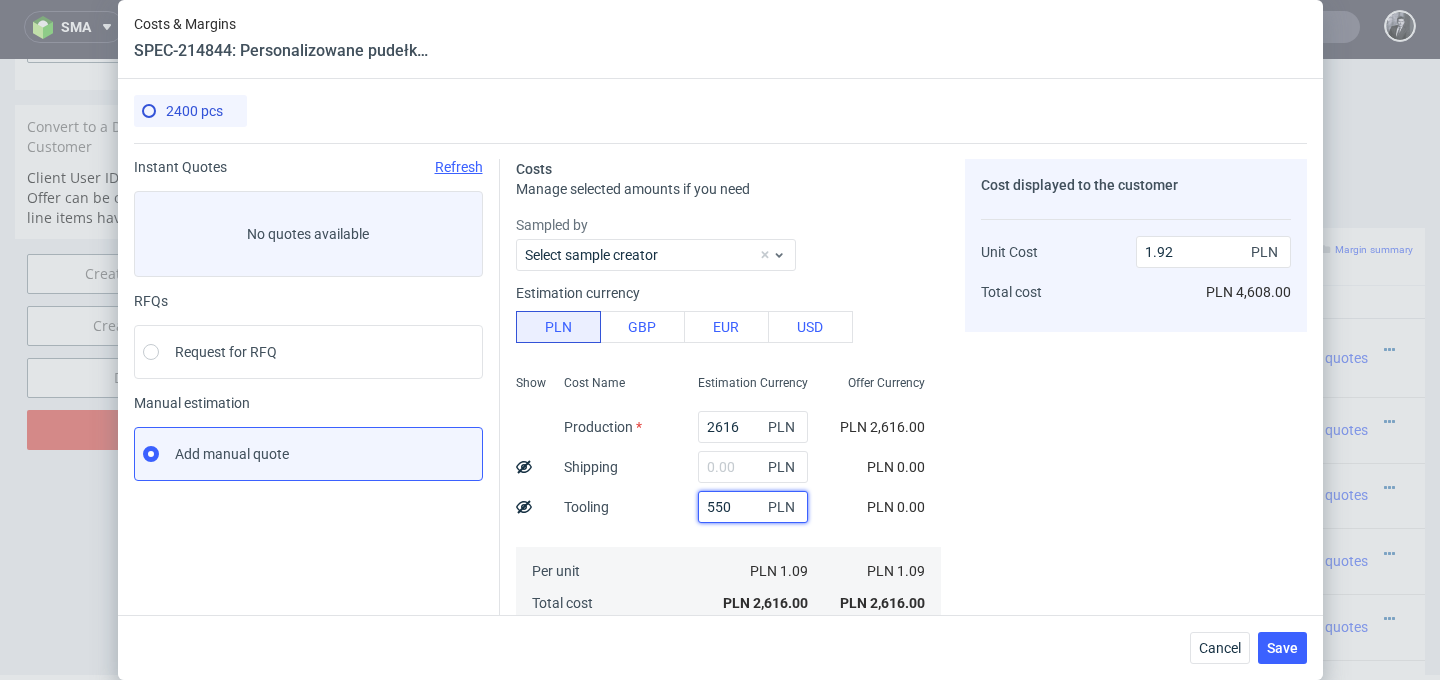 type on "550" 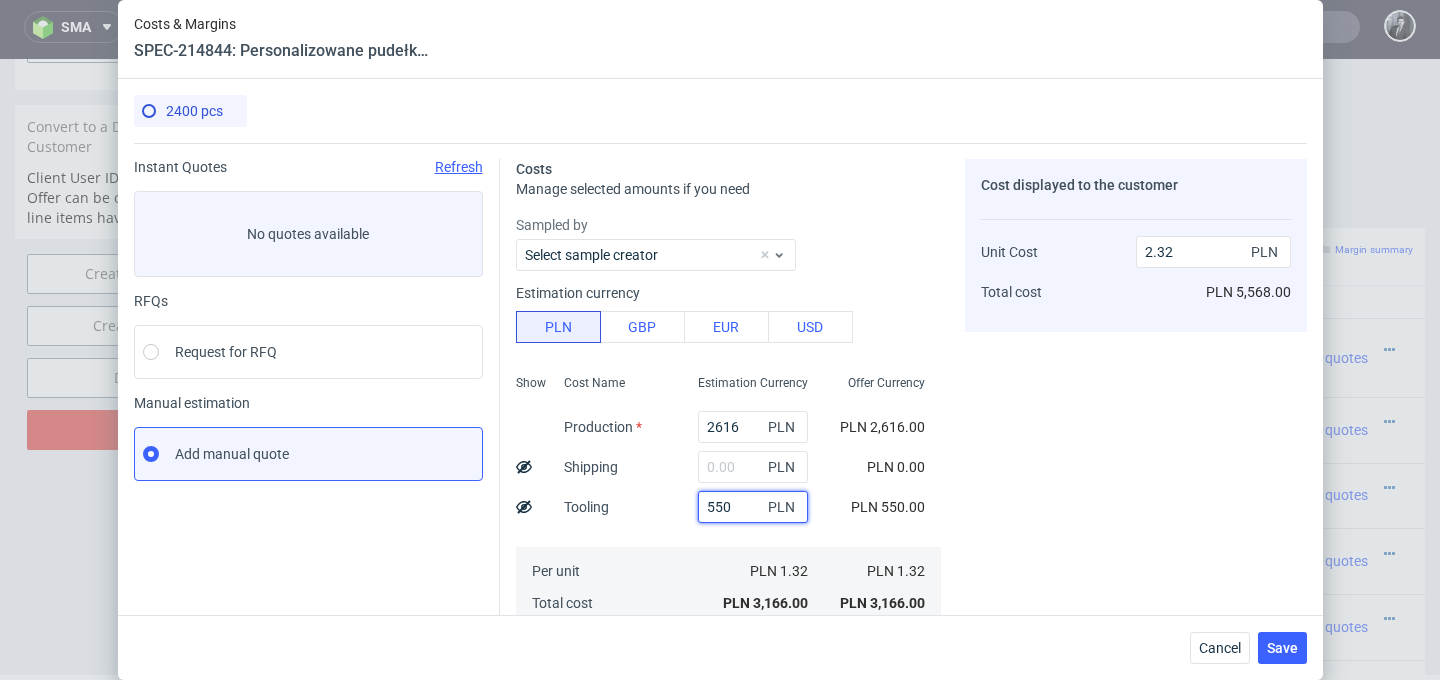 type on "550" 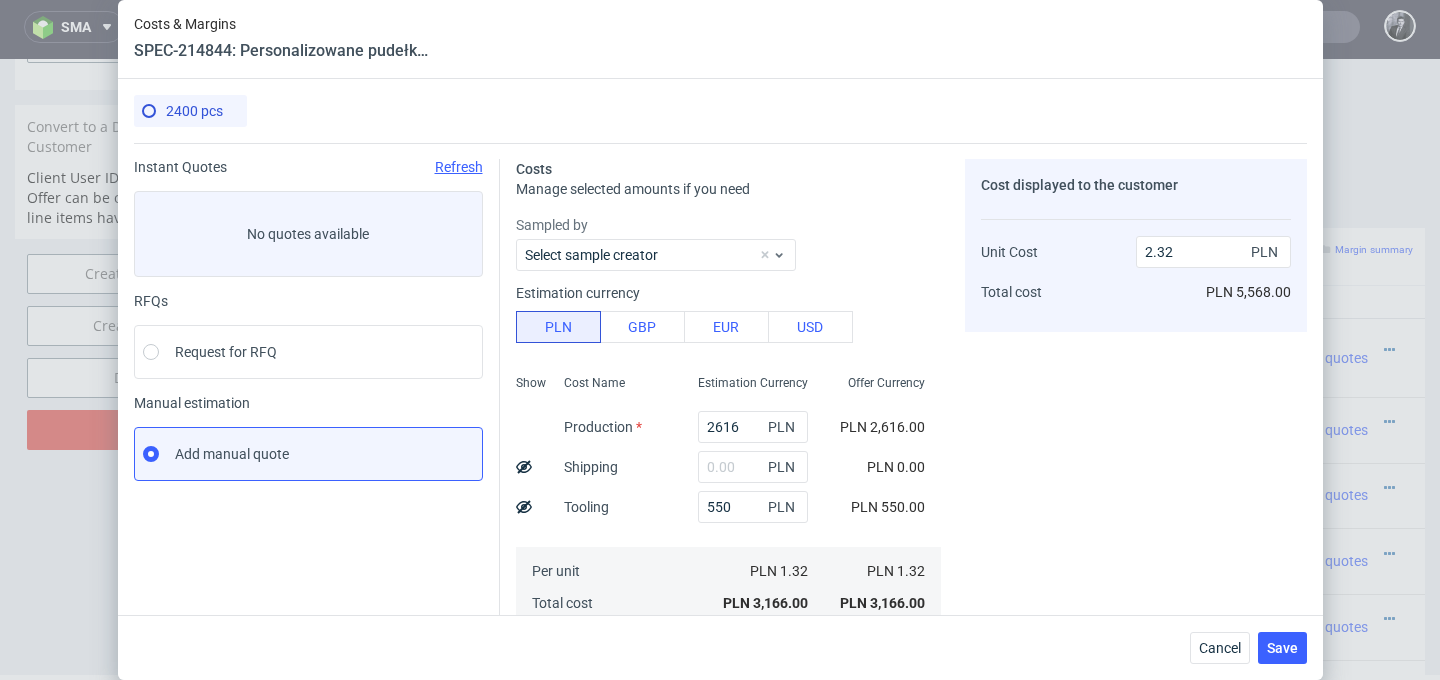 click on "Offer Currency PLN 2,616.00 PLN 0.00 PLN 550.00 PLN 1.32 PLN 3,166.00" at bounding box center [882, 499] 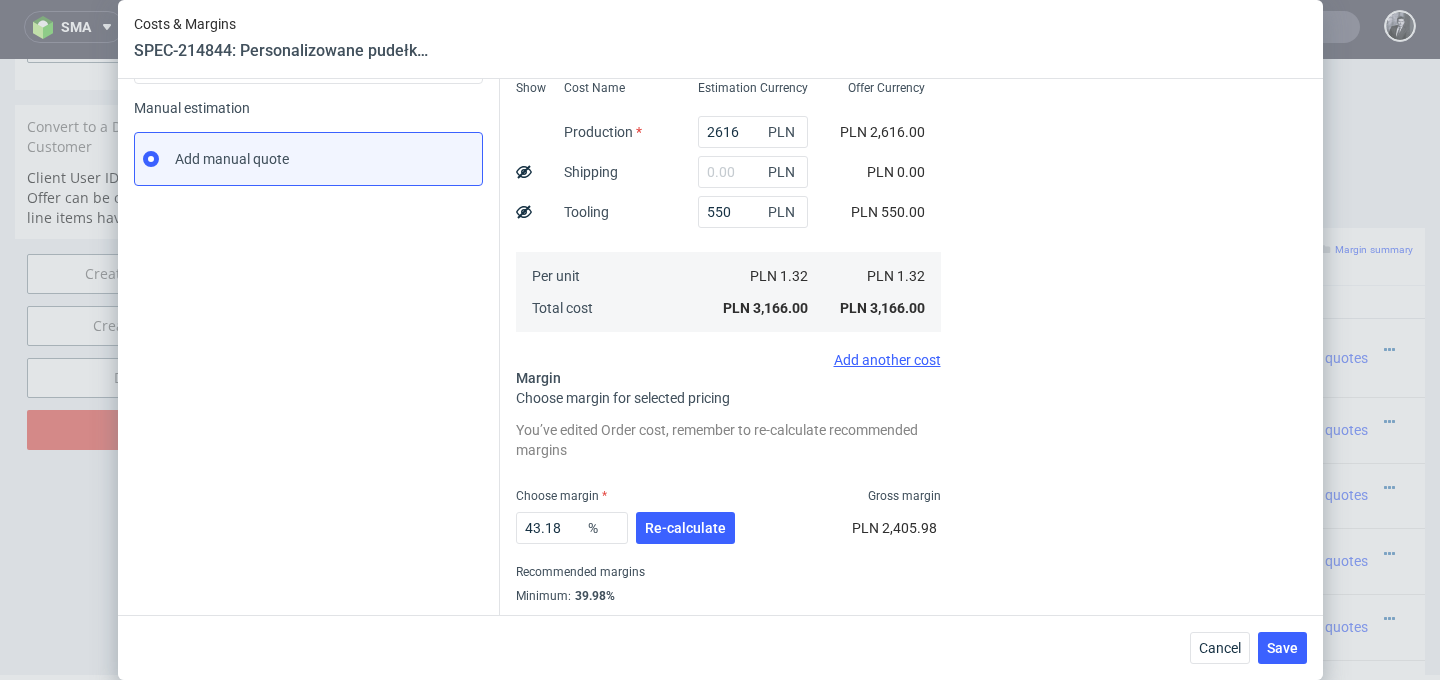 scroll, scrollTop: 348, scrollLeft: 0, axis: vertical 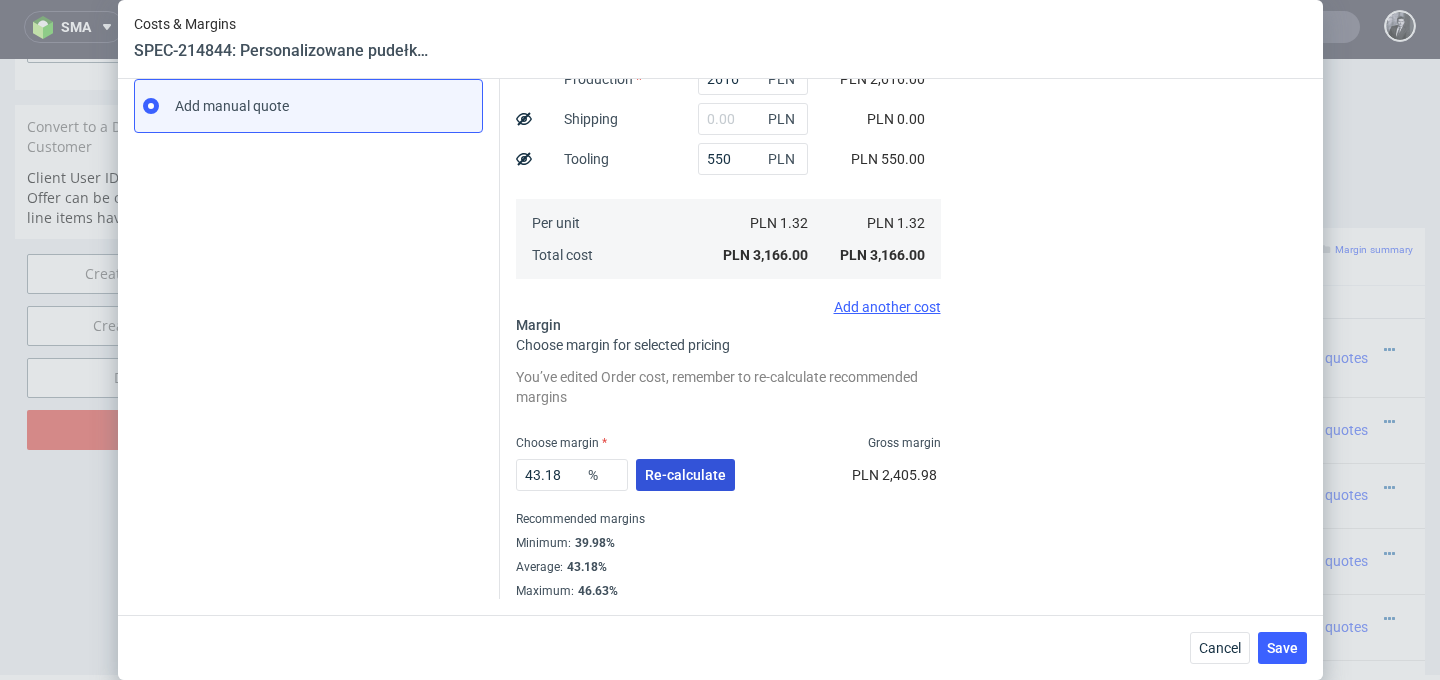 click on "Re-calculate" at bounding box center (685, 475) 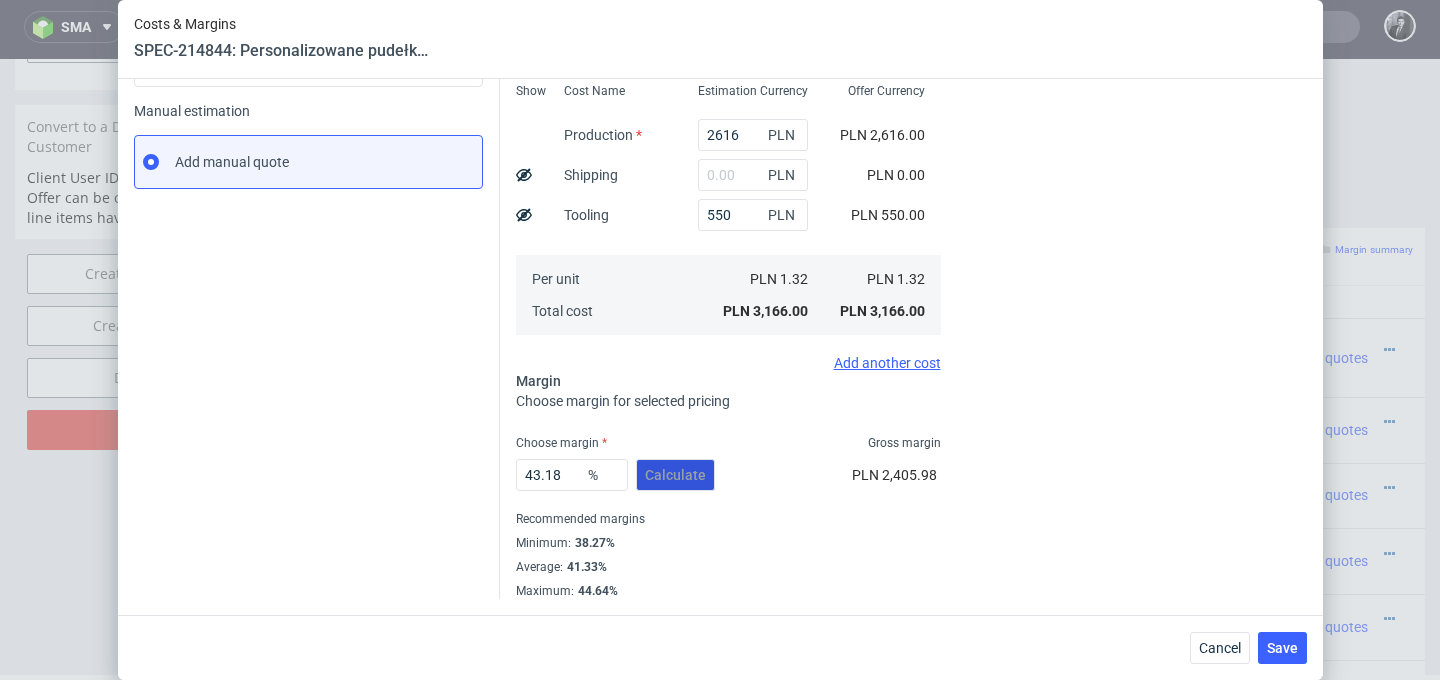 scroll, scrollTop: 292, scrollLeft: 0, axis: vertical 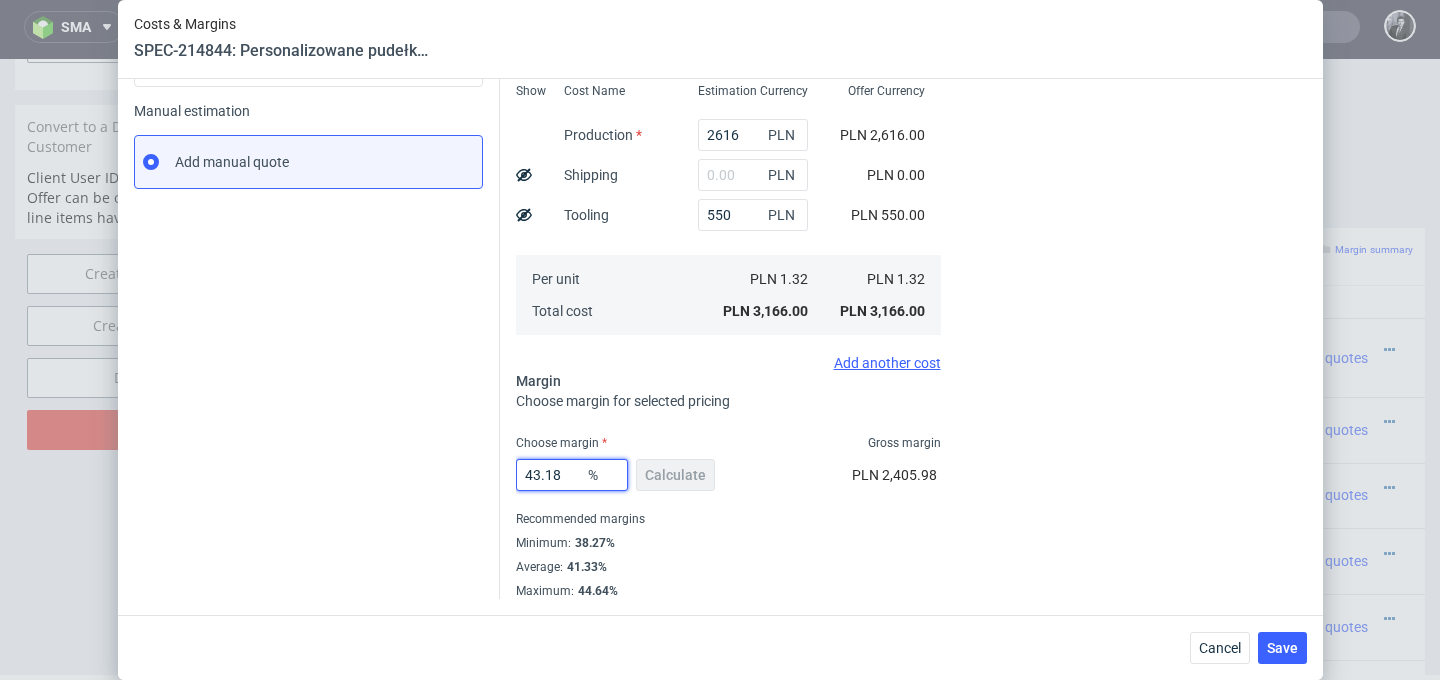 drag, startPoint x: 567, startPoint y: 478, endPoint x: 395, endPoint y: 476, distance: 172.01163 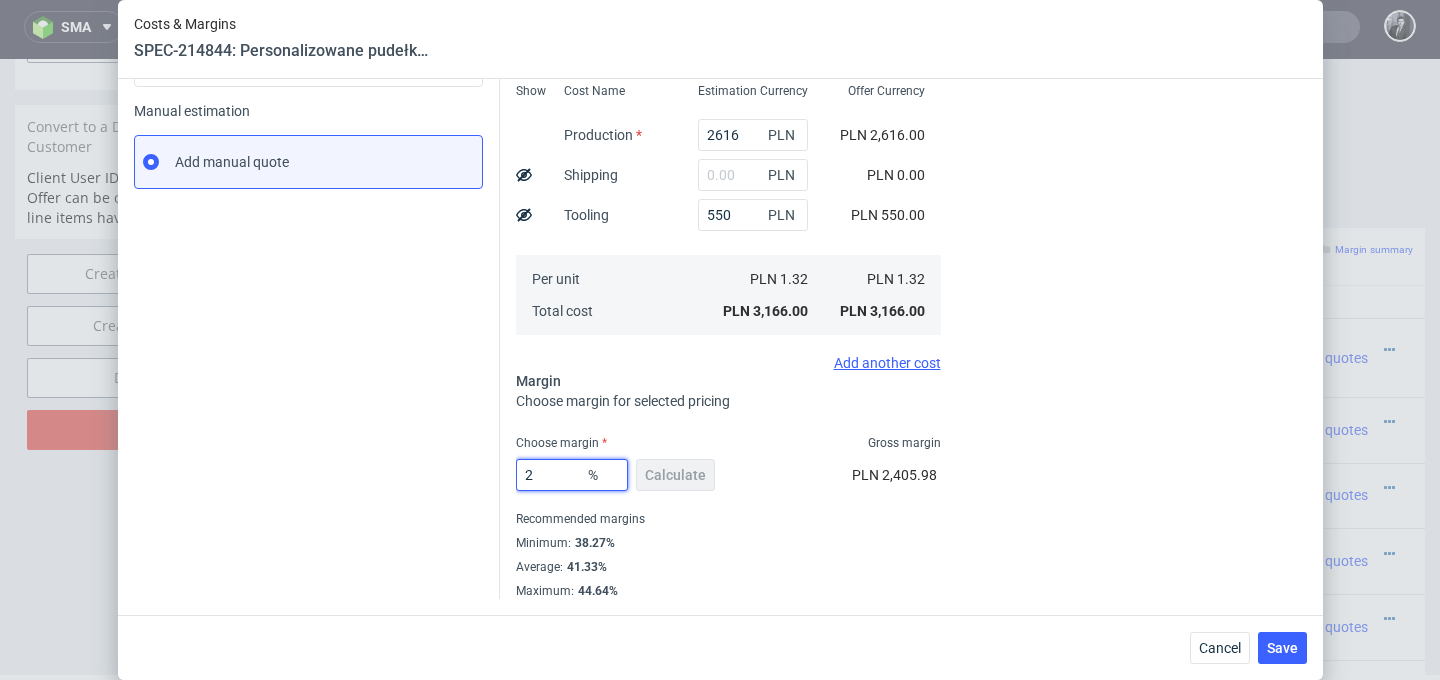 type on "20" 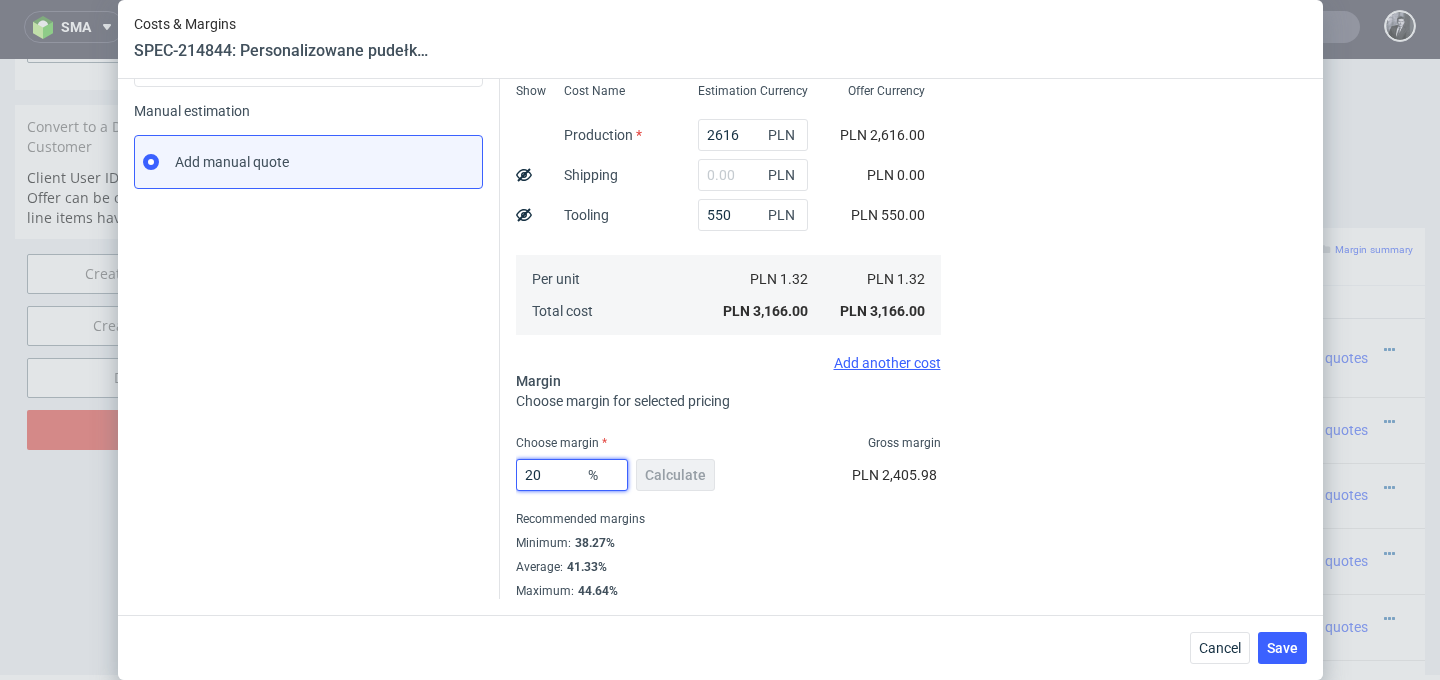 type on "1.65" 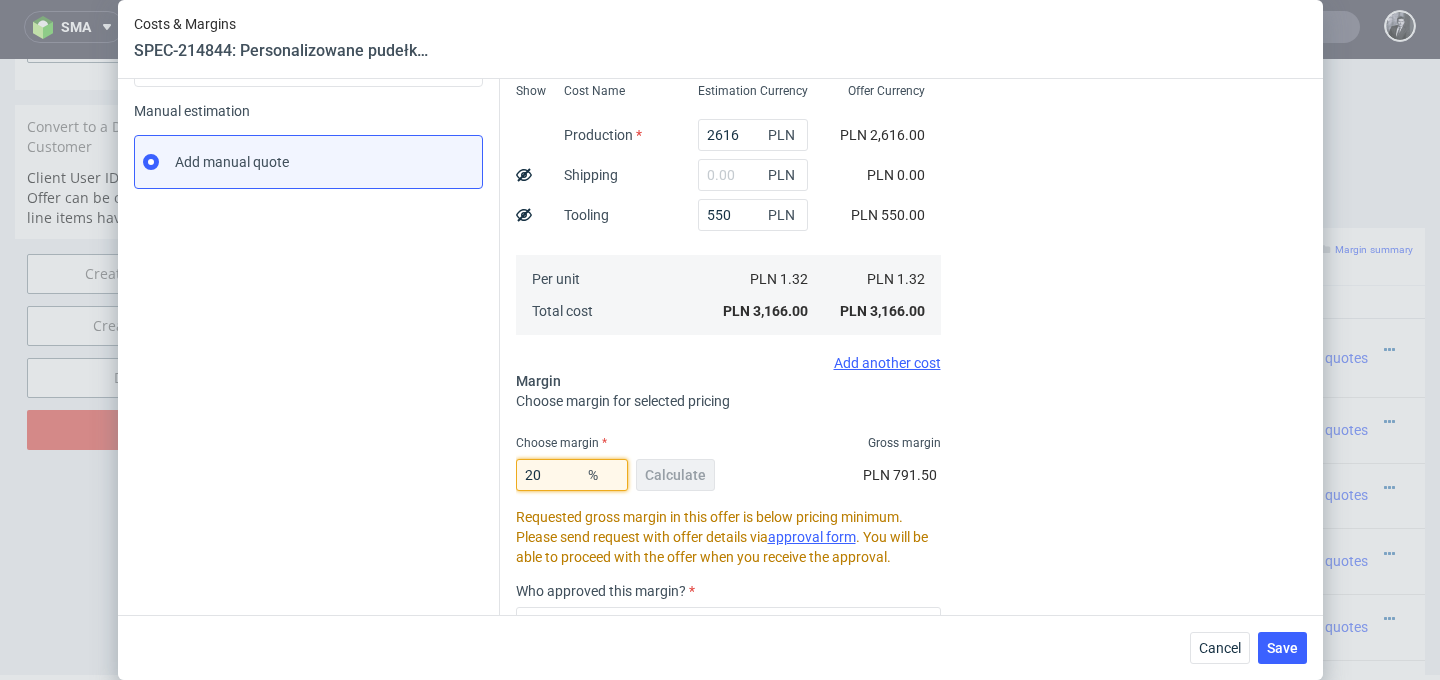 scroll, scrollTop: 512, scrollLeft: 0, axis: vertical 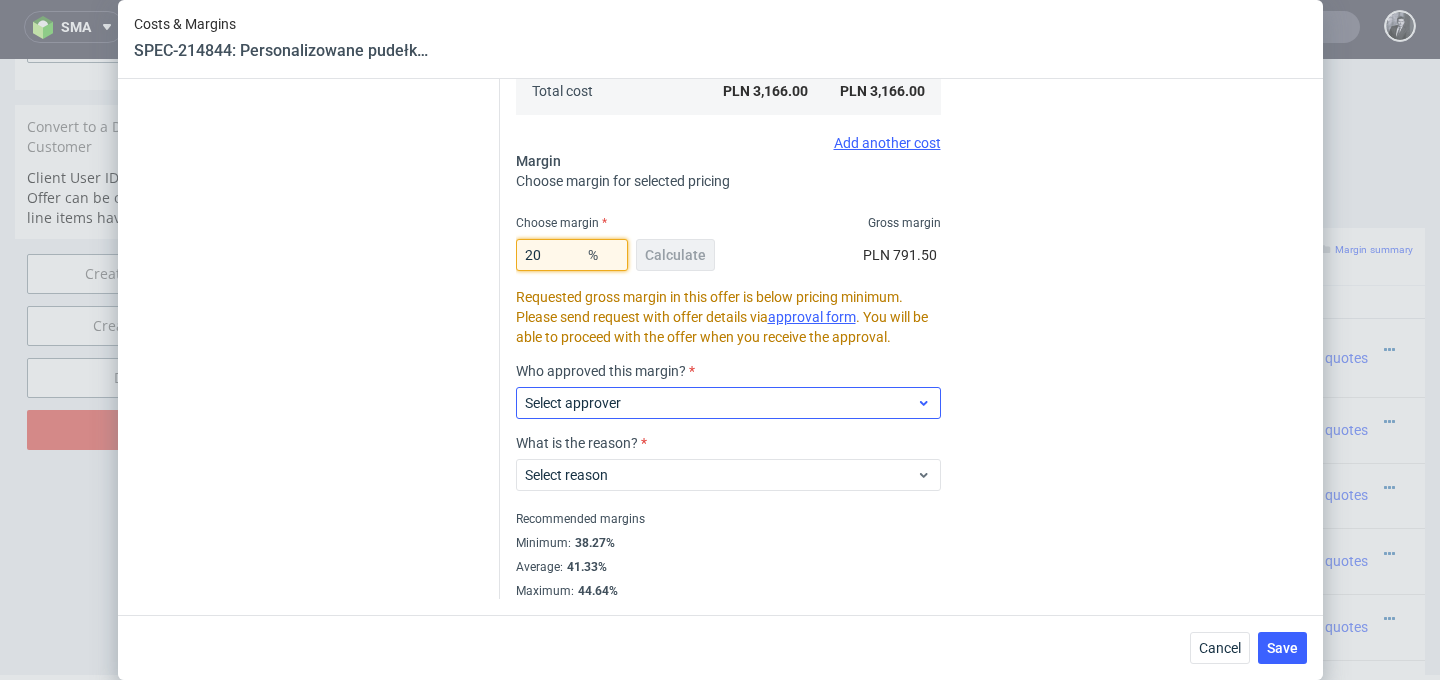 type on "20" 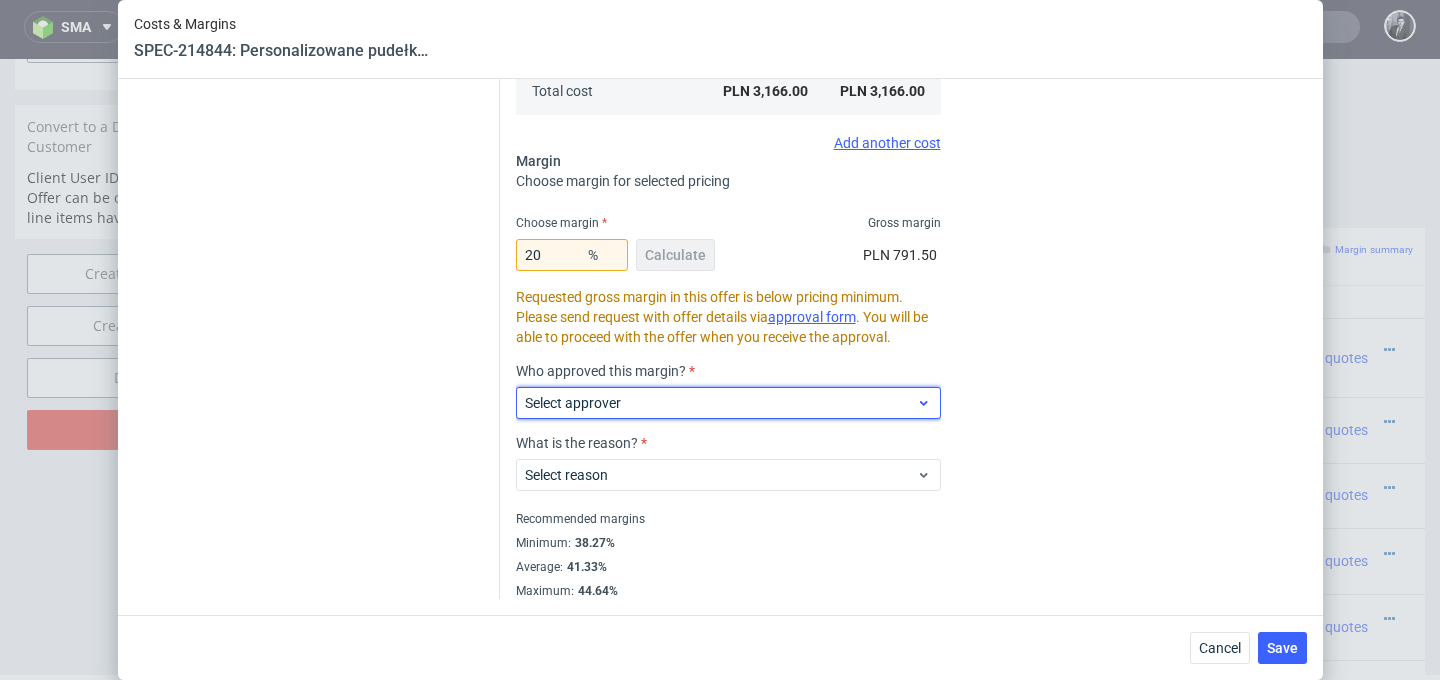 click on "Select approver" at bounding box center [728, 403] 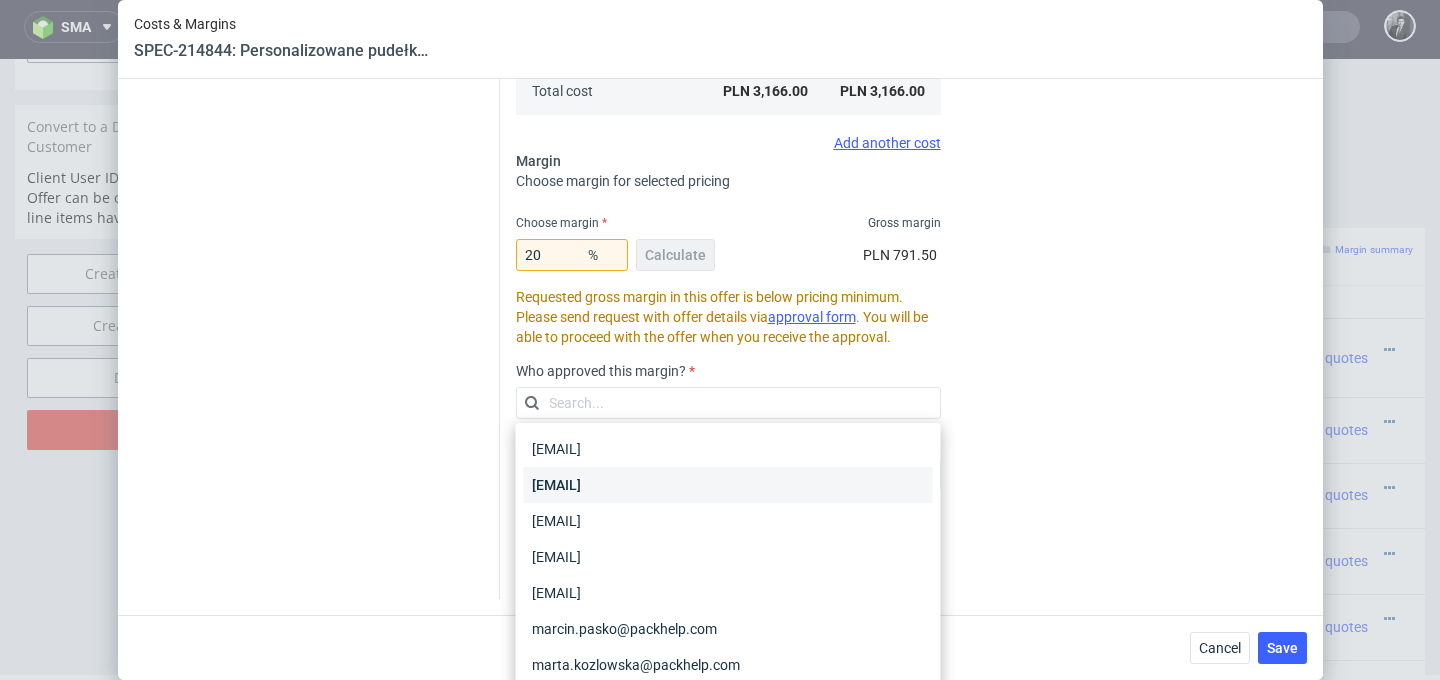 click on "[EMAIL]" at bounding box center [728, 485] 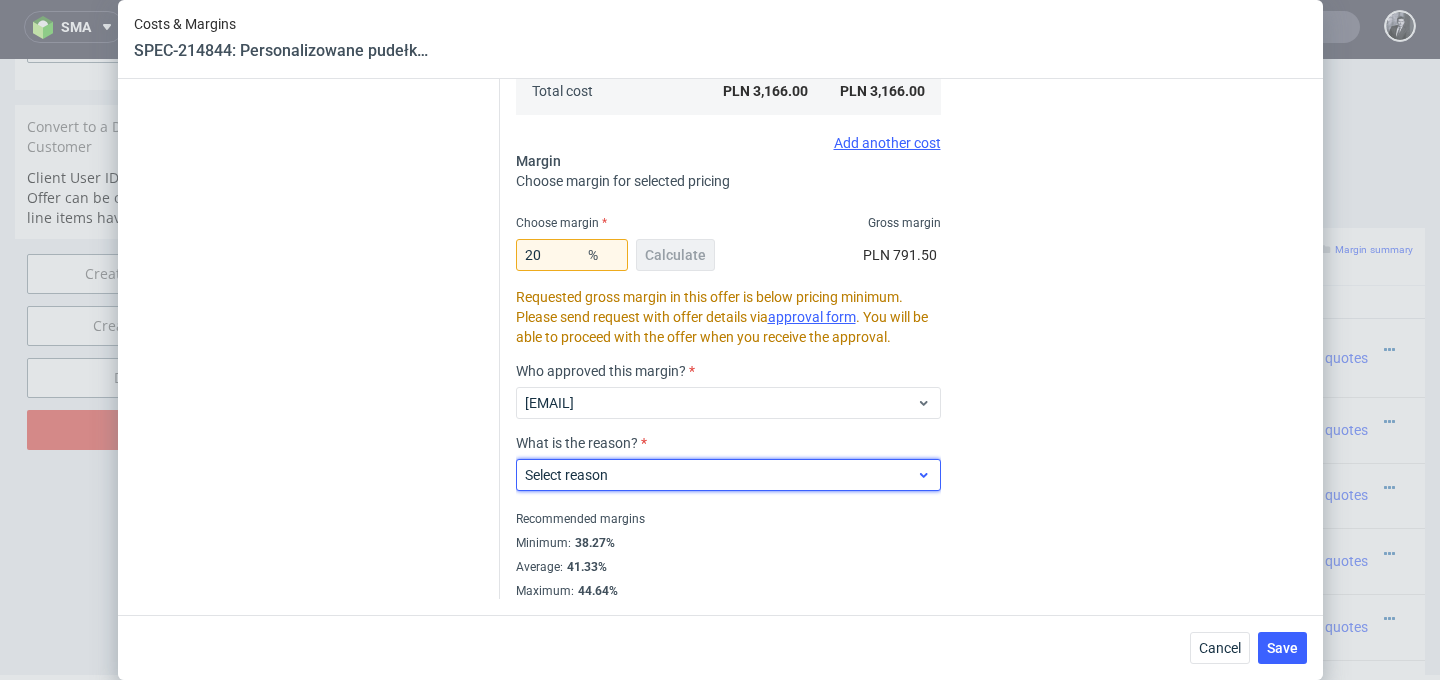 click on "Select reason" at bounding box center [721, 475] 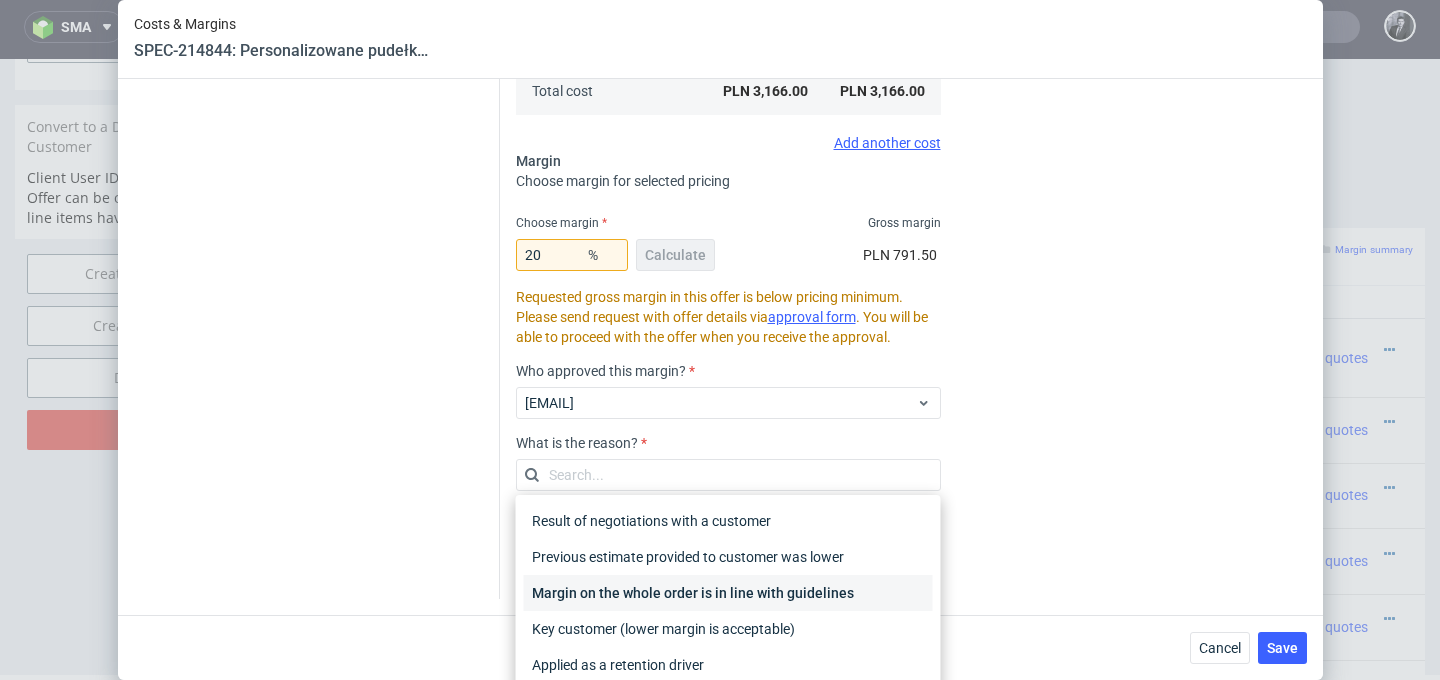 click on "Margin on the whole order is in line with guidelines" at bounding box center (728, 593) 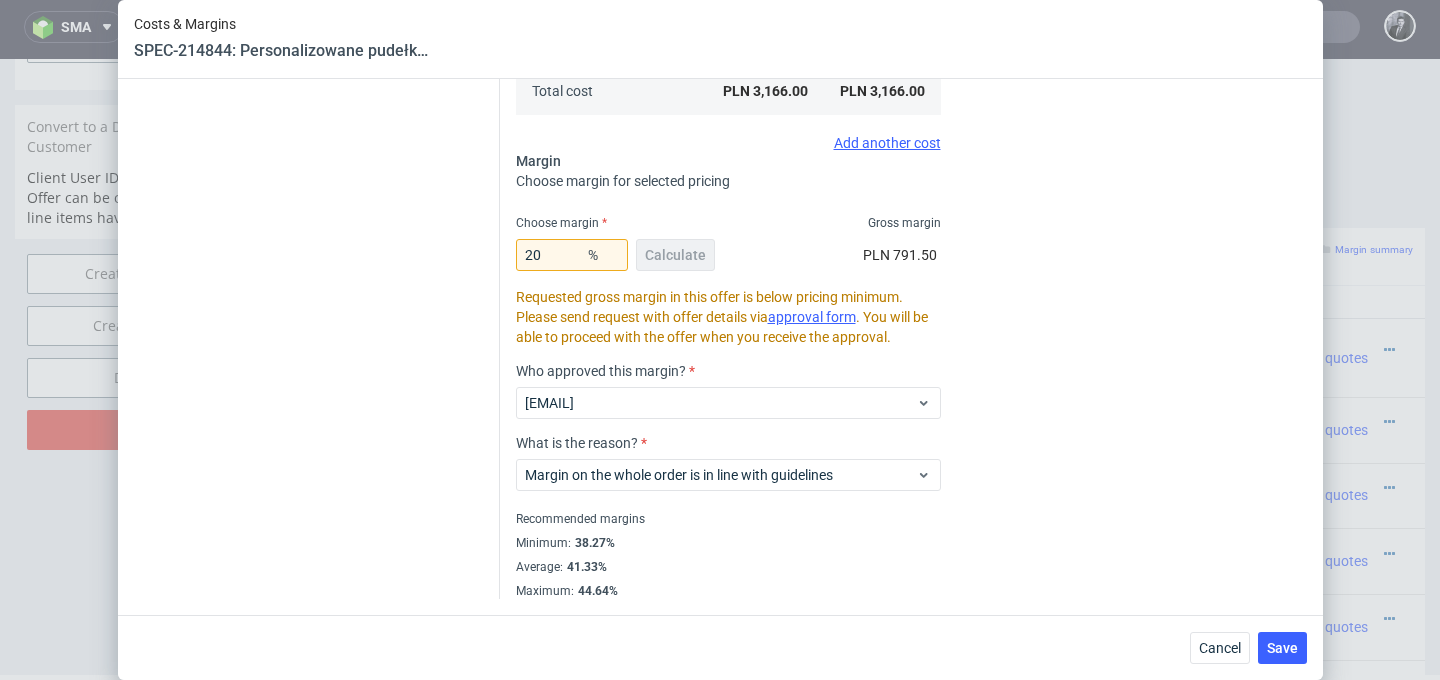 scroll, scrollTop: 0, scrollLeft: 0, axis: both 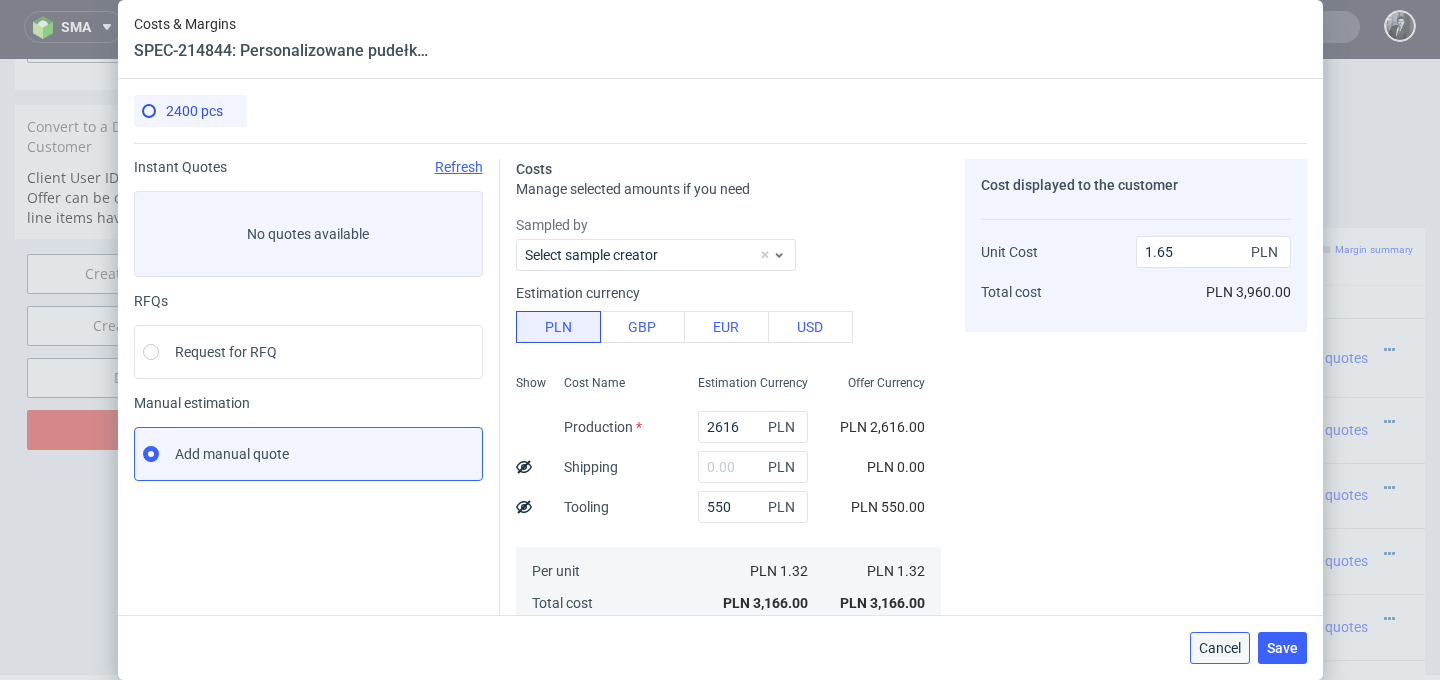 click on "Cancel" at bounding box center (1220, 648) 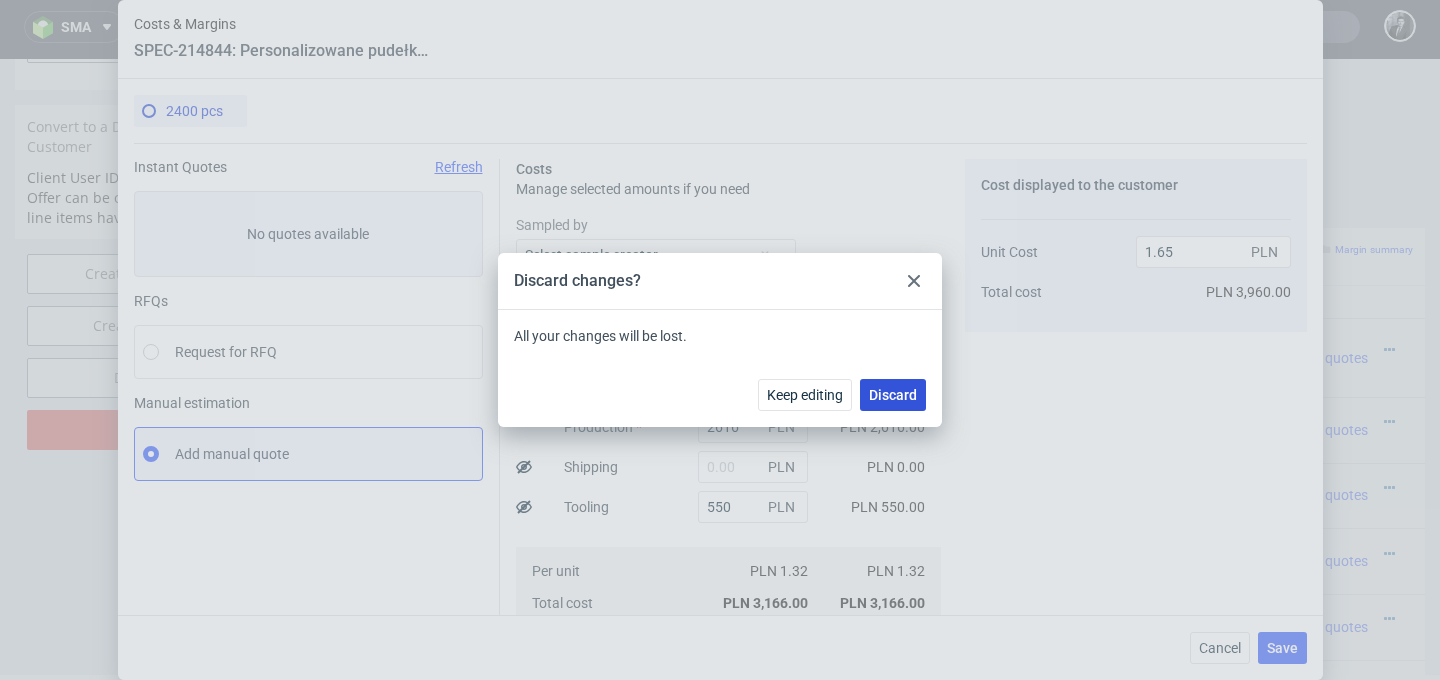 click on "Discard" at bounding box center [893, 395] 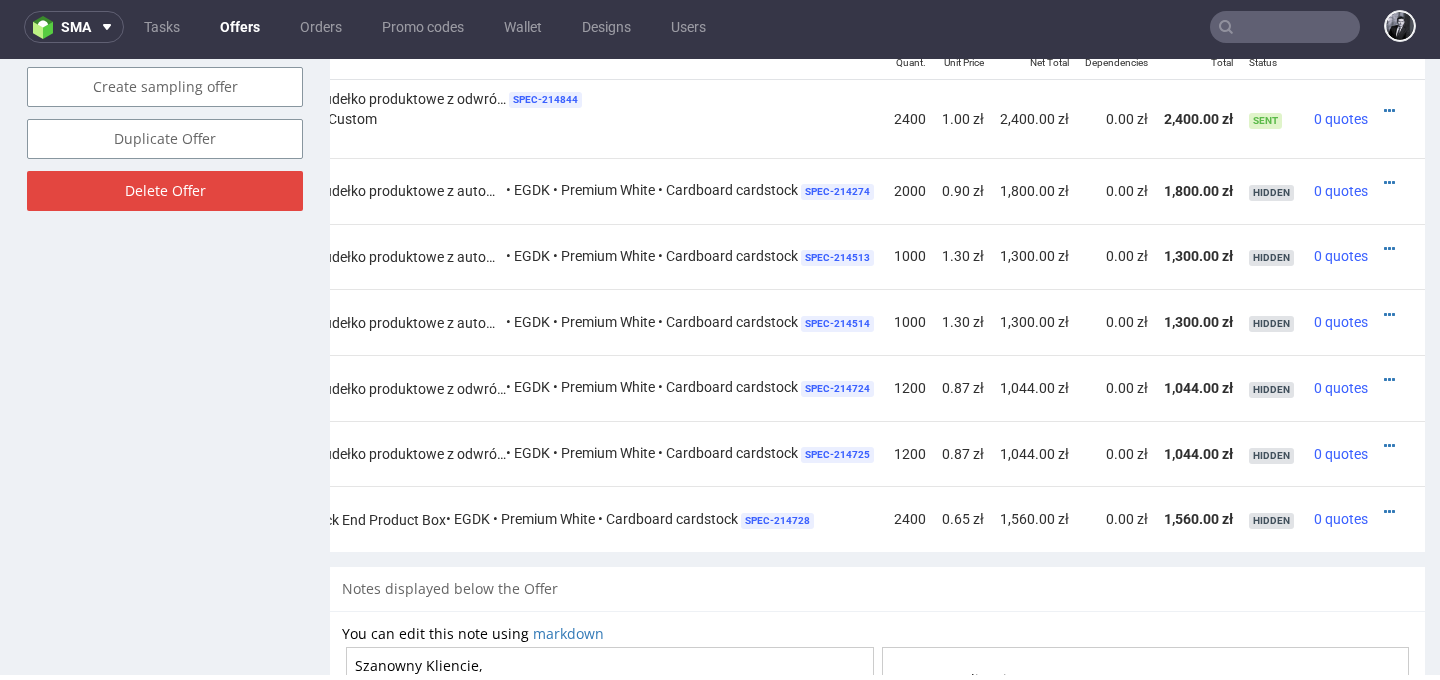 scroll, scrollTop: 1281, scrollLeft: 0, axis: vertical 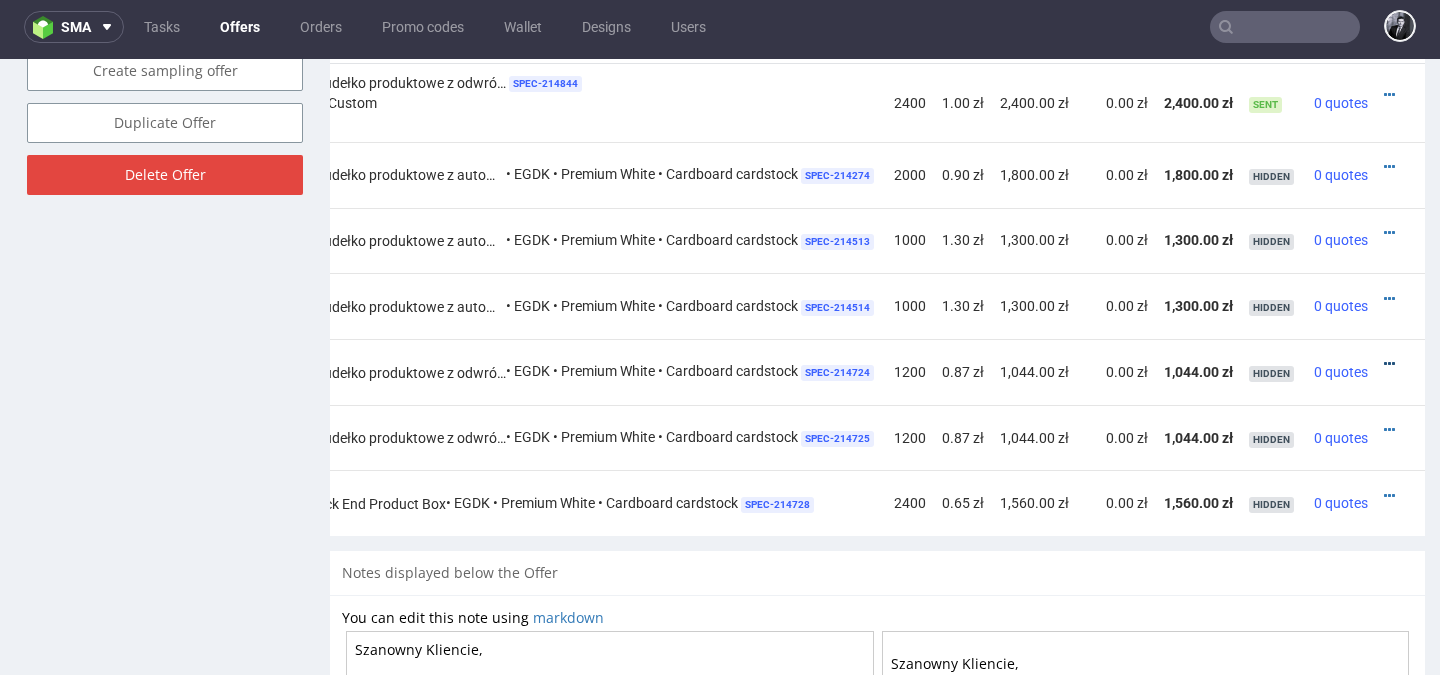 click at bounding box center (1389, 364) 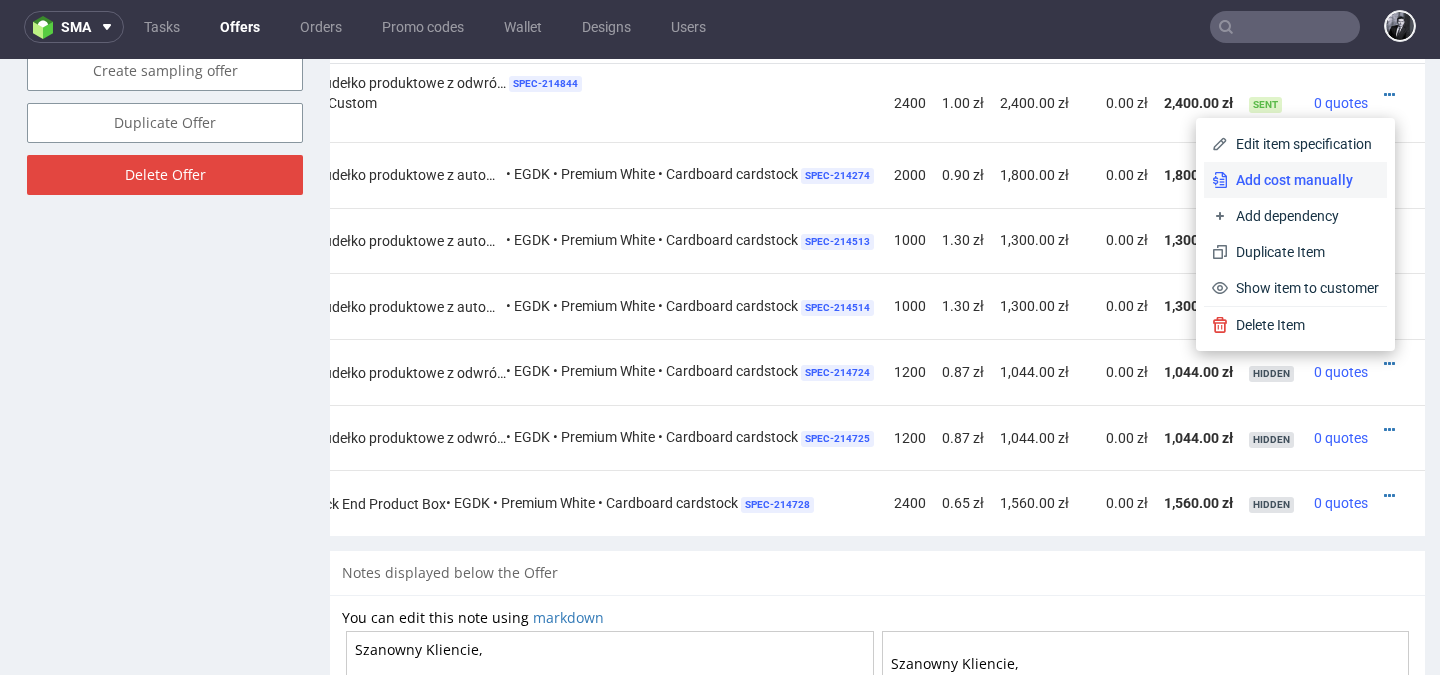 click on "Add cost manually" at bounding box center (1303, 180) 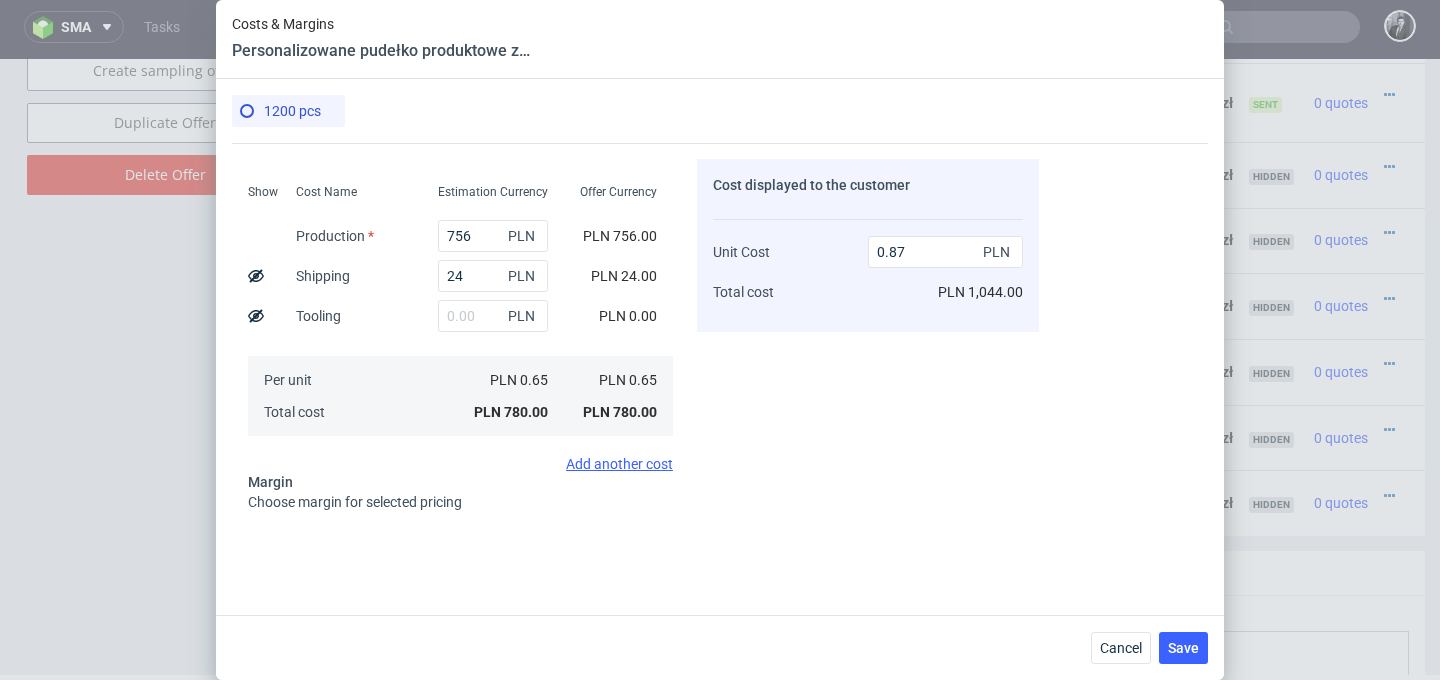 scroll, scrollTop: 0, scrollLeft: 0, axis: both 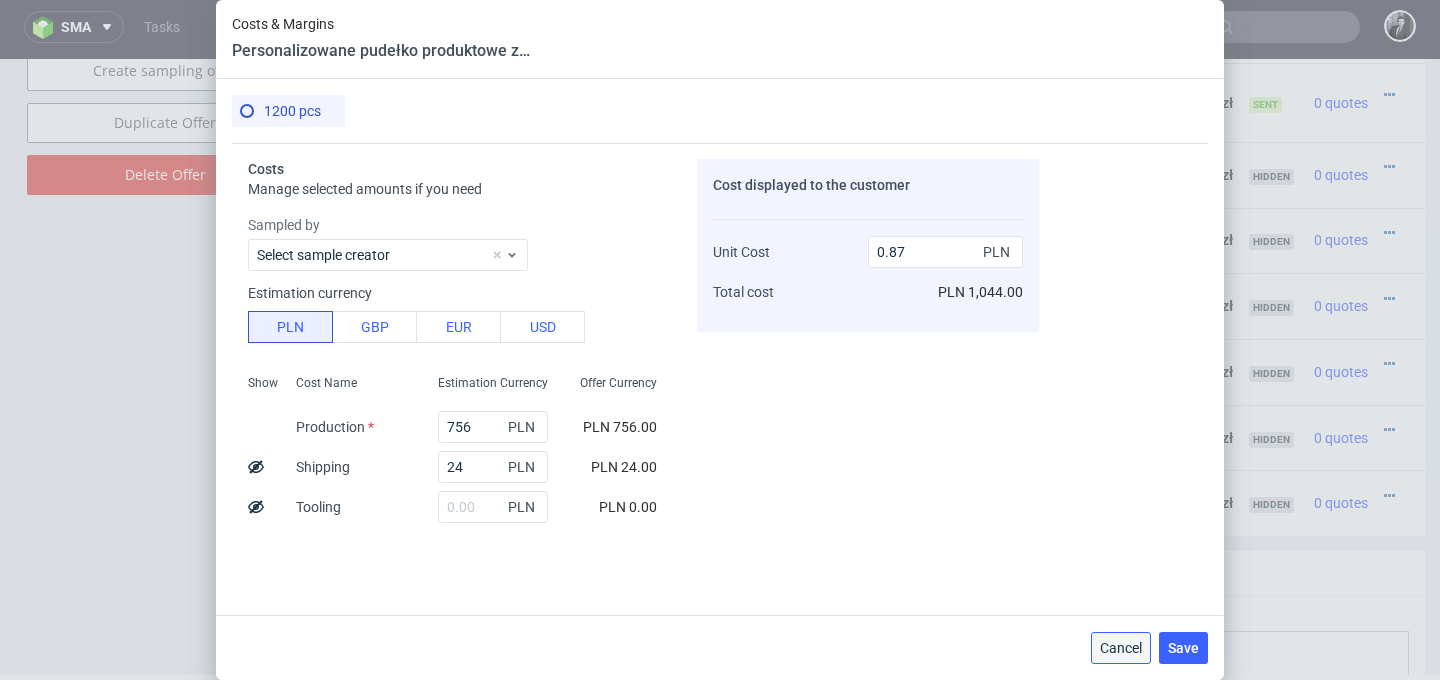 click on "Cancel" at bounding box center [1121, 648] 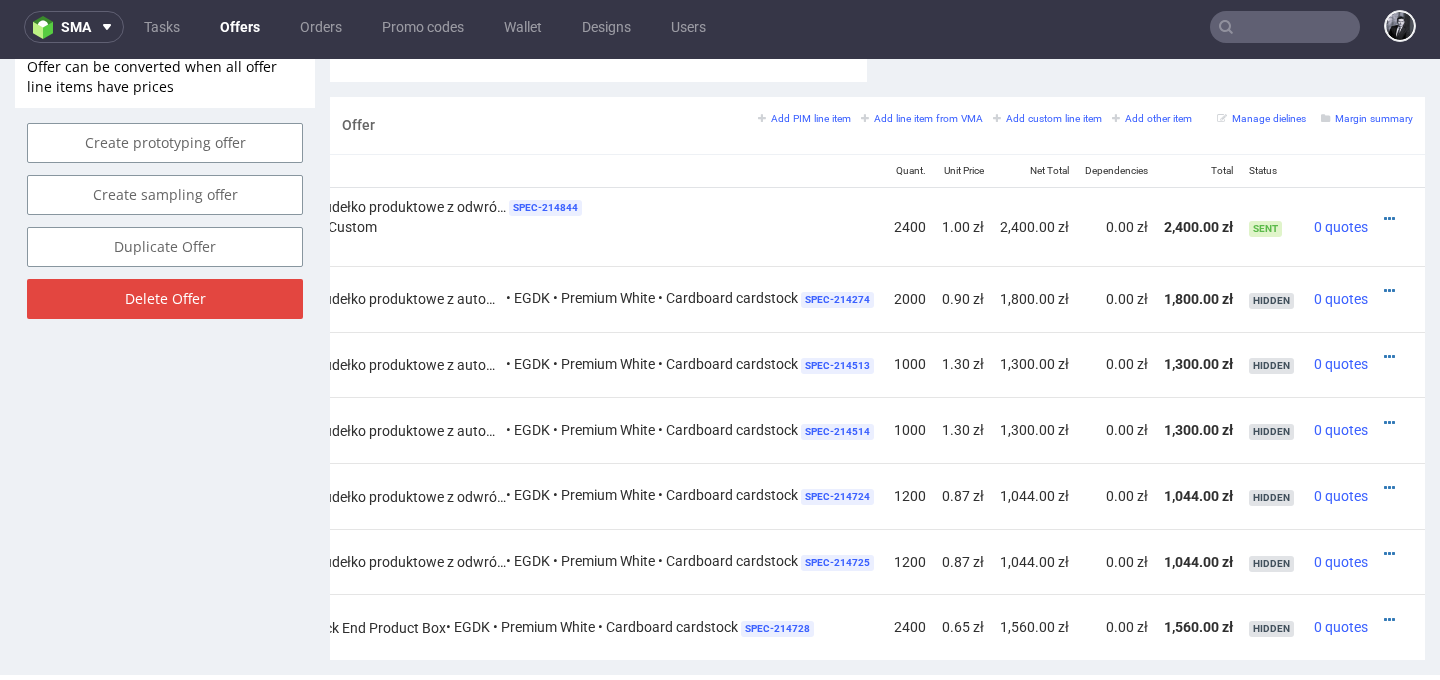 scroll, scrollTop: 1139, scrollLeft: 0, axis: vertical 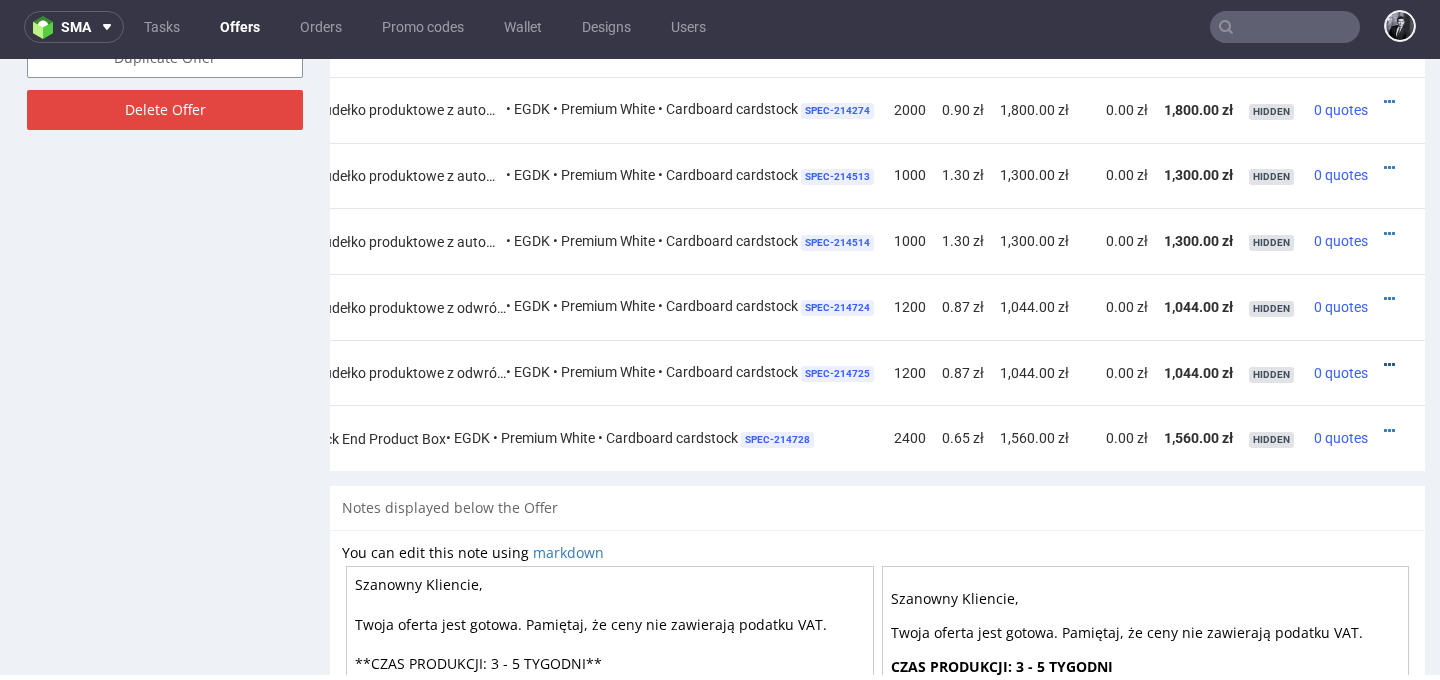 click at bounding box center (1389, 365) 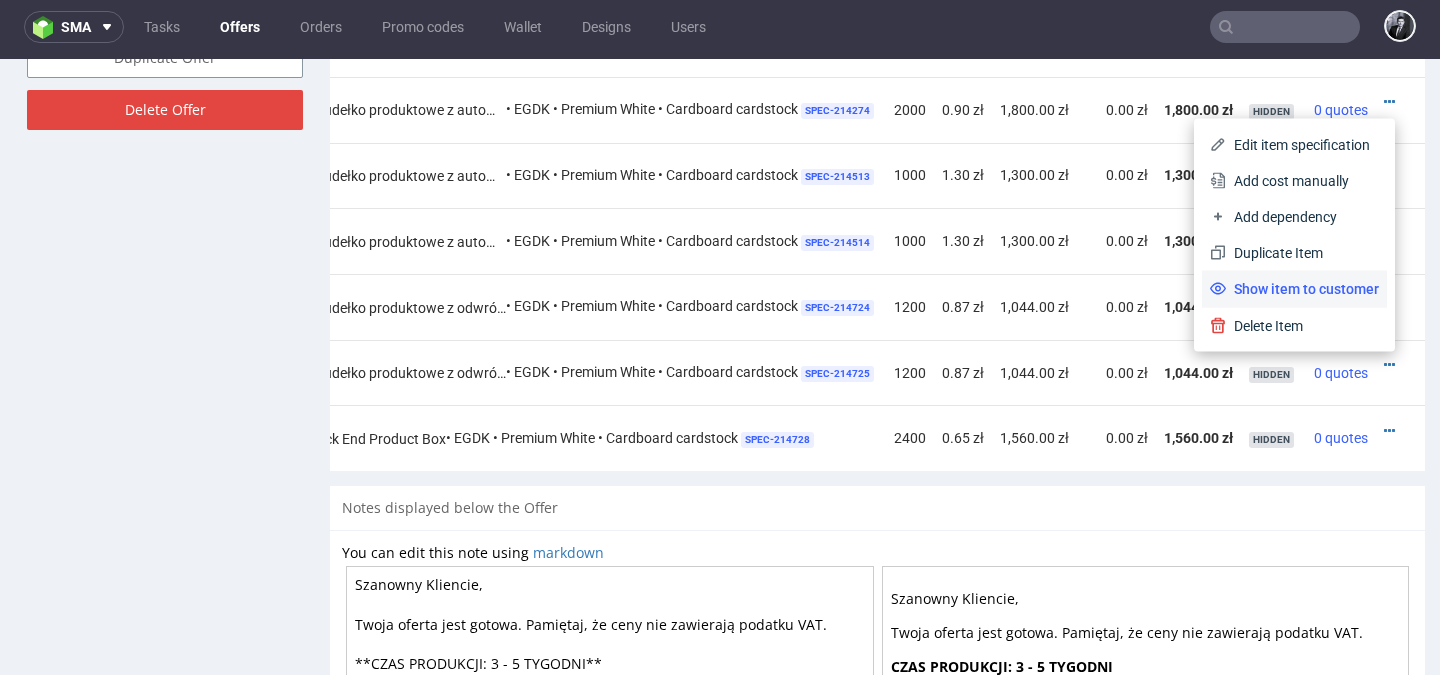 click on "Show item to customer" at bounding box center (1302, 289) 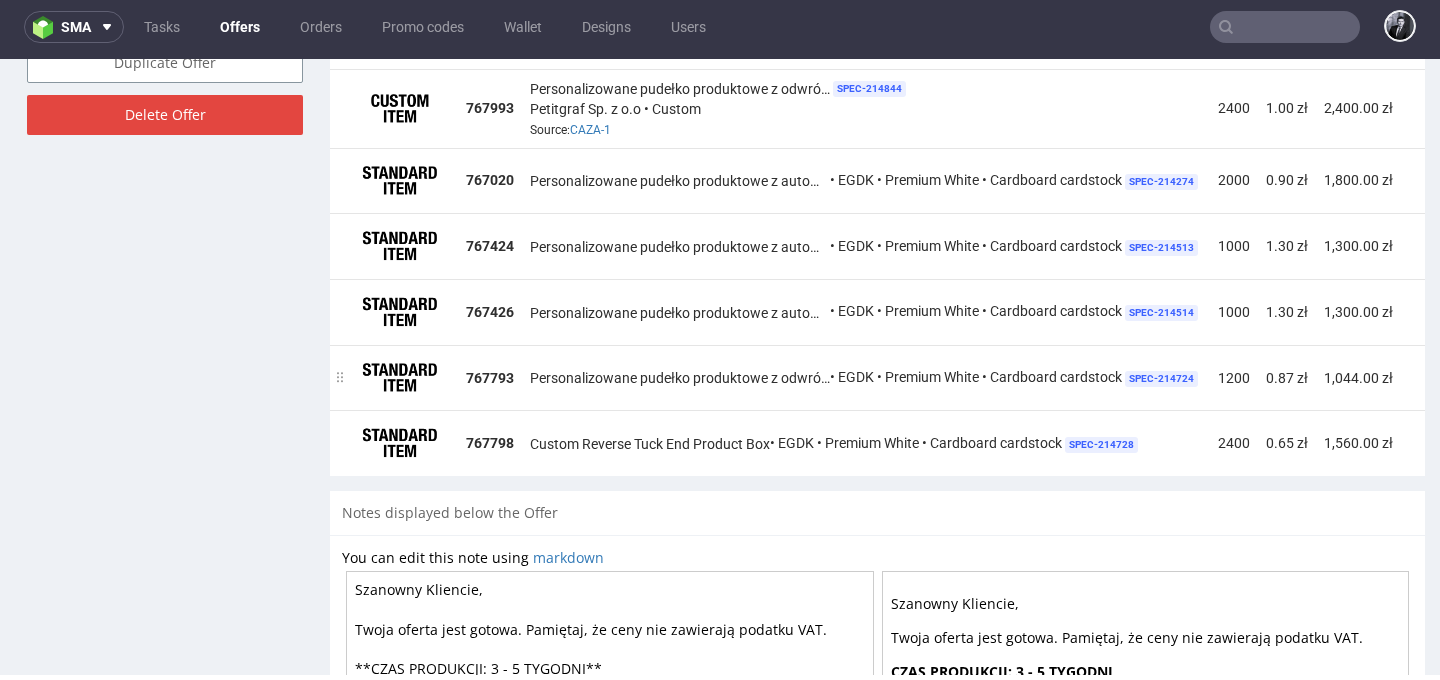 scroll, scrollTop: 1332, scrollLeft: 0, axis: vertical 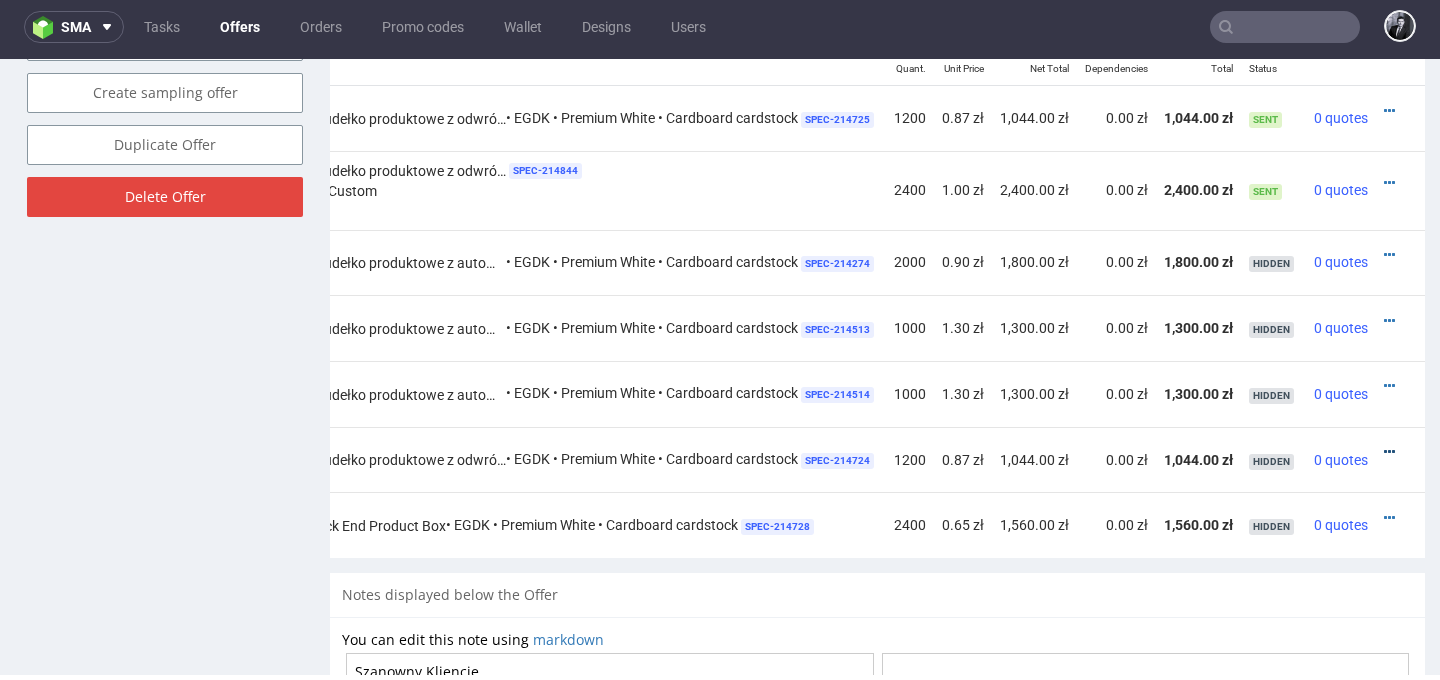 click at bounding box center [1389, 452] 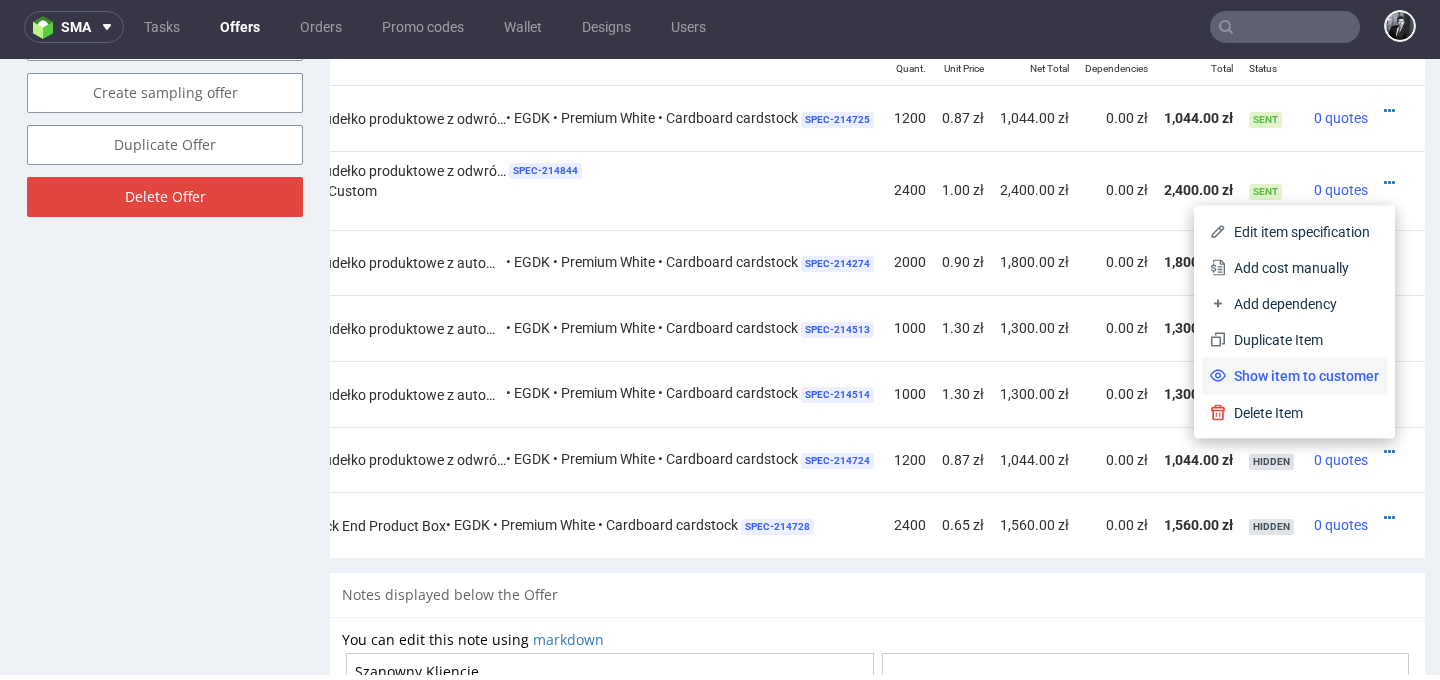 click on "Show item to customer" at bounding box center (1302, 376) 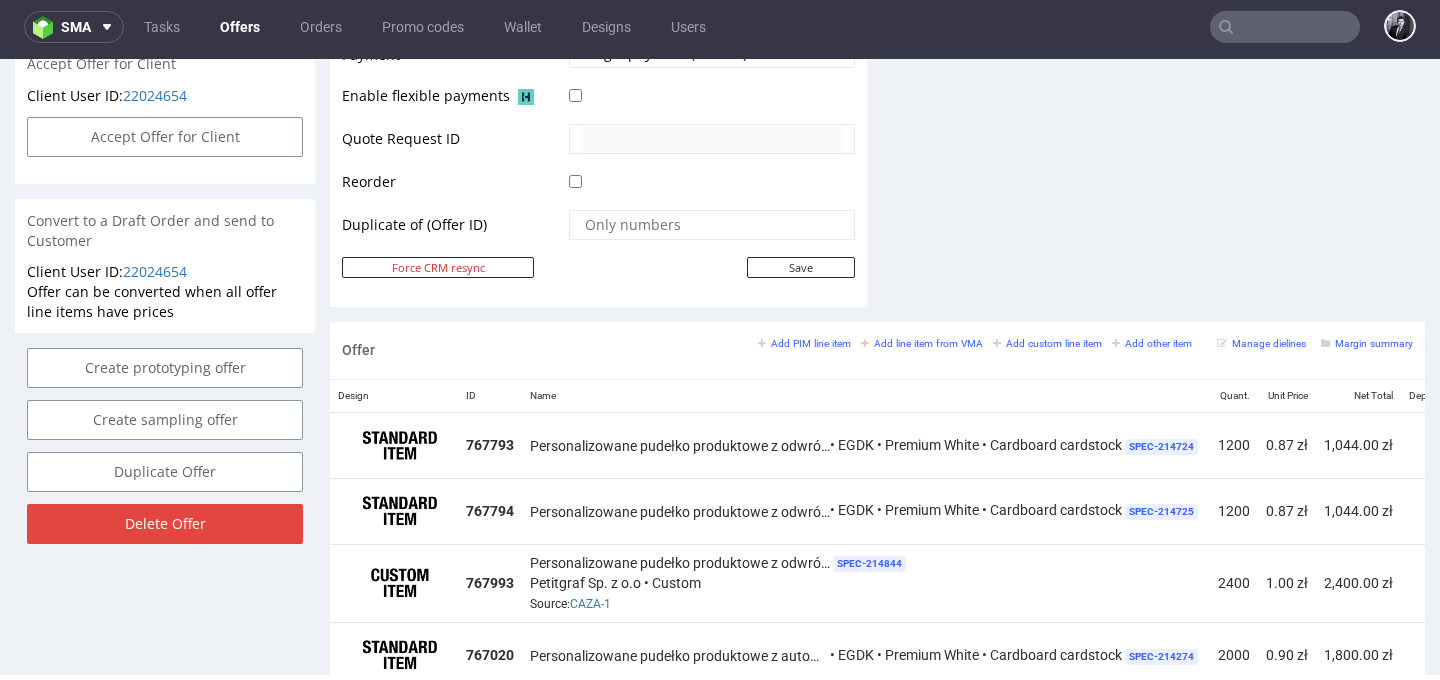 scroll, scrollTop: 928, scrollLeft: 0, axis: vertical 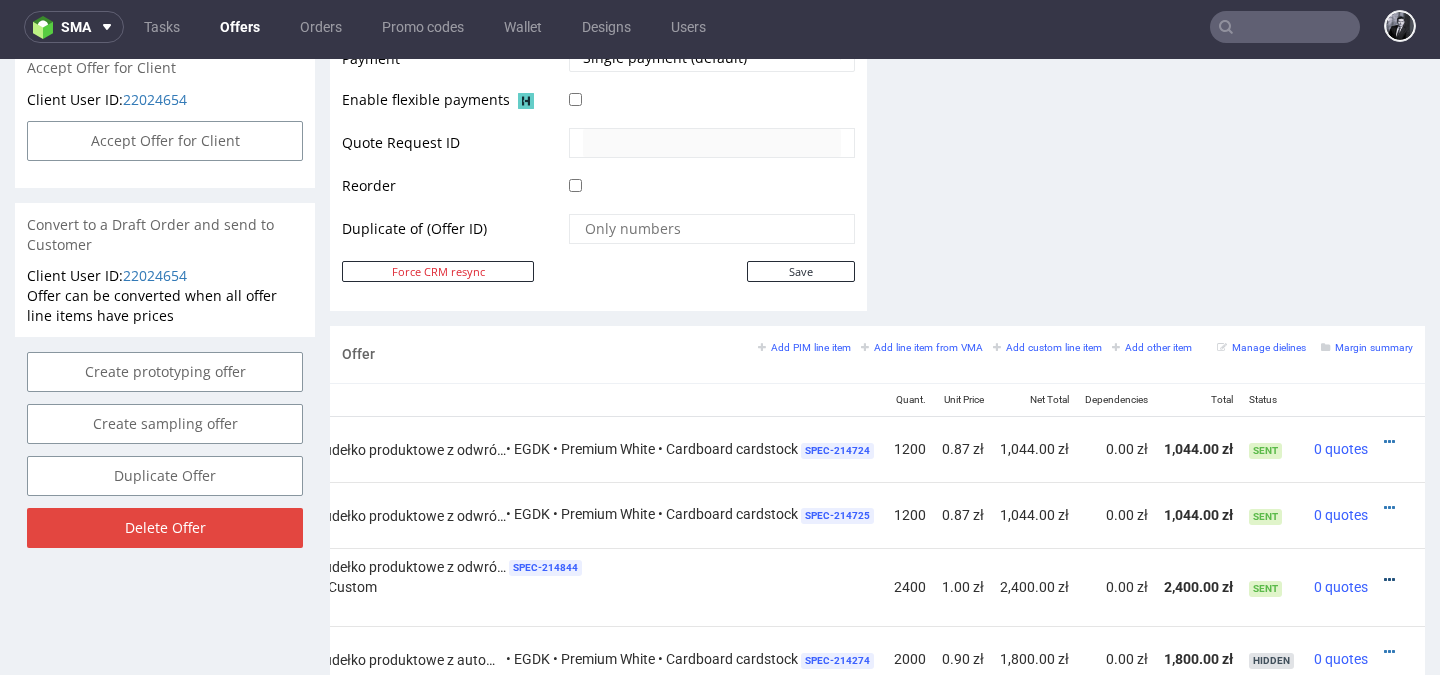 click at bounding box center (1389, 580) 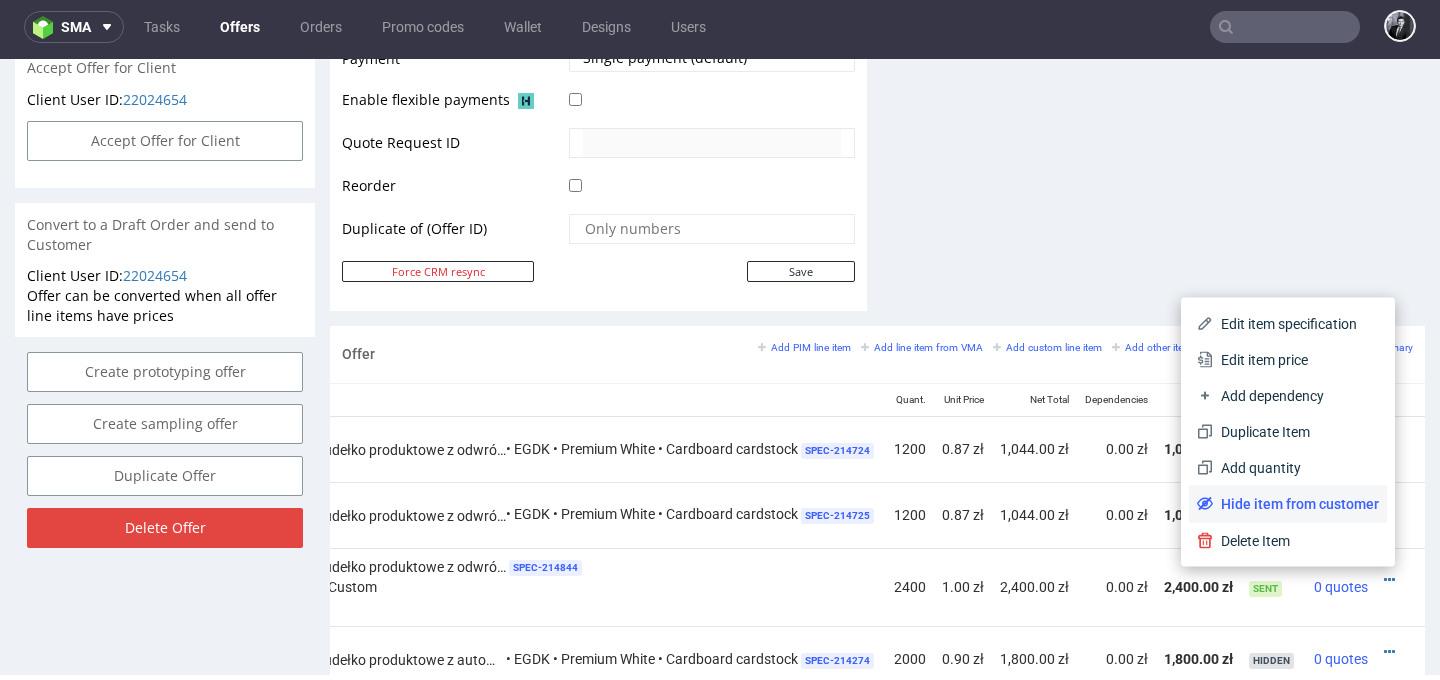 click on "Hide item from customer" at bounding box center (1296, 504) 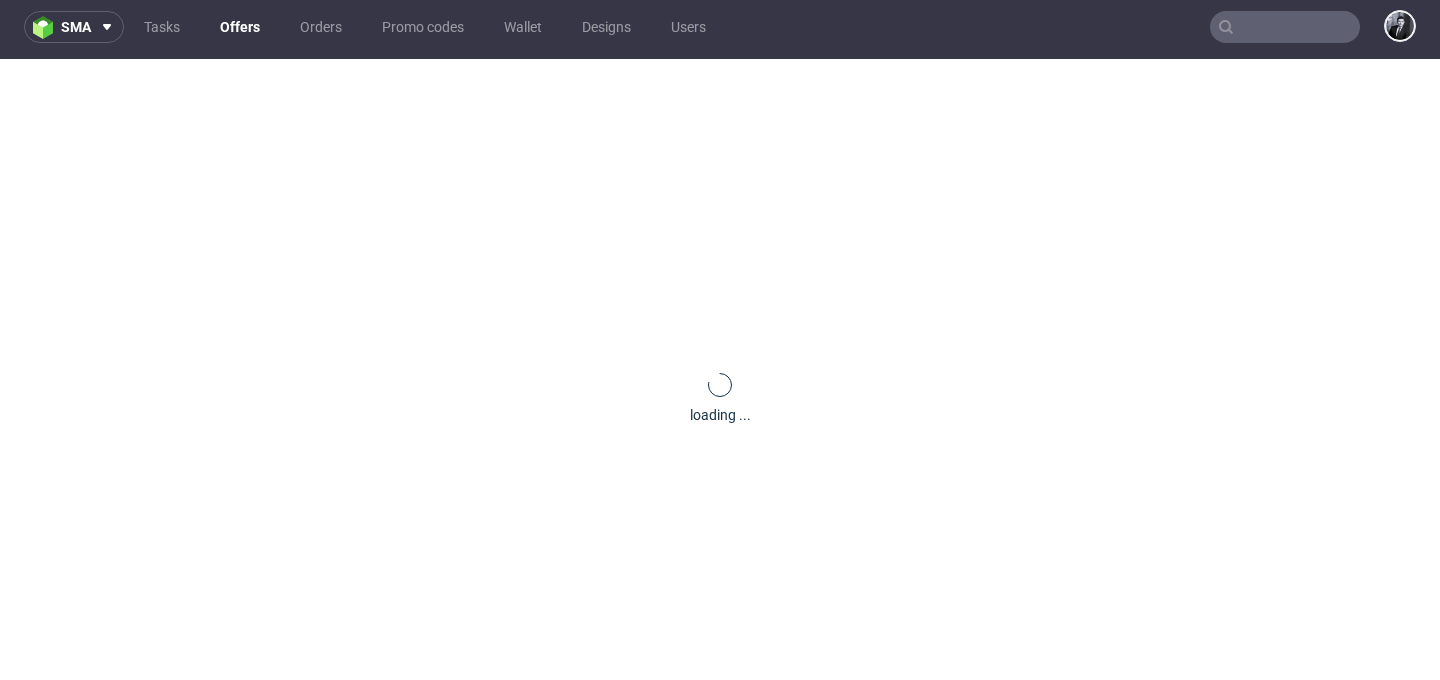 scroll, scrollTop: 0, scrollLeft: 0, axis: both 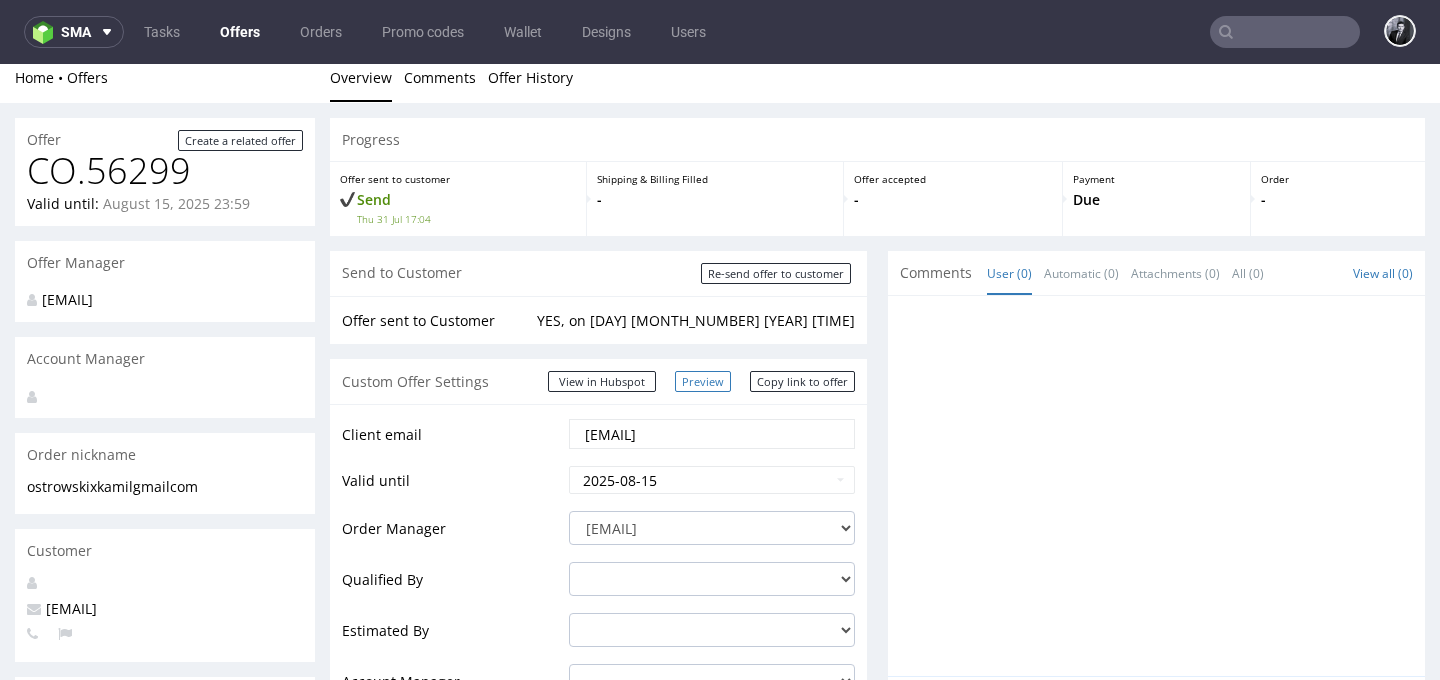 click on "Preview" at bounding box center (703, 381) 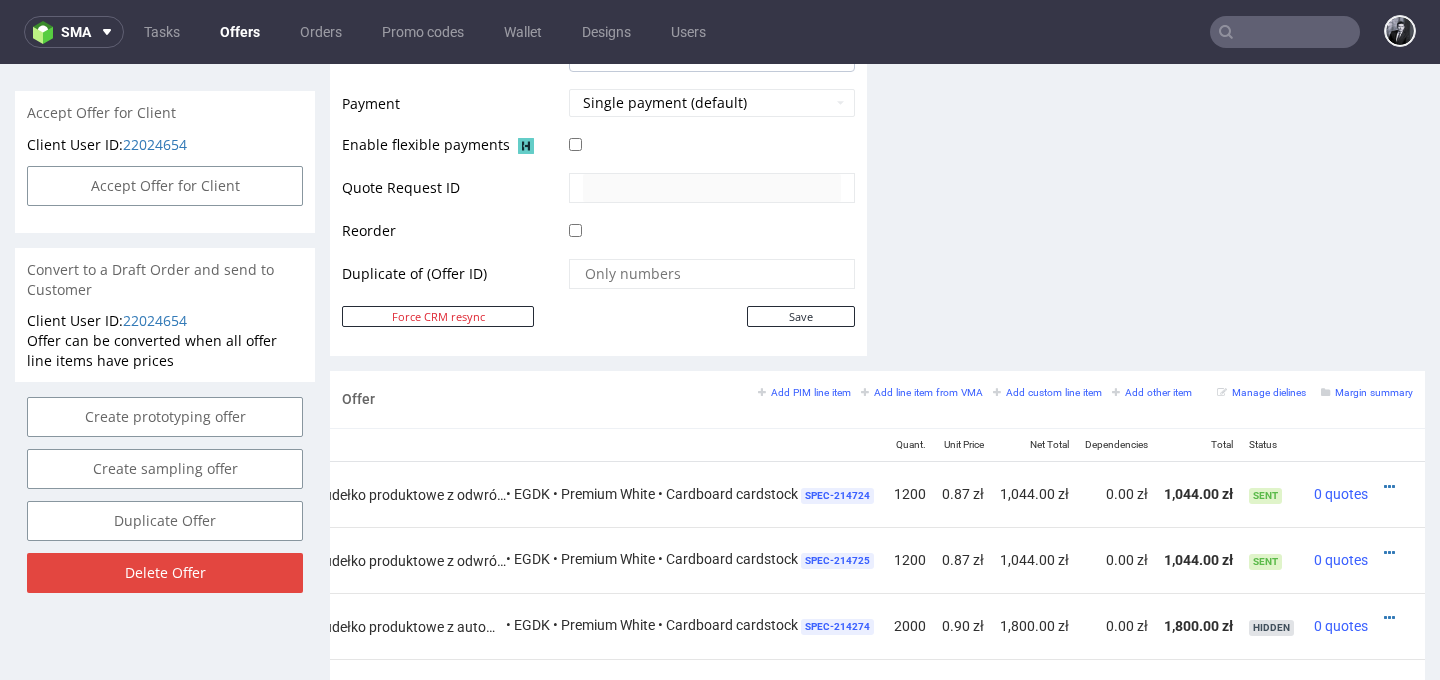 scroll, scrollTop: 900, scrollLeft: 0, axis: vertical 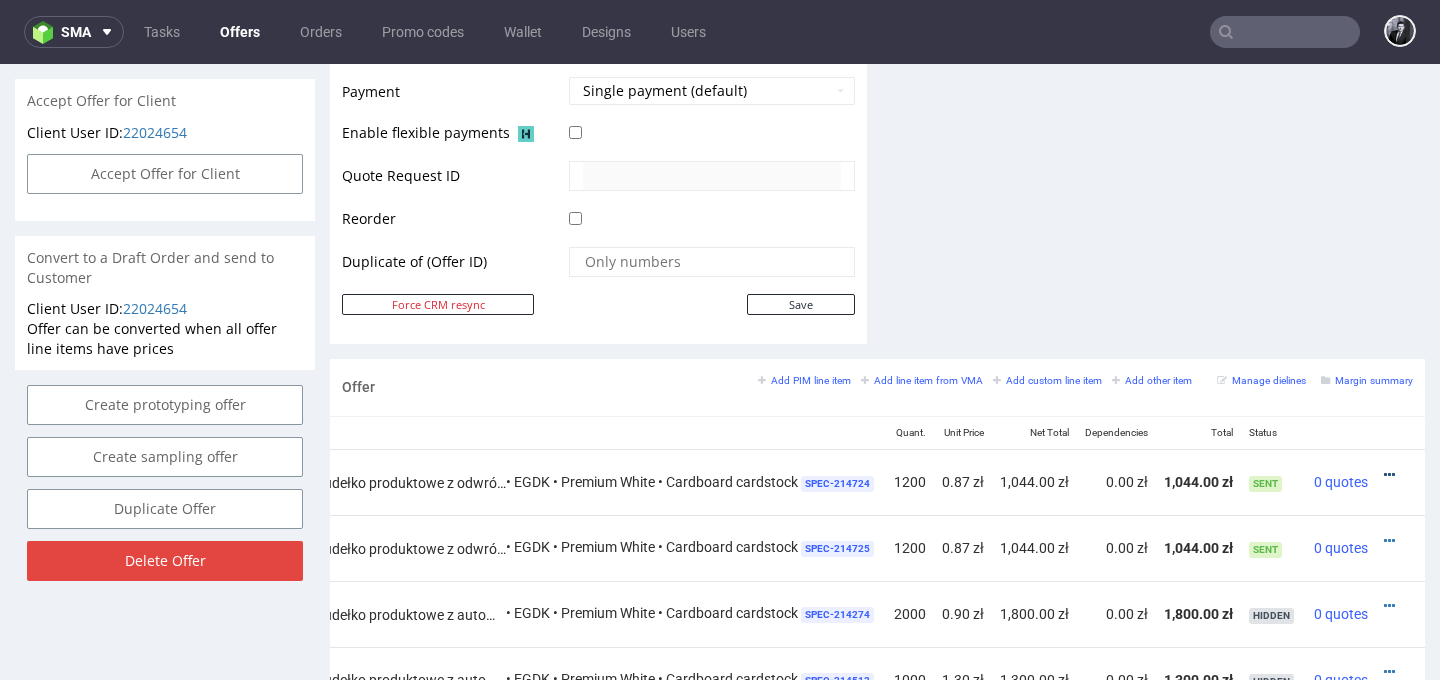 click at bounding box center (1389, 475) 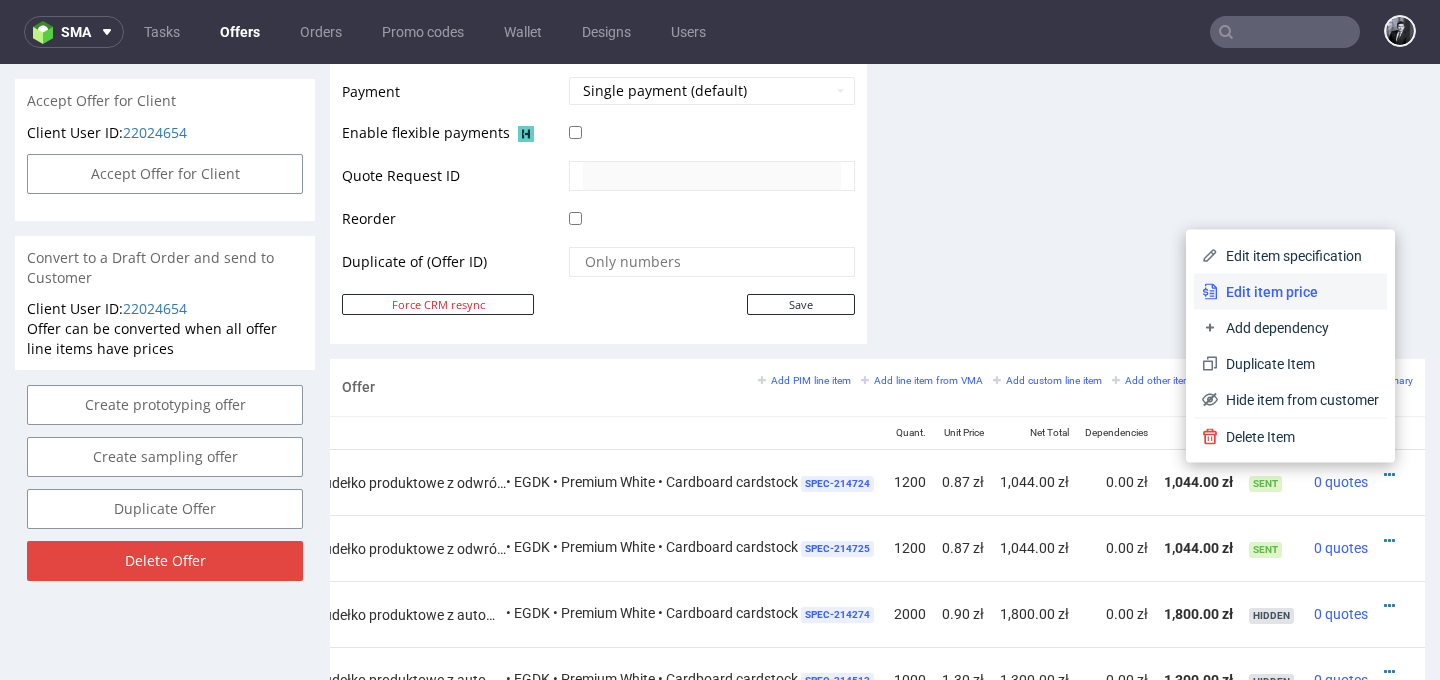 click on "Edit item price" at bounding box center (1290, 292) 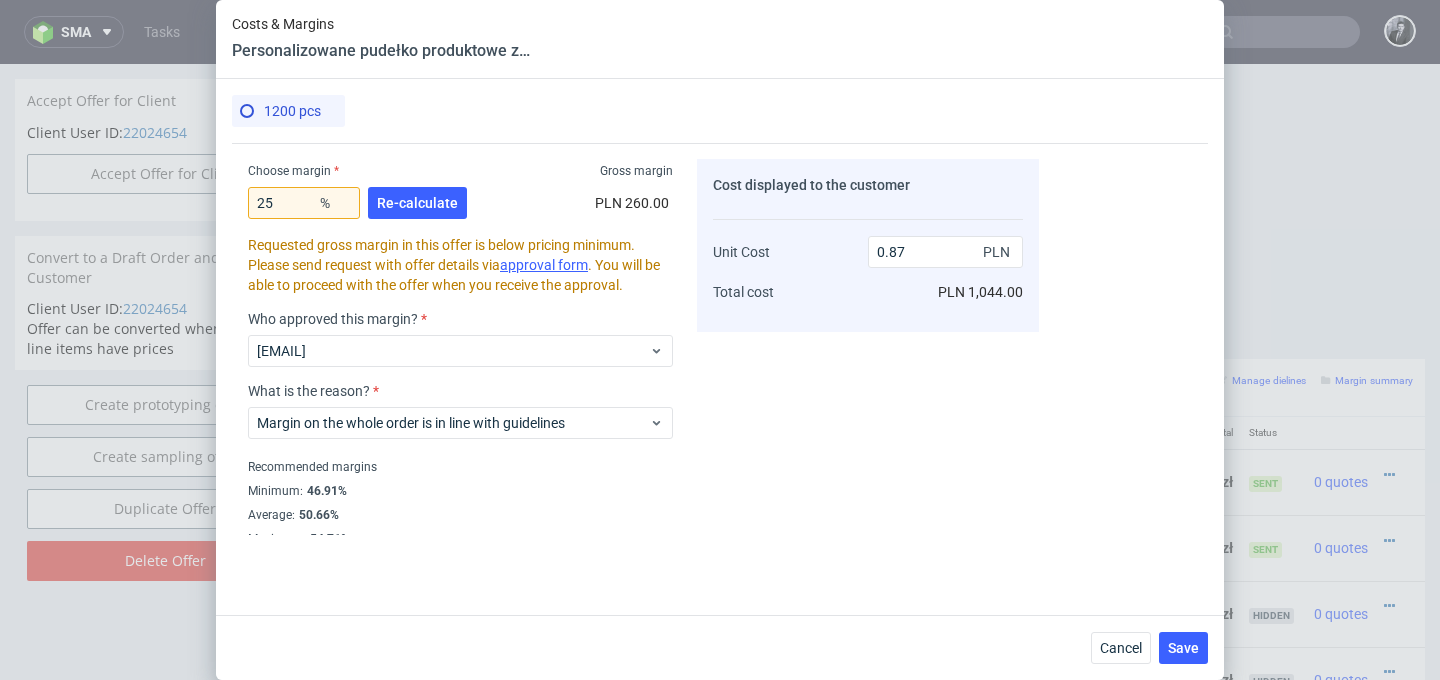 scroll, scrollTop: 632, scrollLeft: 0, axis: vertical 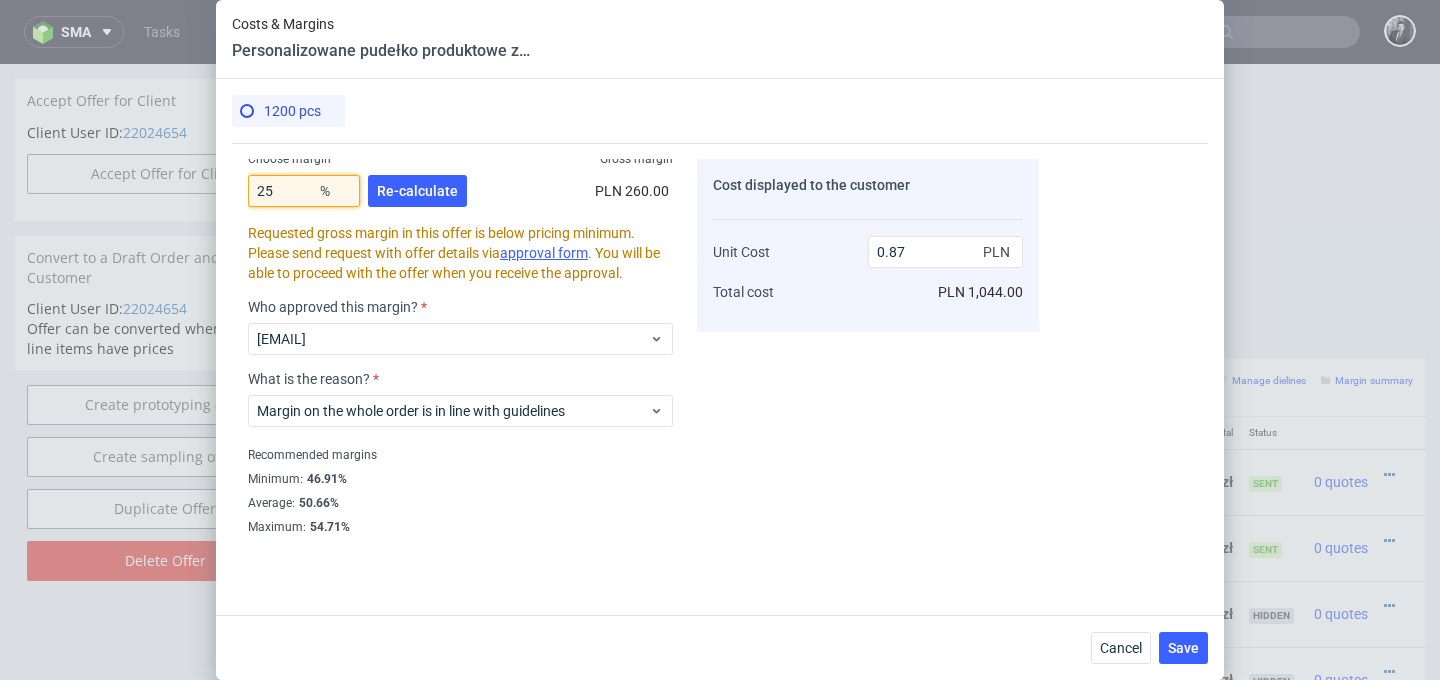 click on "25" at bounding box center [304, 191] 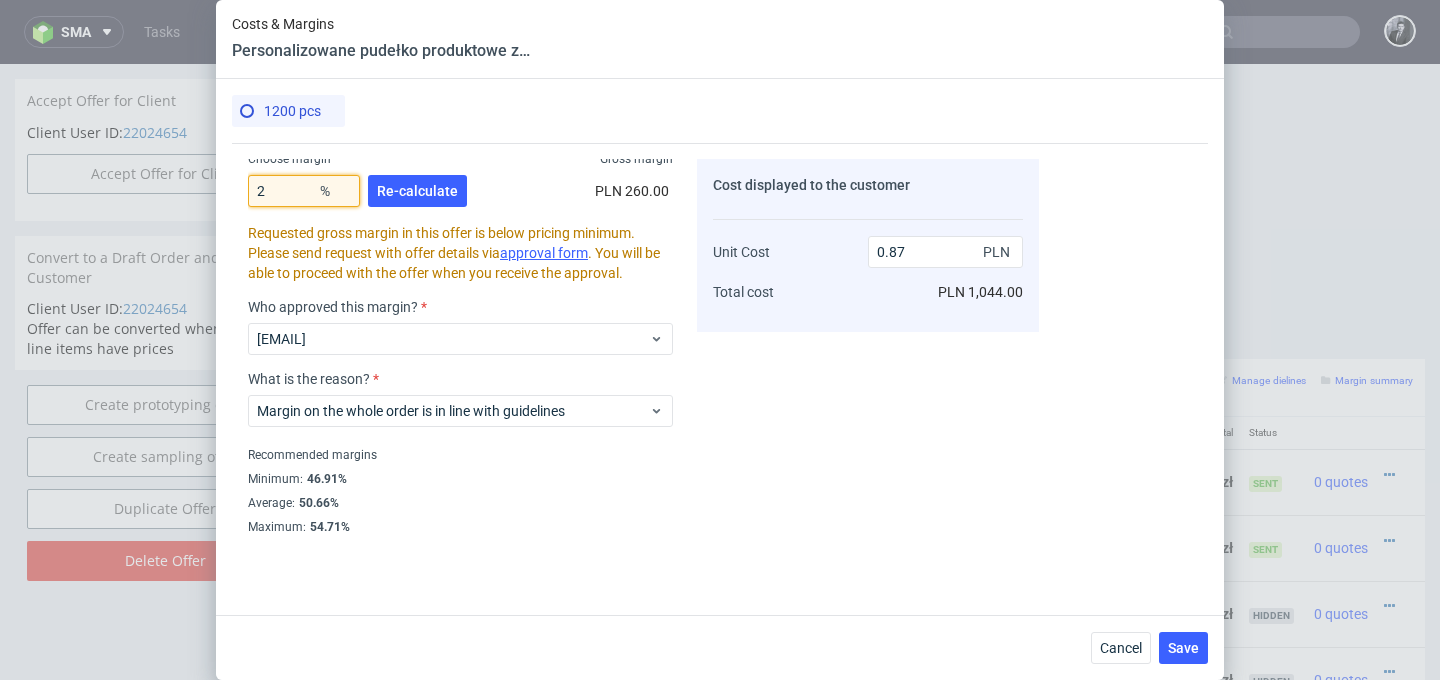 type on "20" 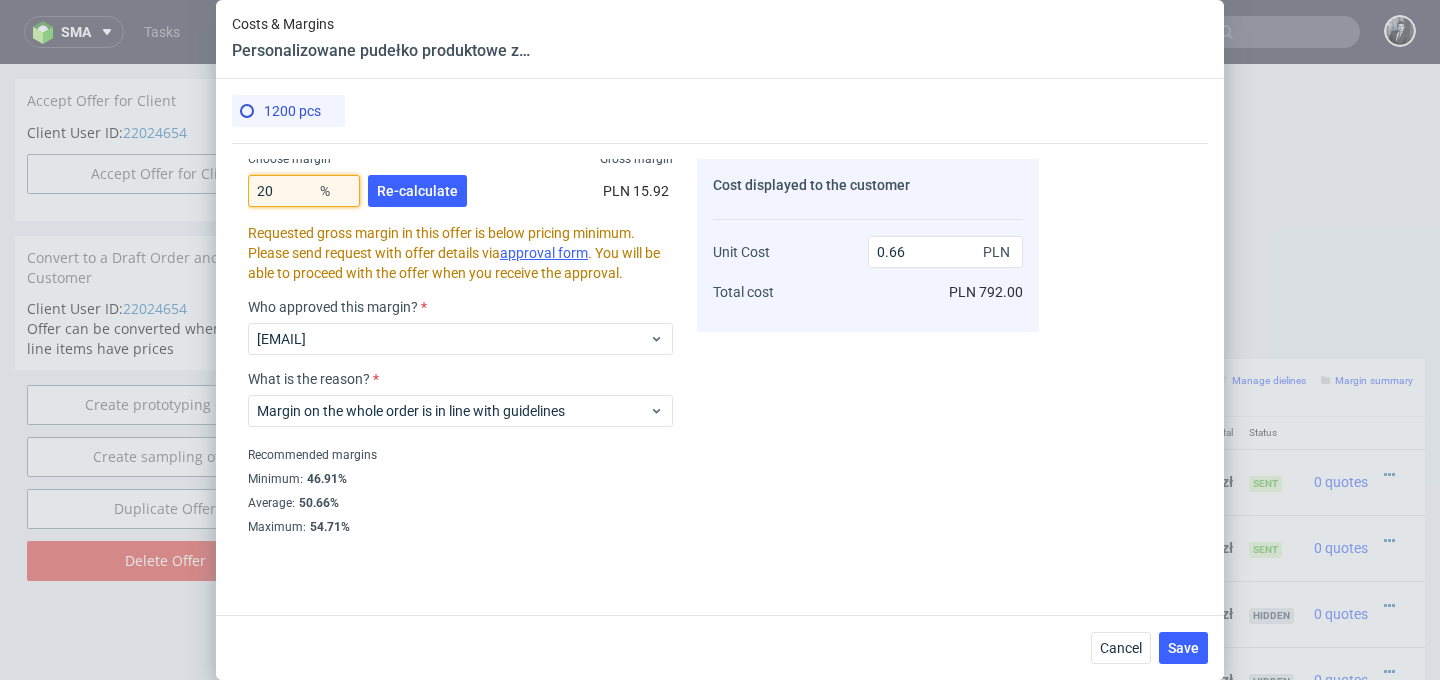 type on "0.81" 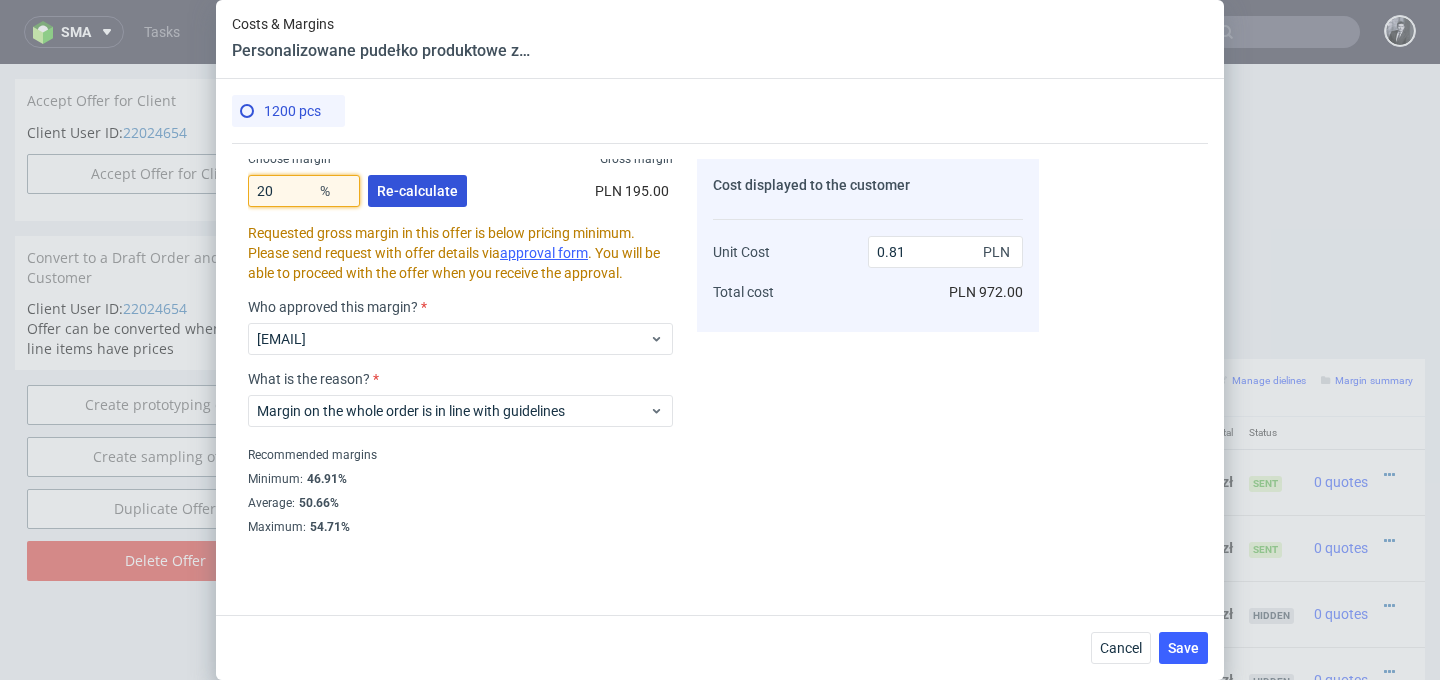 type on "20" 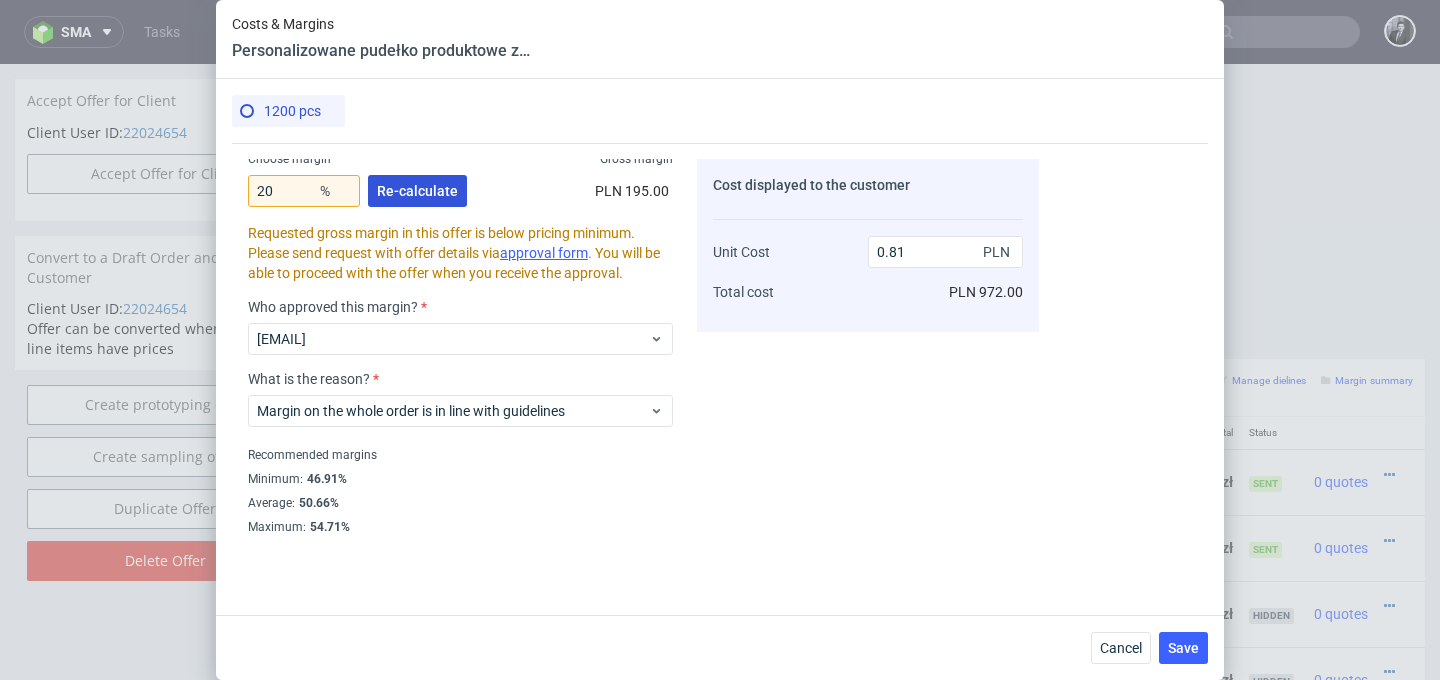 click on "Re-calculate" at bounding box center [417, 191] 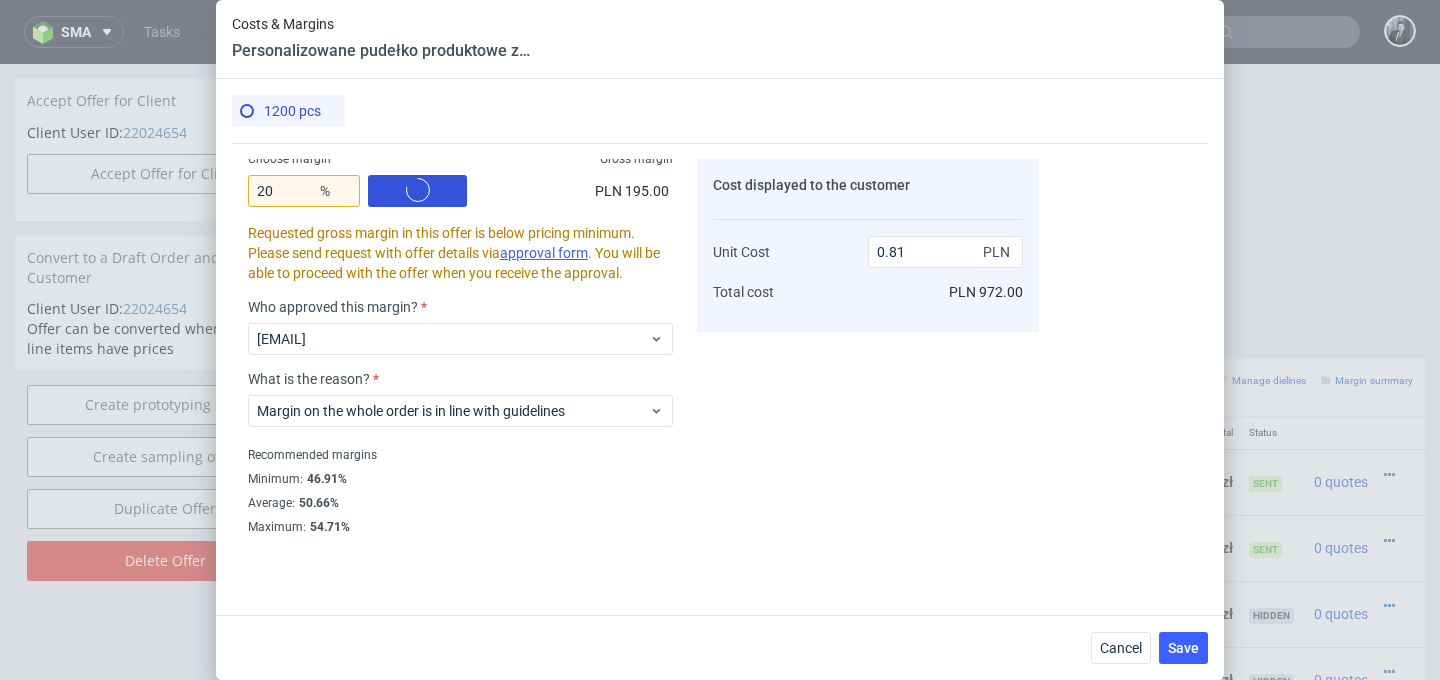 scroll, scrollTop: 576, scrollLeft: 0, axis: vertical 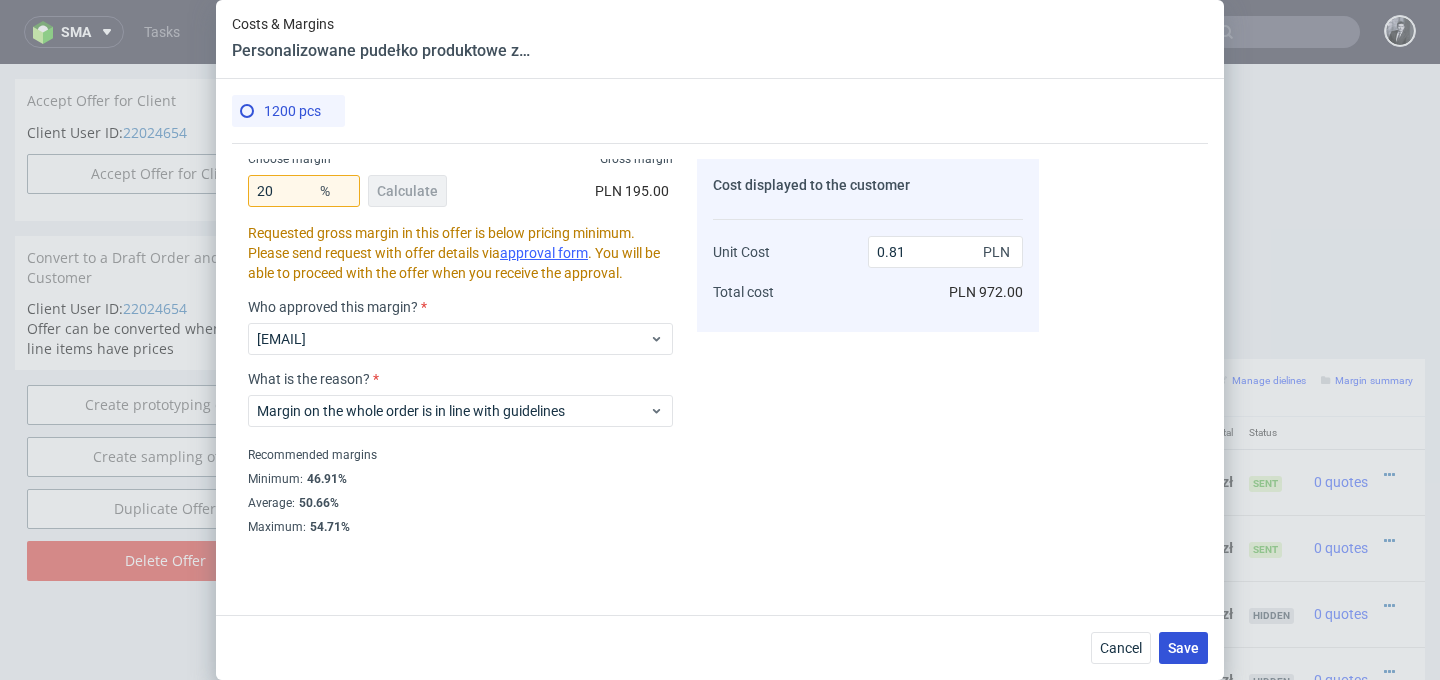 click on "Save" at bounding box center (1183, 648) 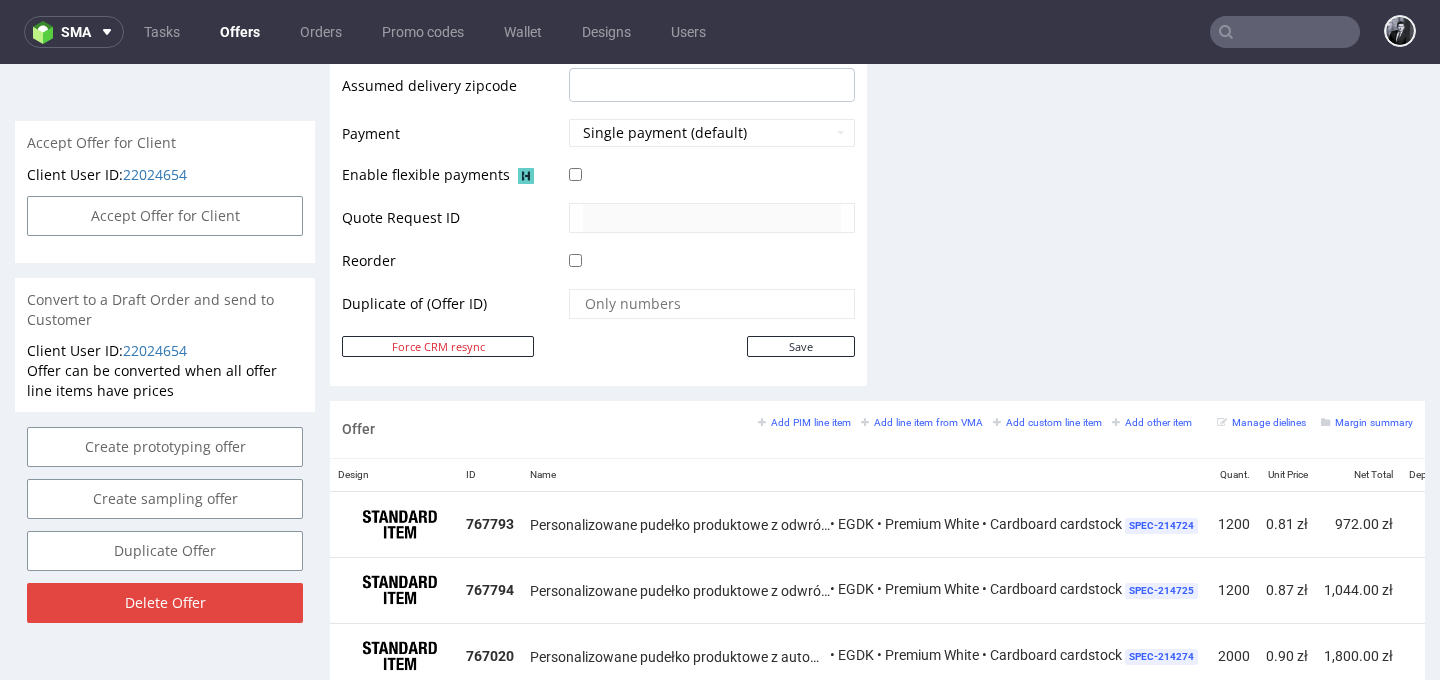 scroll, scrollTop: 891, scrollLeft: 0, axis: vertical 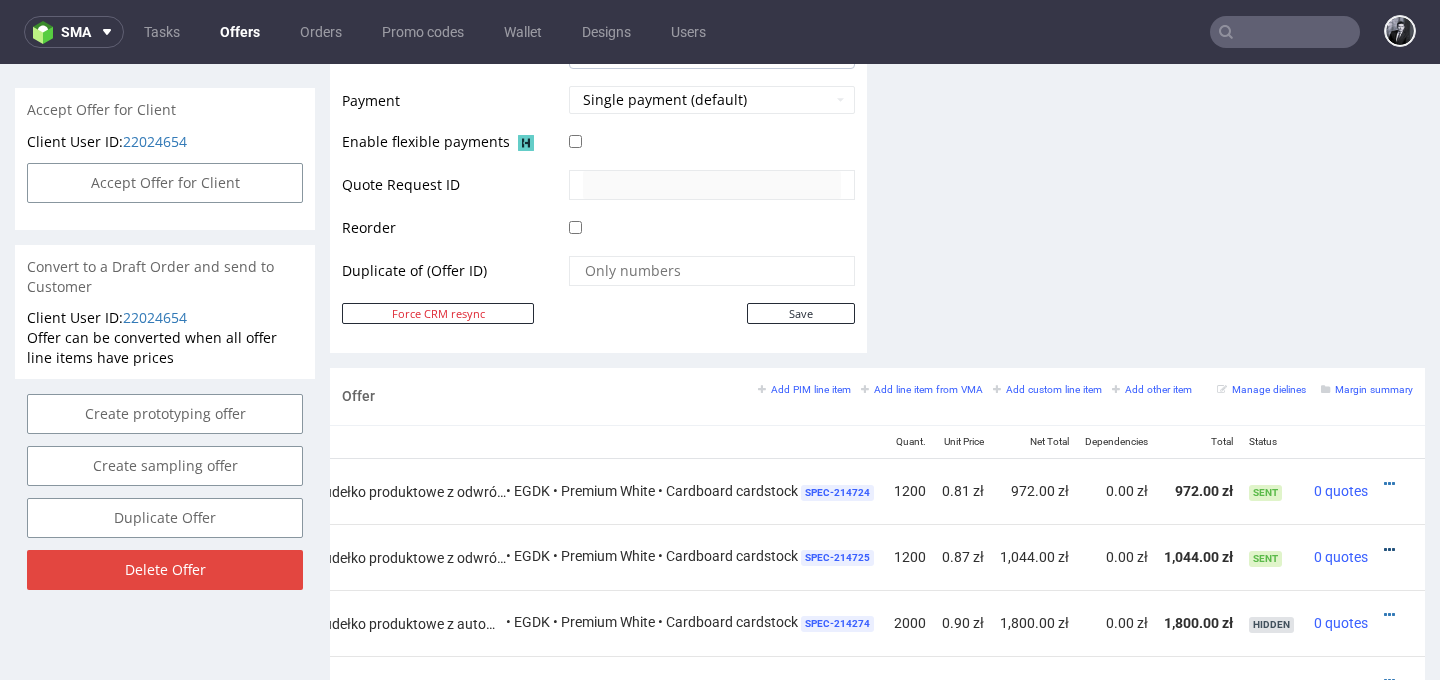 click at bounding box center [1389, 550] 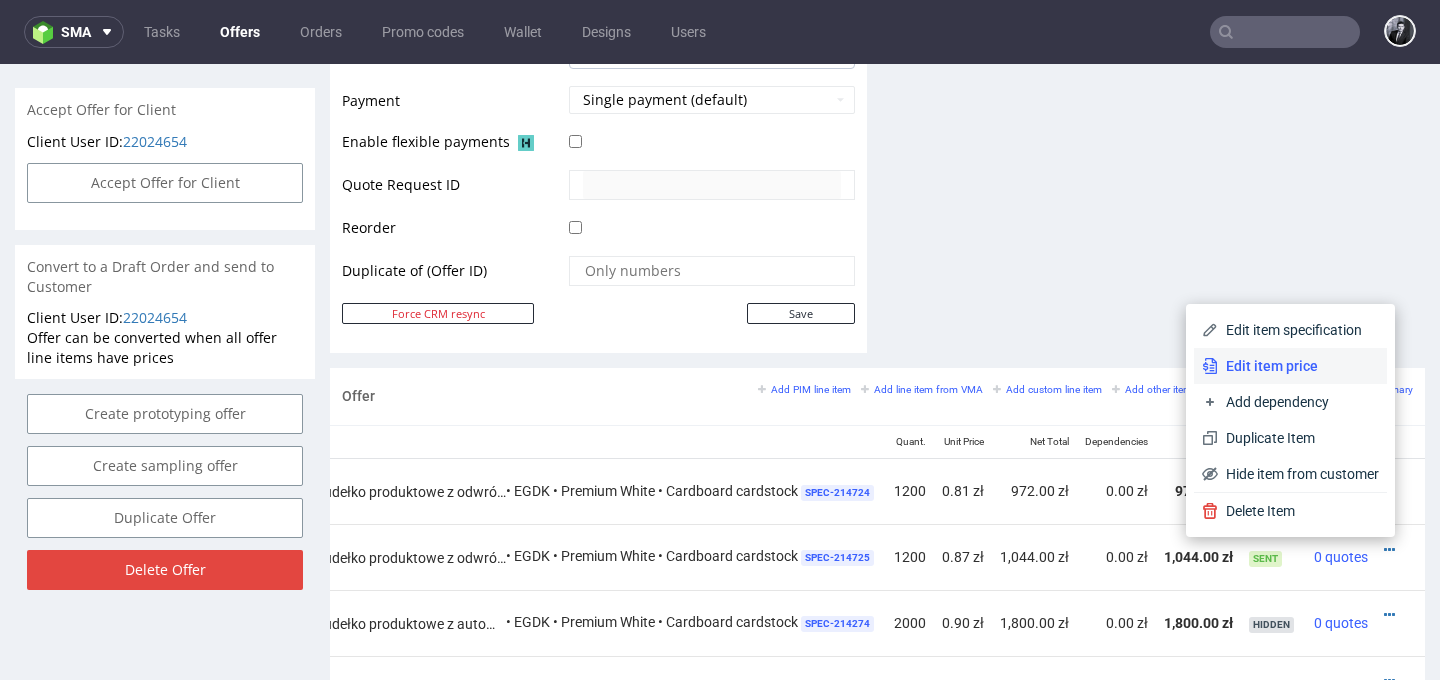 click on "Edit item price" at bounding box center (1298, 366) 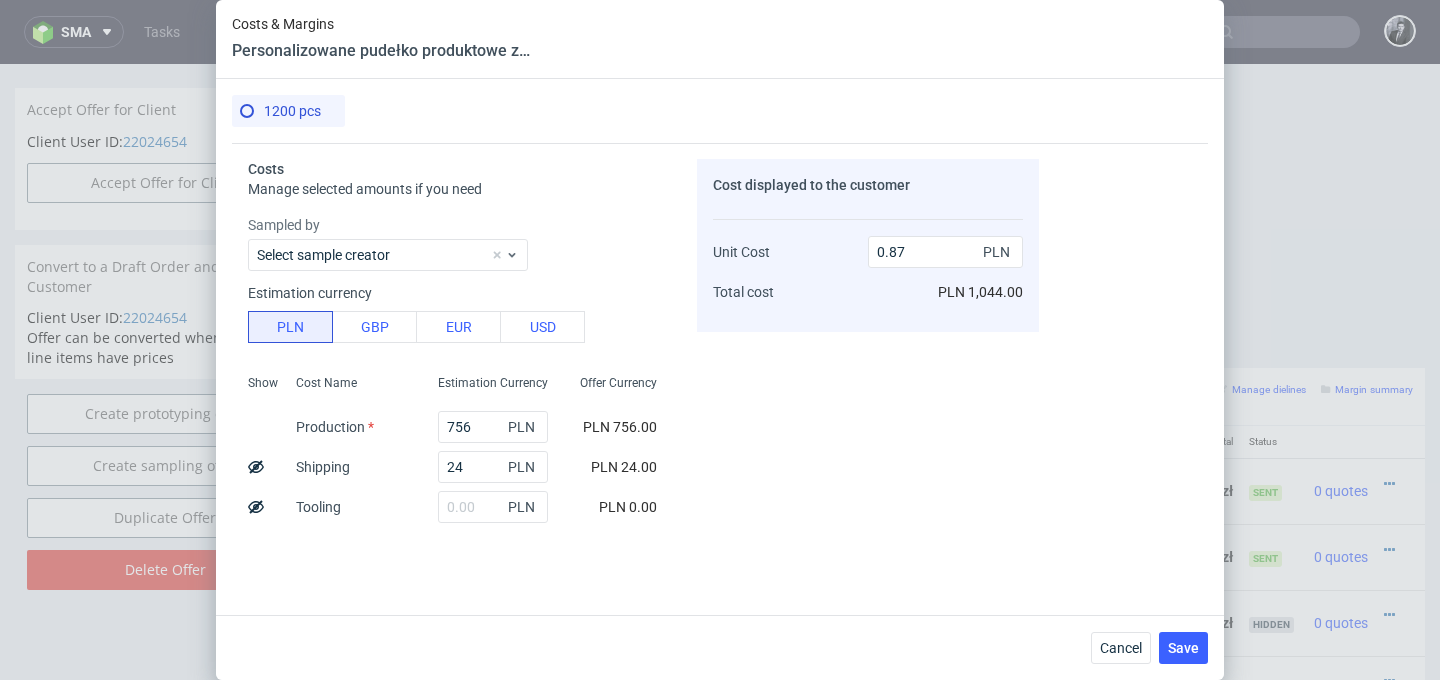 scroll, scrollTop: 632, scrollLeft: 0, axis: vertical 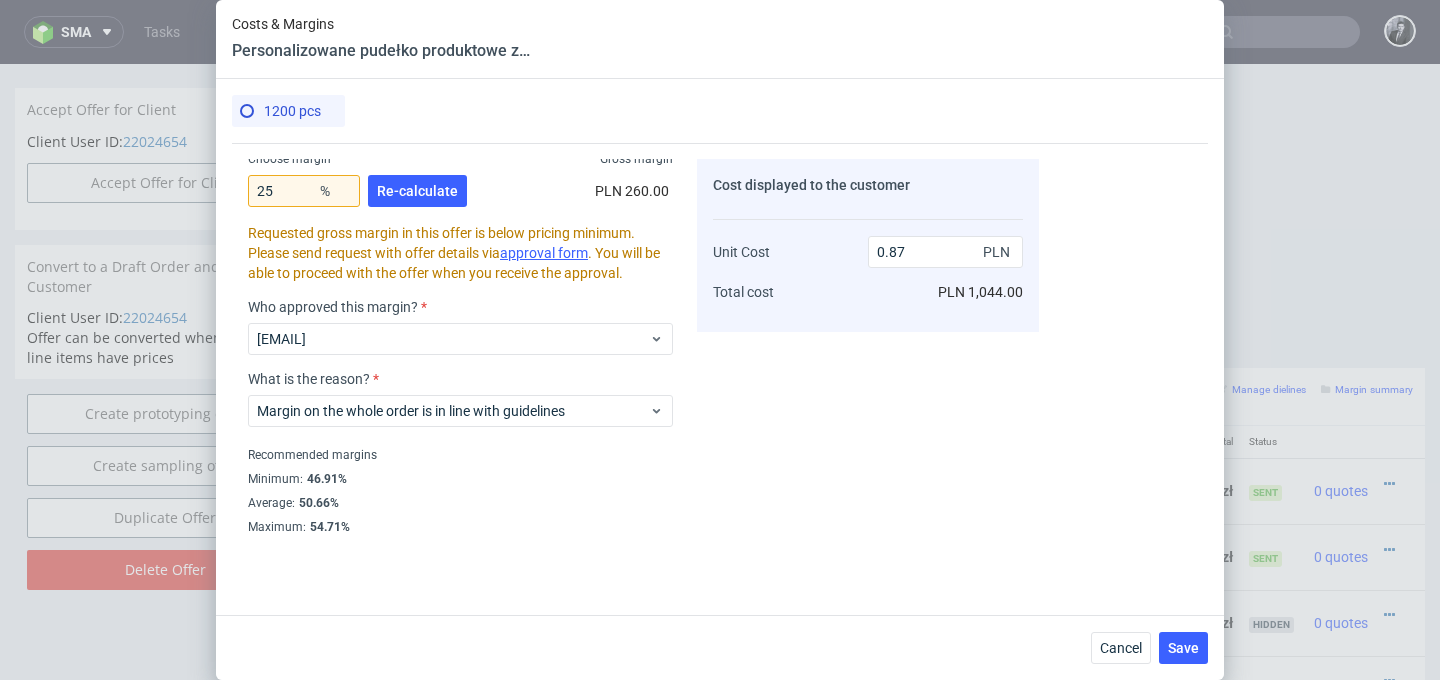 click on "%" at bounding box center [336, 191] 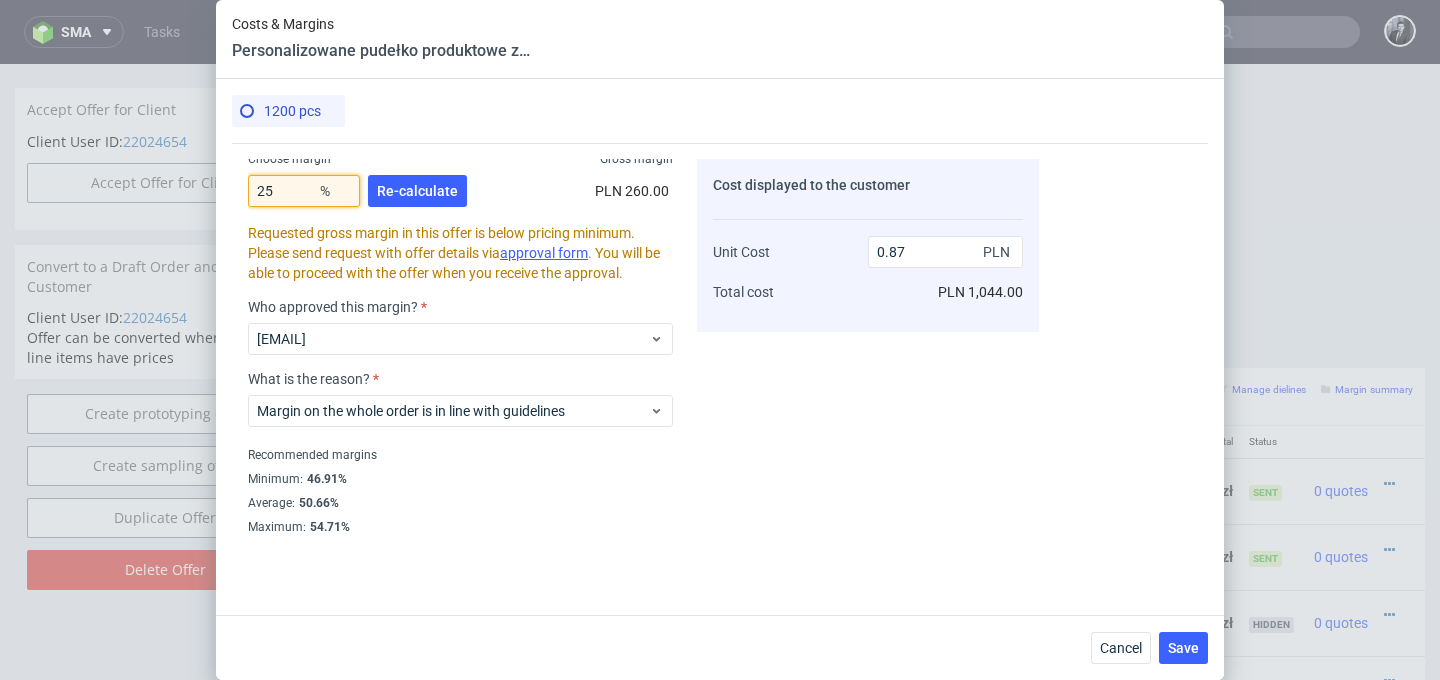 click on "25" at bounding box center (304, 191) 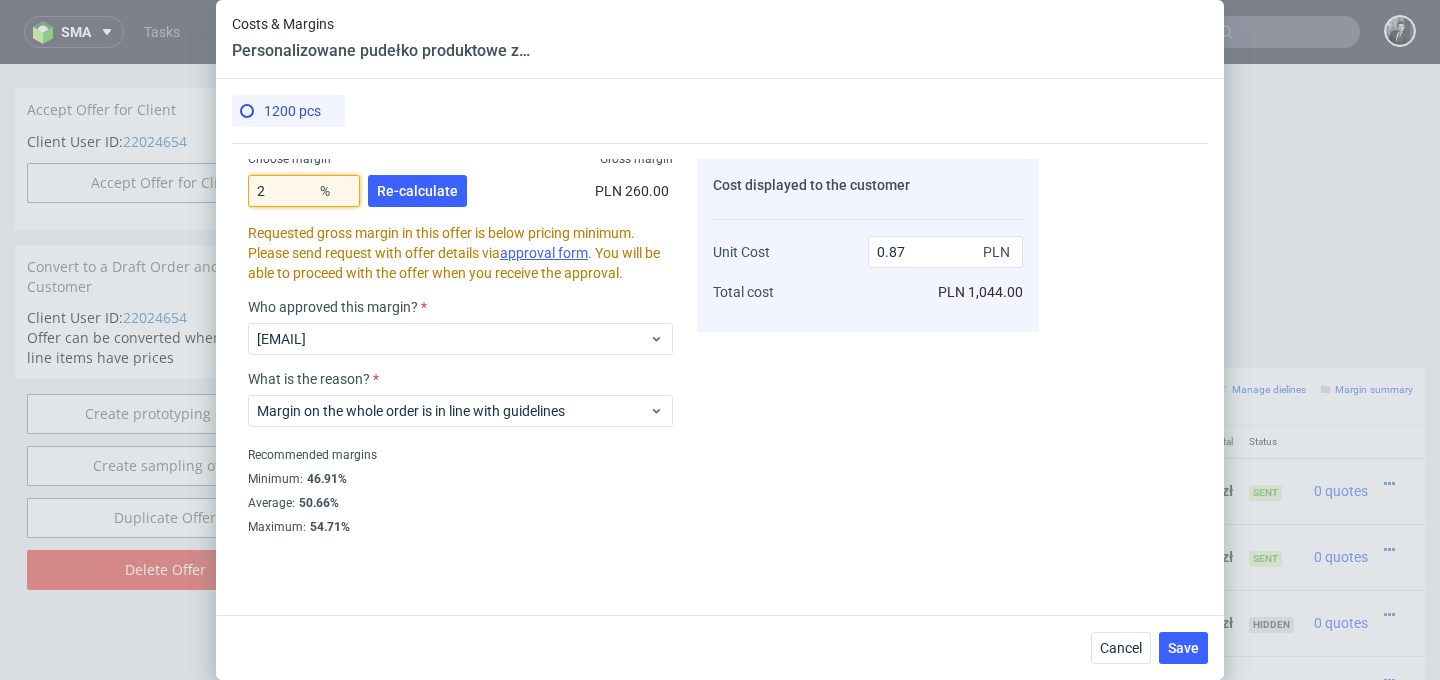 type on "20" 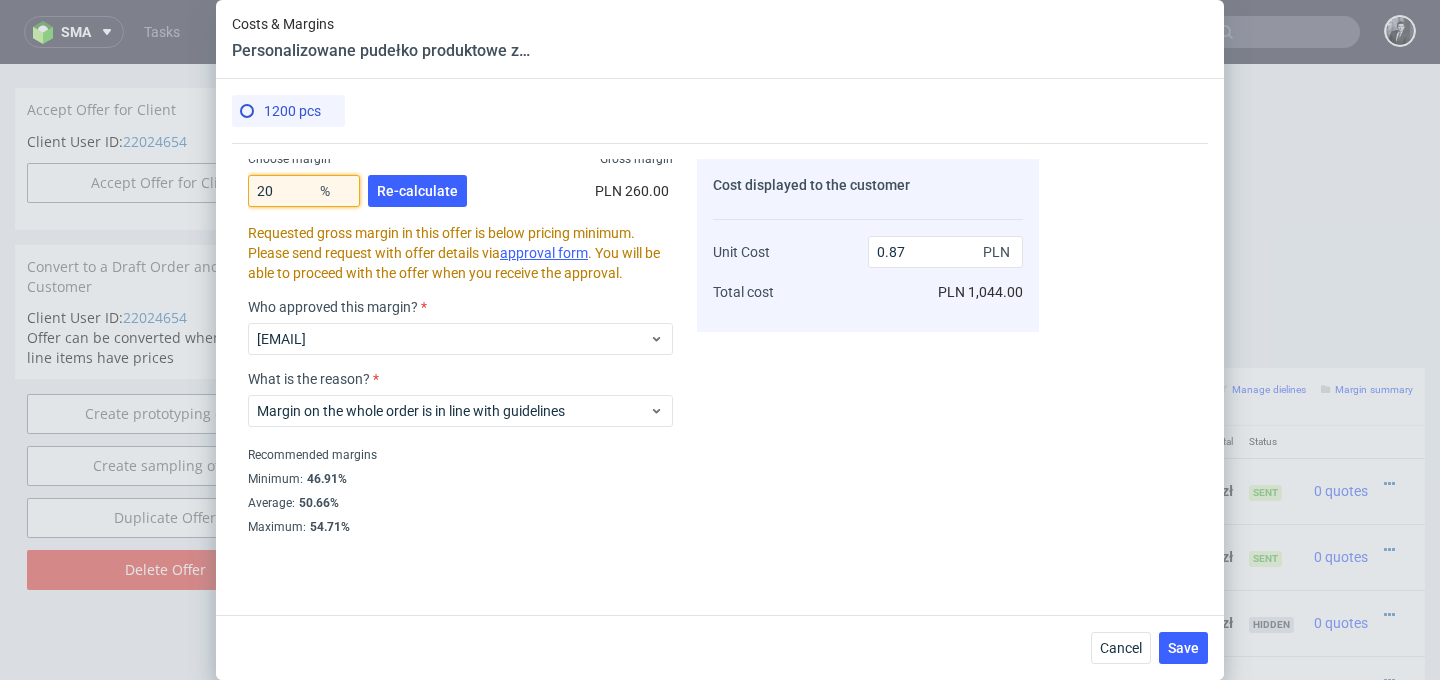 type on "0.81" 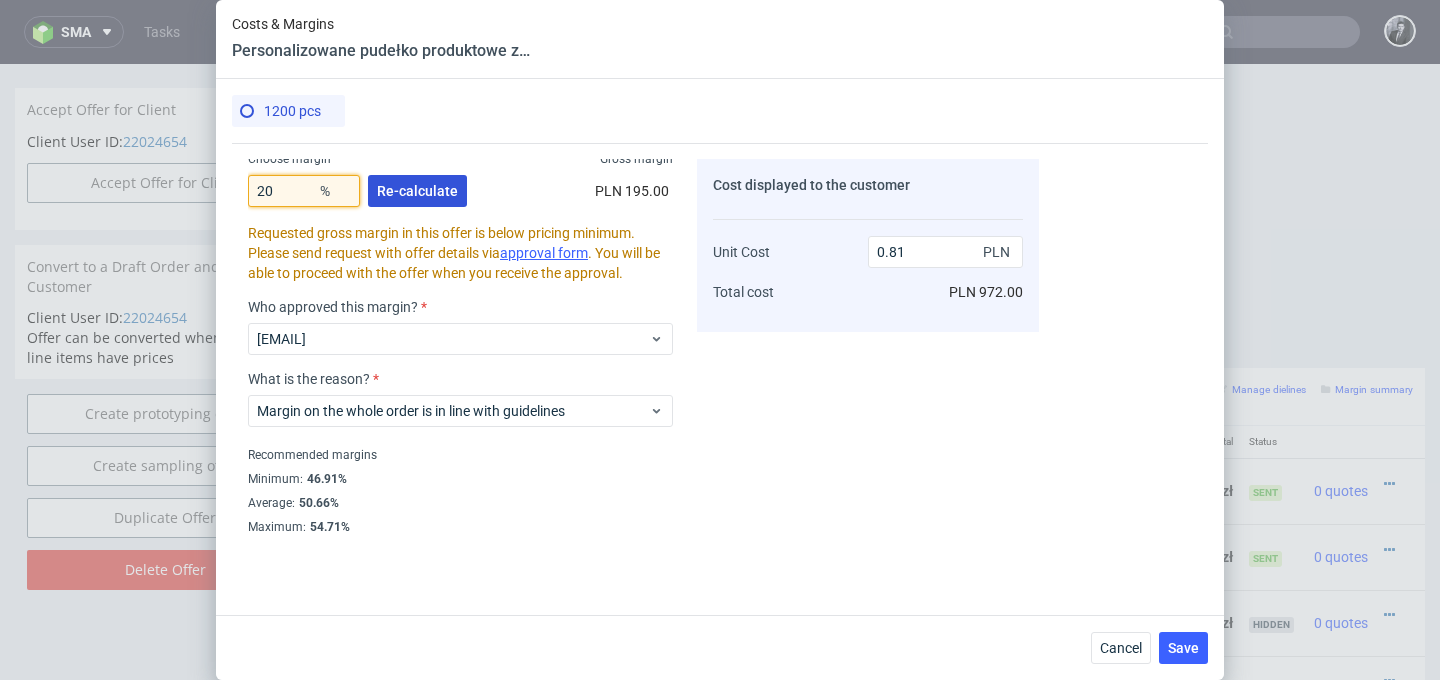type on "20" 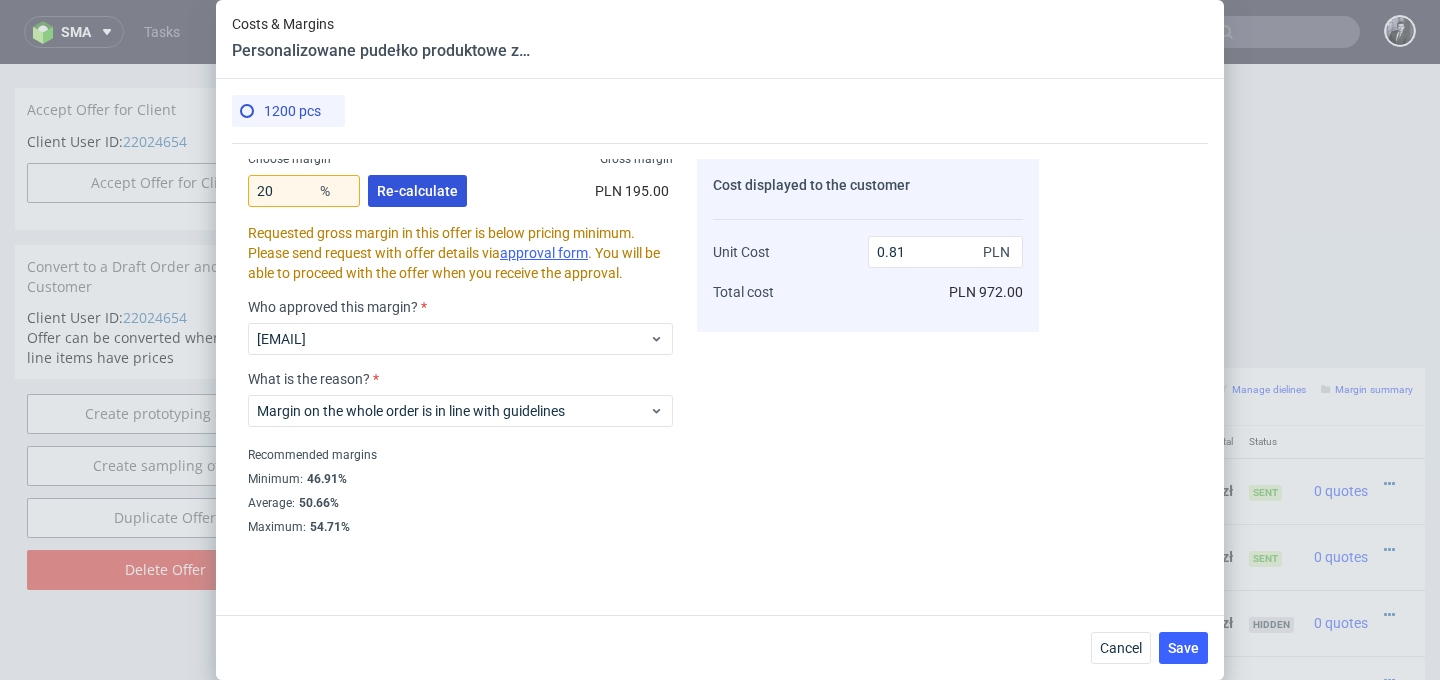 click on "Re-calculate" at bounding box center (417, 191) 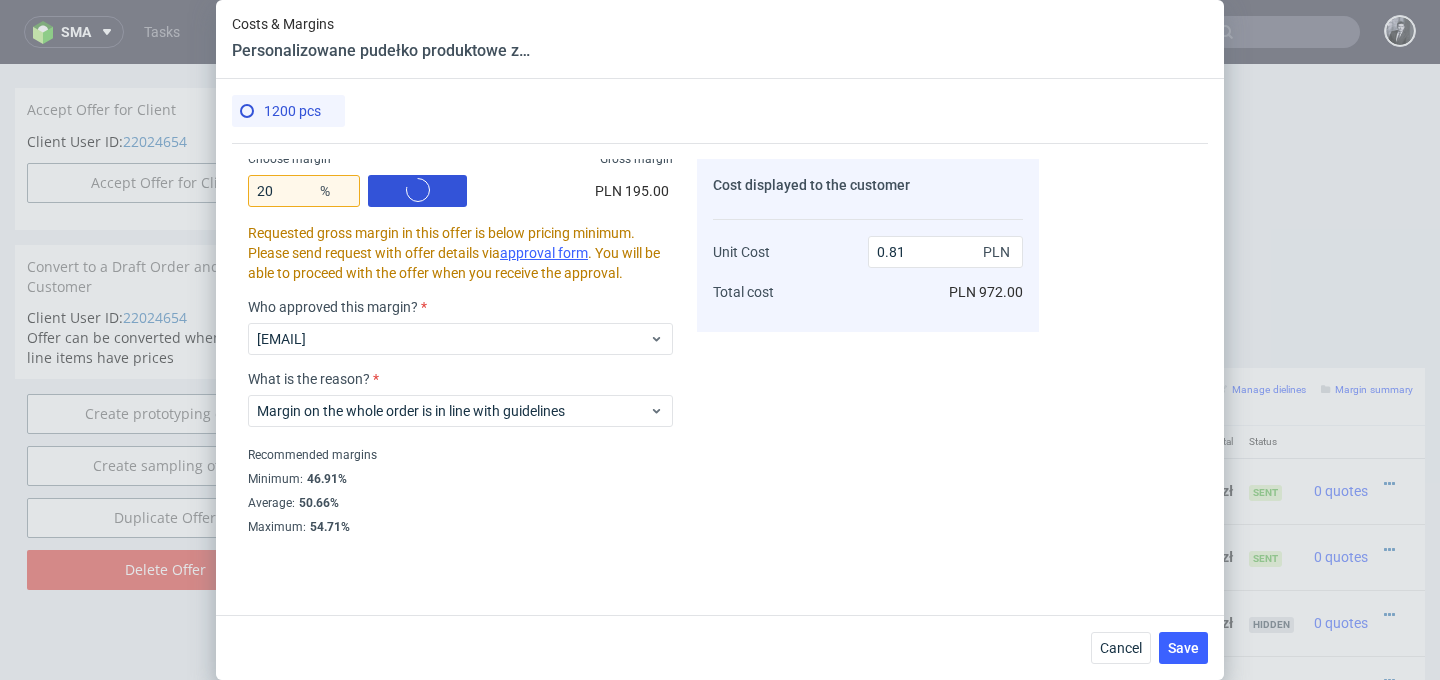 scroll, scrollTop: 576, scrollLeft: 0, axis: vertical 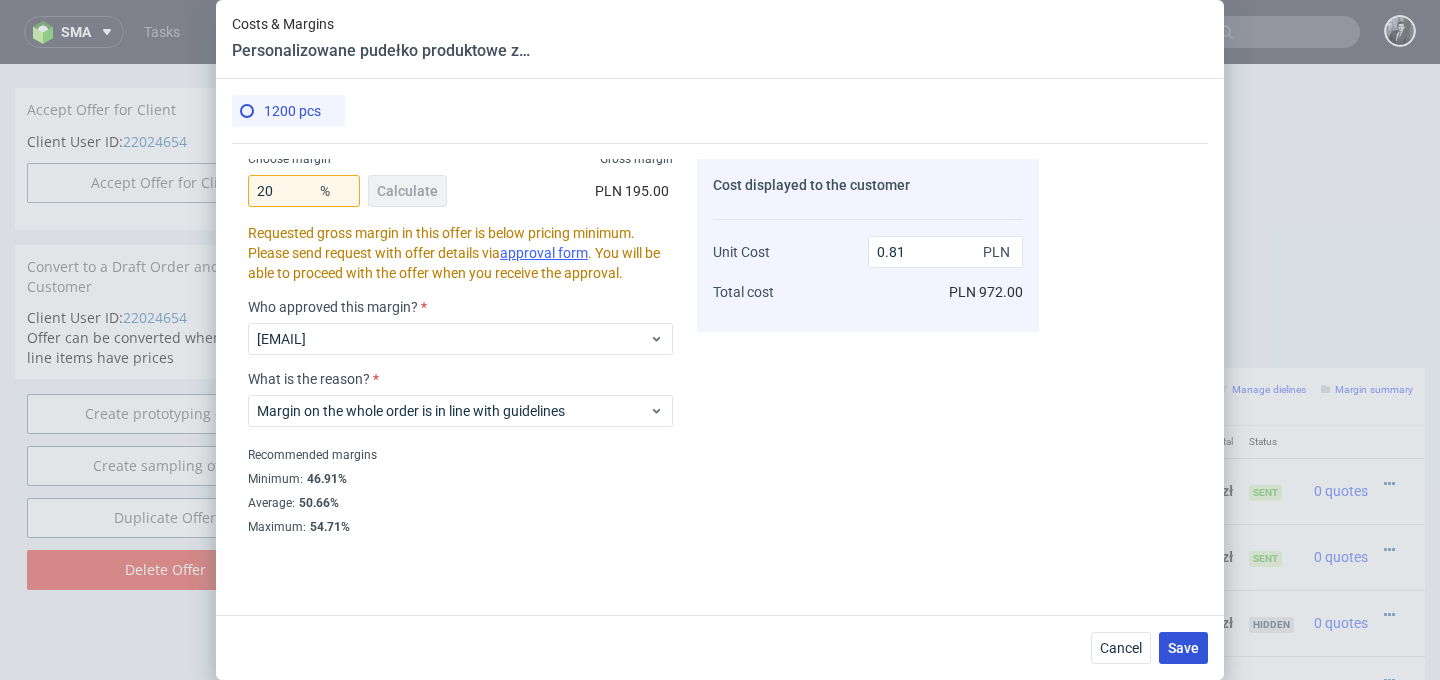 click on "Save" at bounding box center (1183, 648) 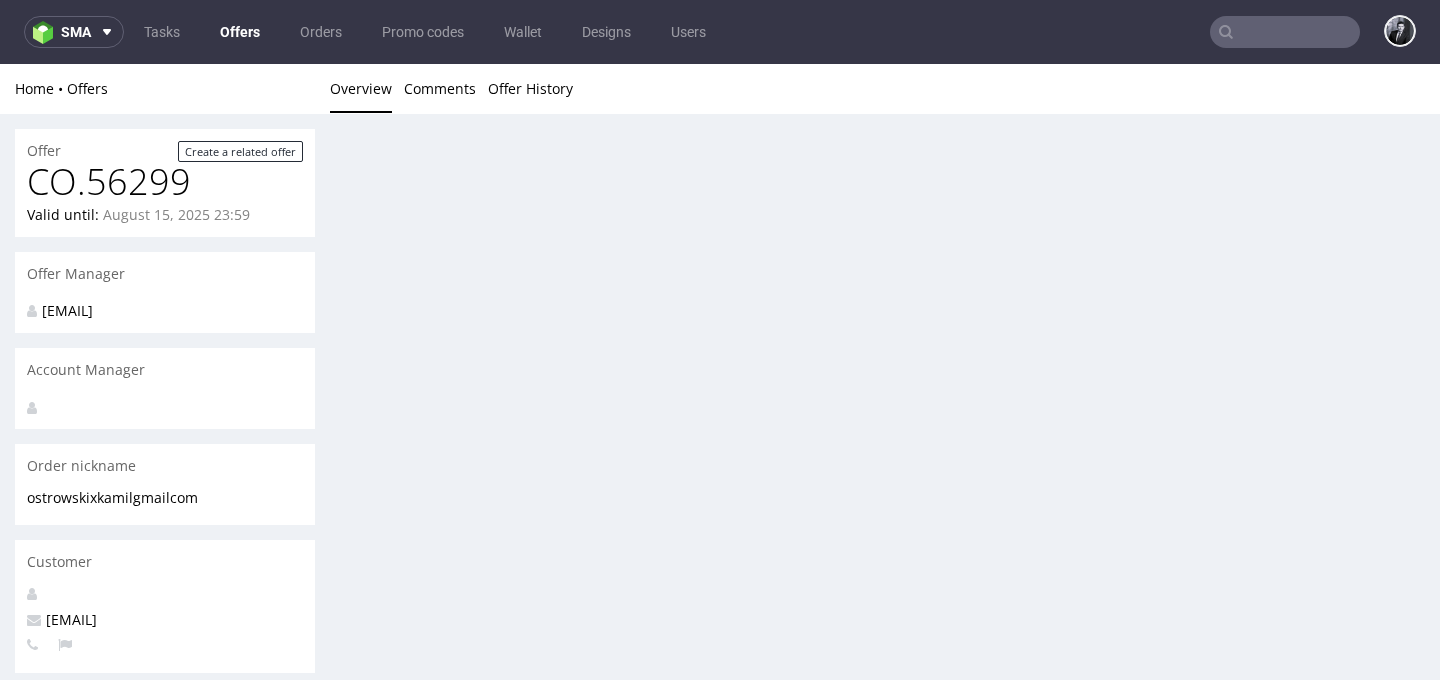 scroll, scrollTop: 0, scrollLeft: 0, axis: both 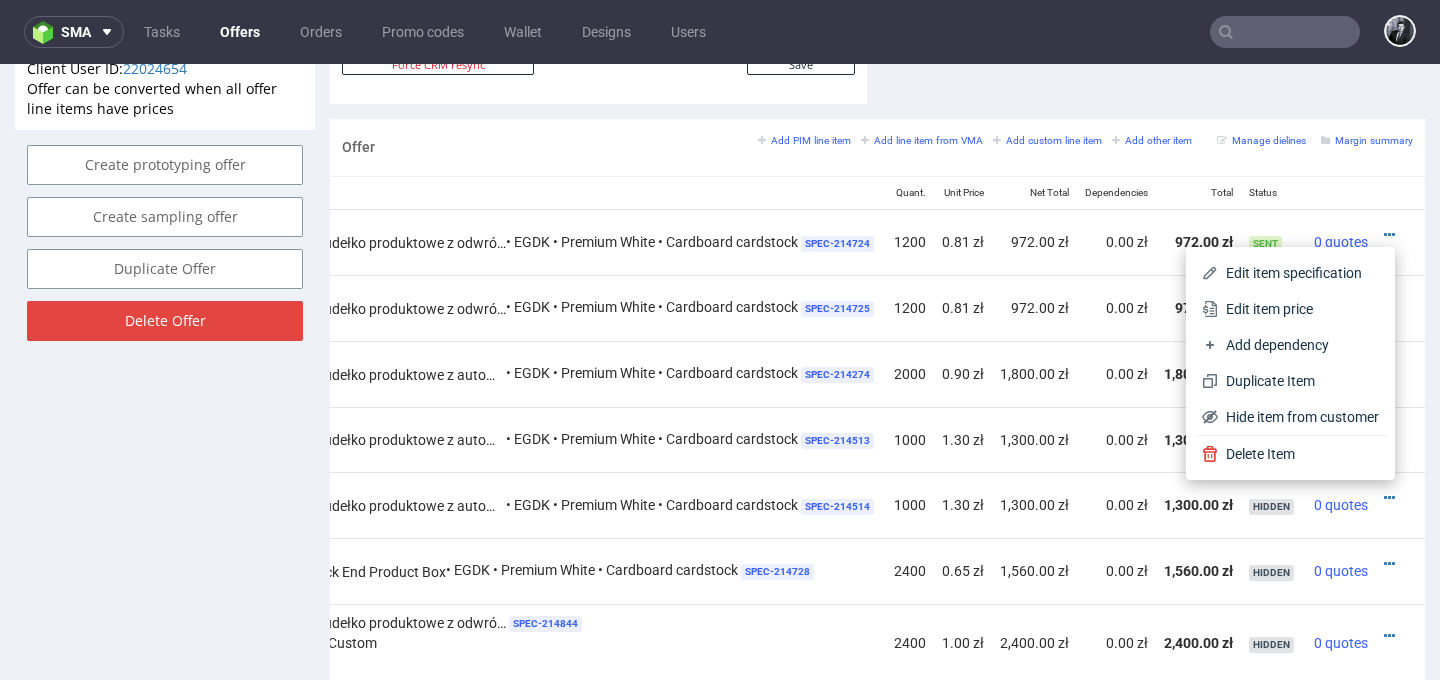 click on "Personalizowane pudełko produktowe z odwróconym zamknięciem R24ii (5 cm x 5 cm x 14 cm)  • EGDK • Premium White • Cardboard cardstock   SPEC- 214724" at bounding box center [542, 242] 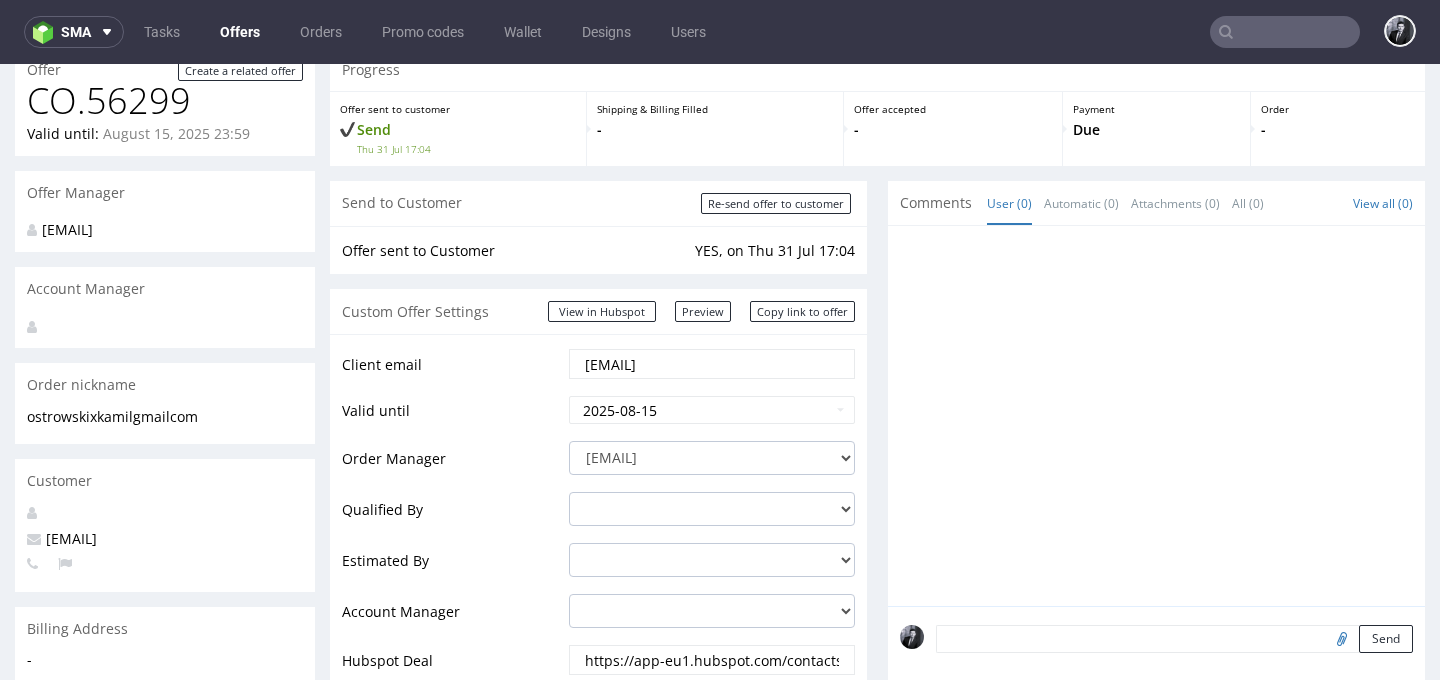 scroll, scrollTop: 0, scrollLeft: 0, axis: both 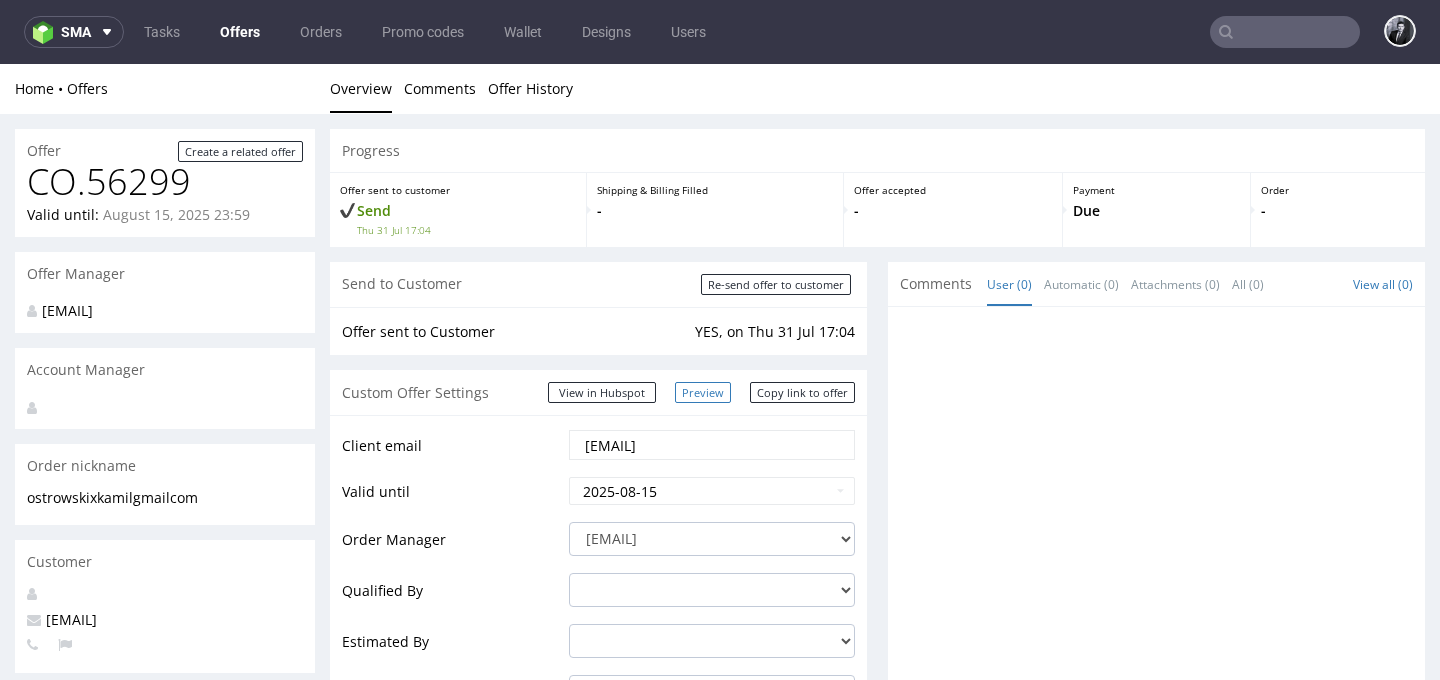 click on "Preview" at bounding box center (703, 392) 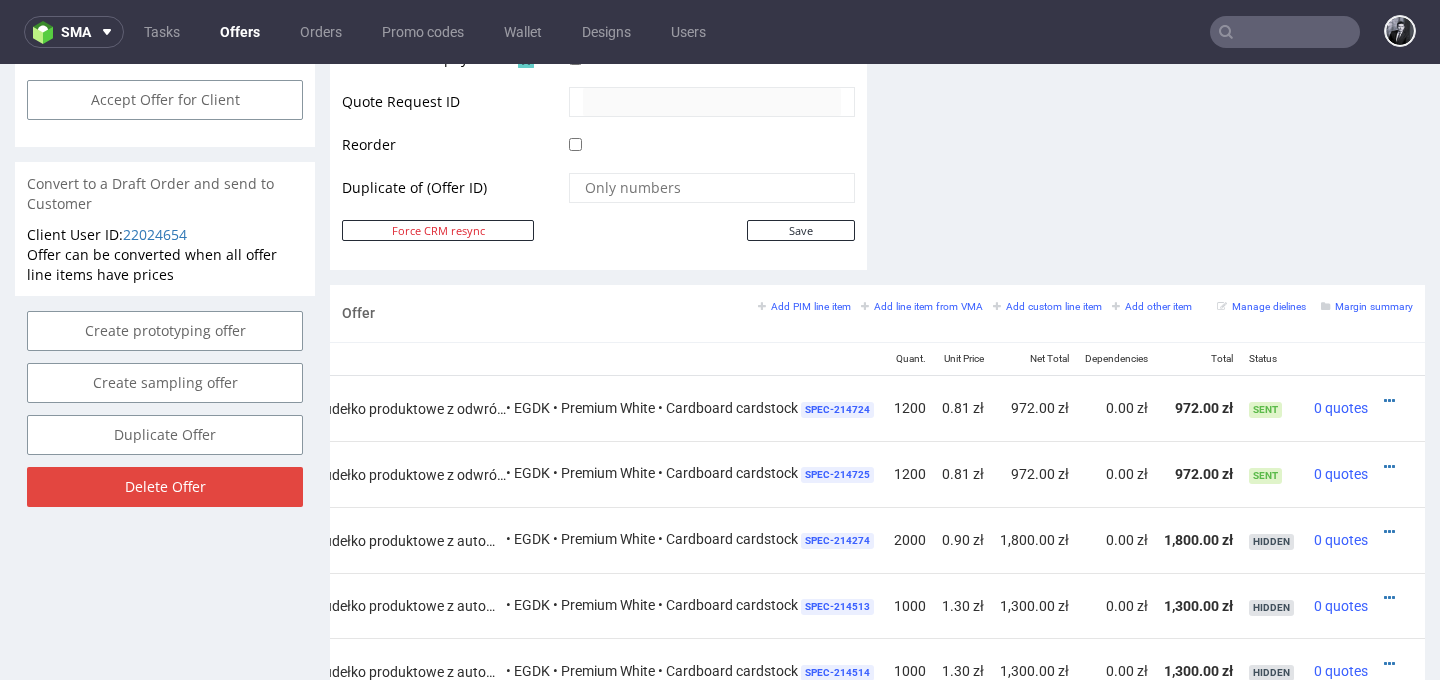 scroll, scrollTop: 998, scrollLeft: 0, axis: vertical 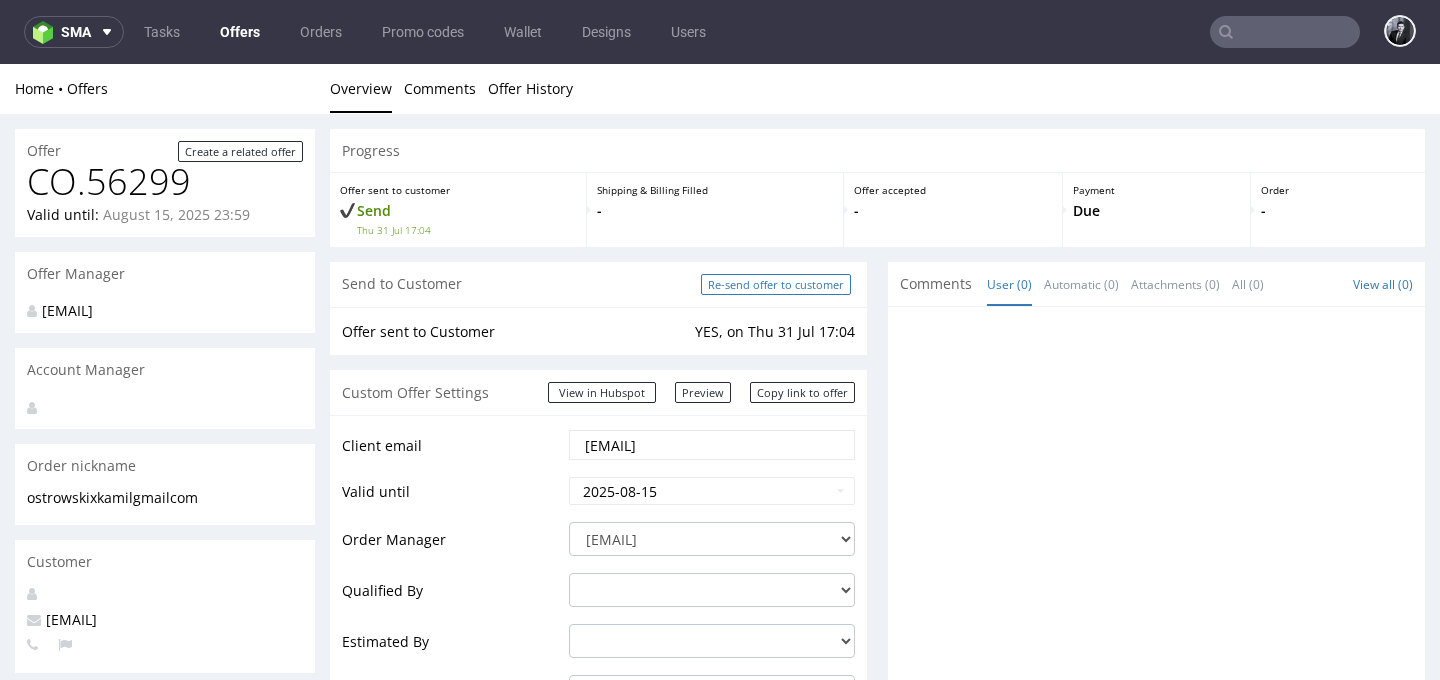 click on "Re-send offer to customer" at bounding box center (776, 284) 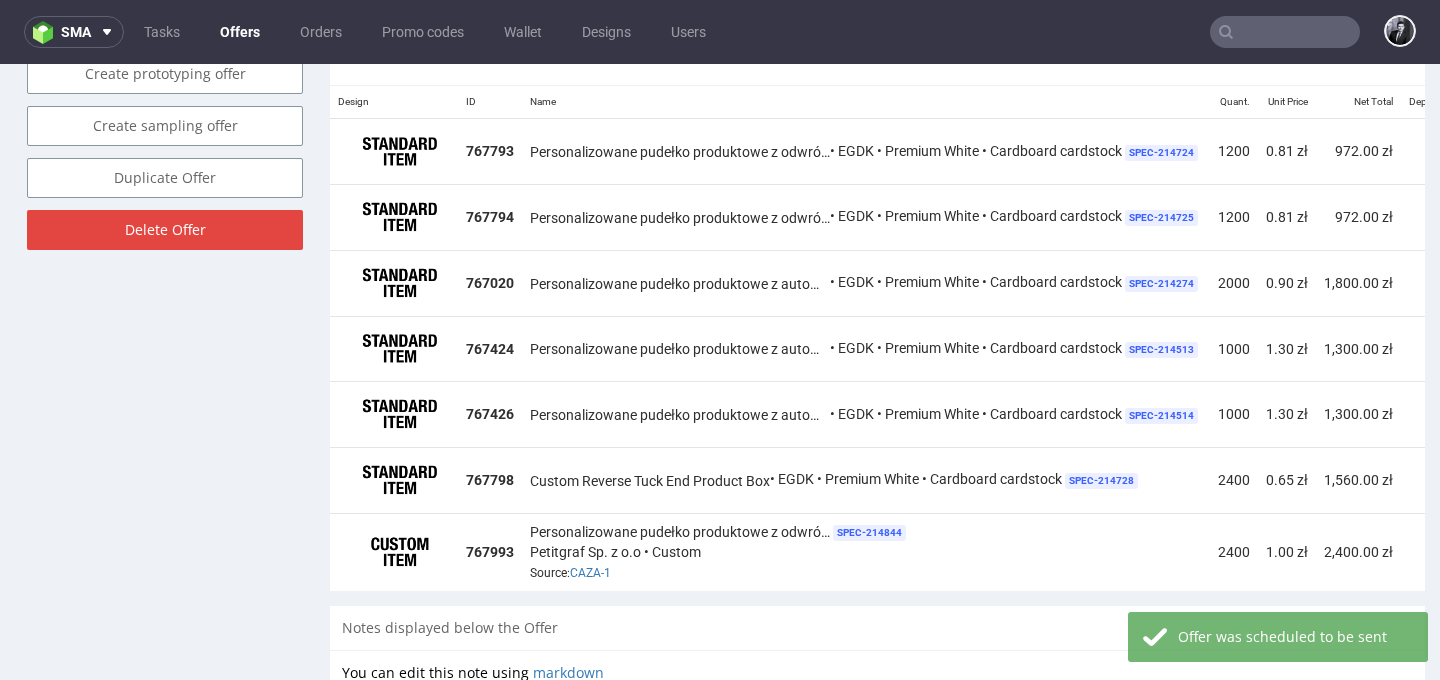 scroll, scrollTop: 1233, scrollLeft: 0, axis: vertical 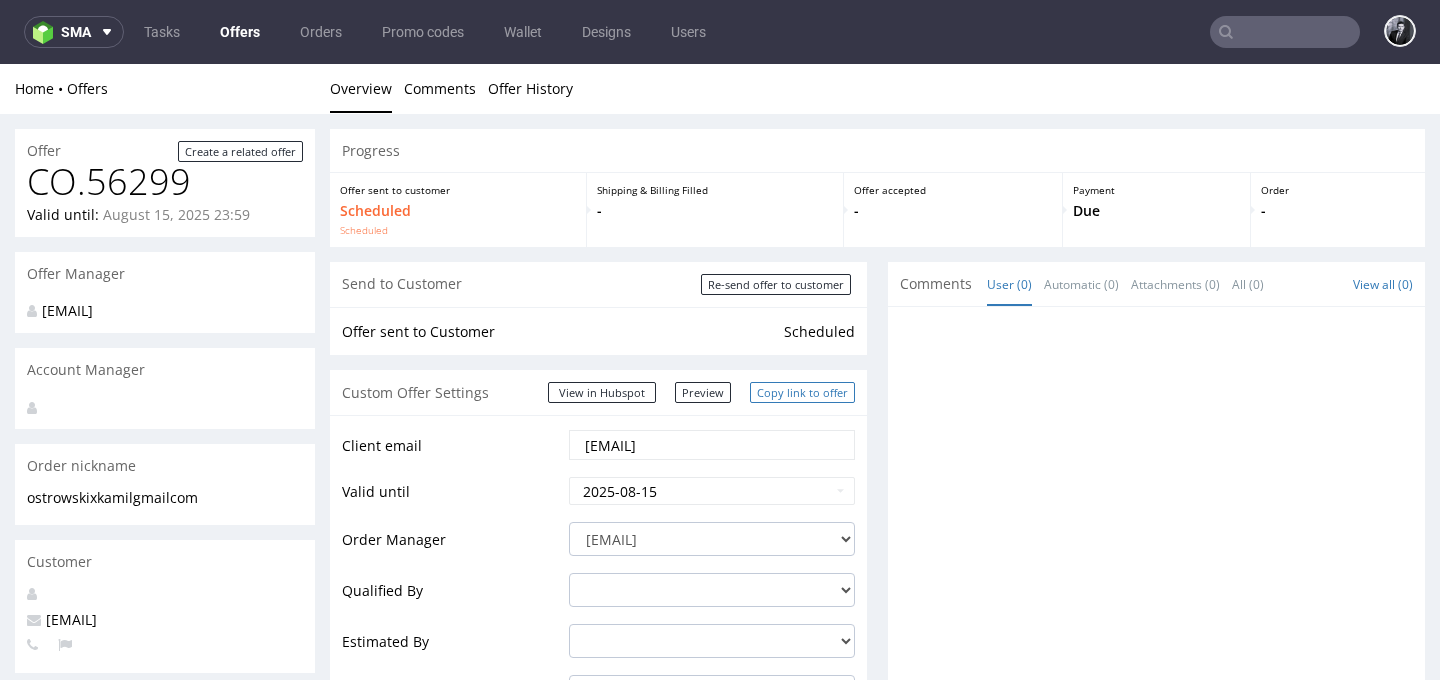 click on "Copy link to offer" at bounding box center (802, 392) 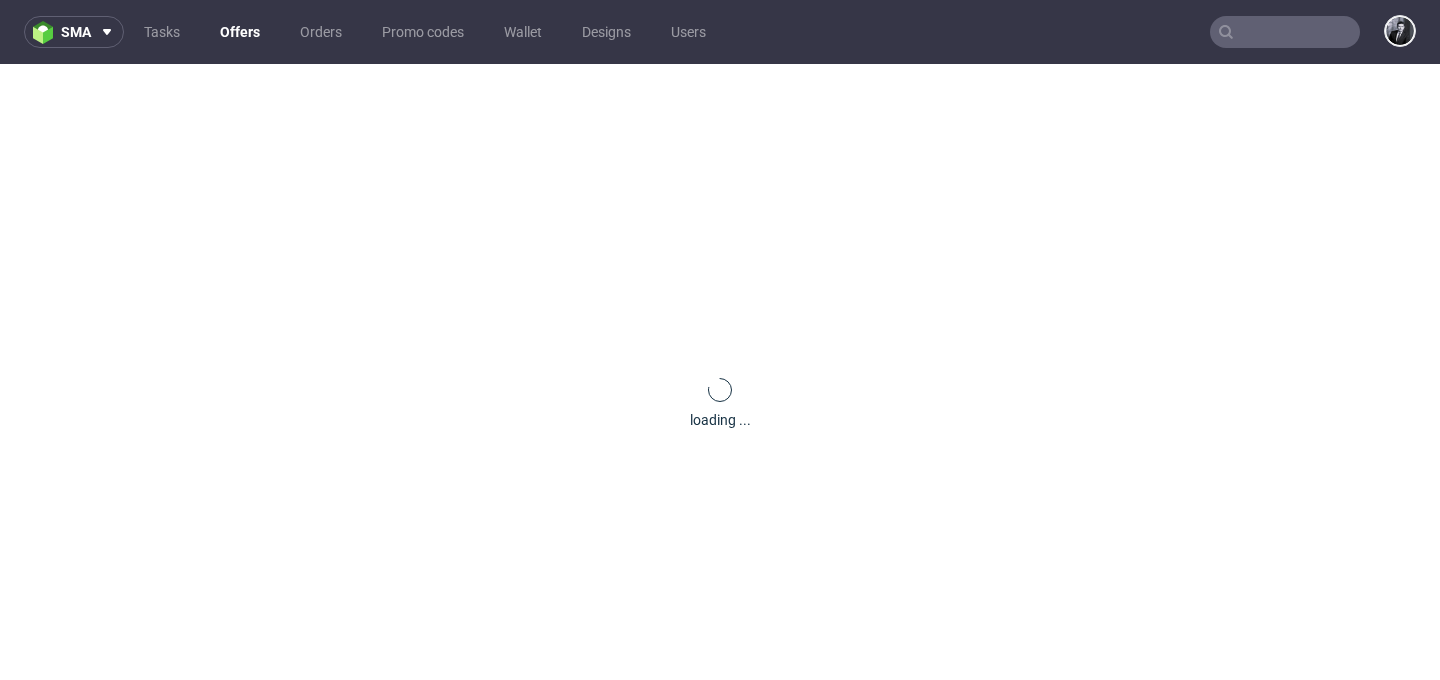 scroll, scrollTop: 0, scrollLeft: 0, axis: both 